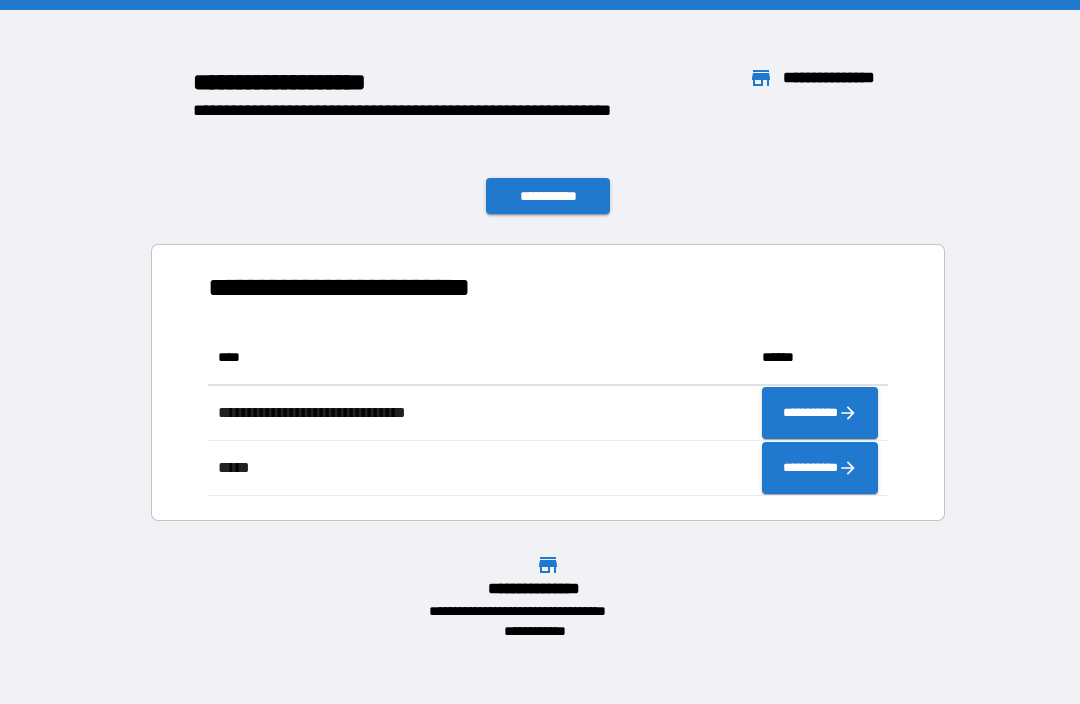 scroll, scrollTop: 0, scrollLeft: 0, axis: both 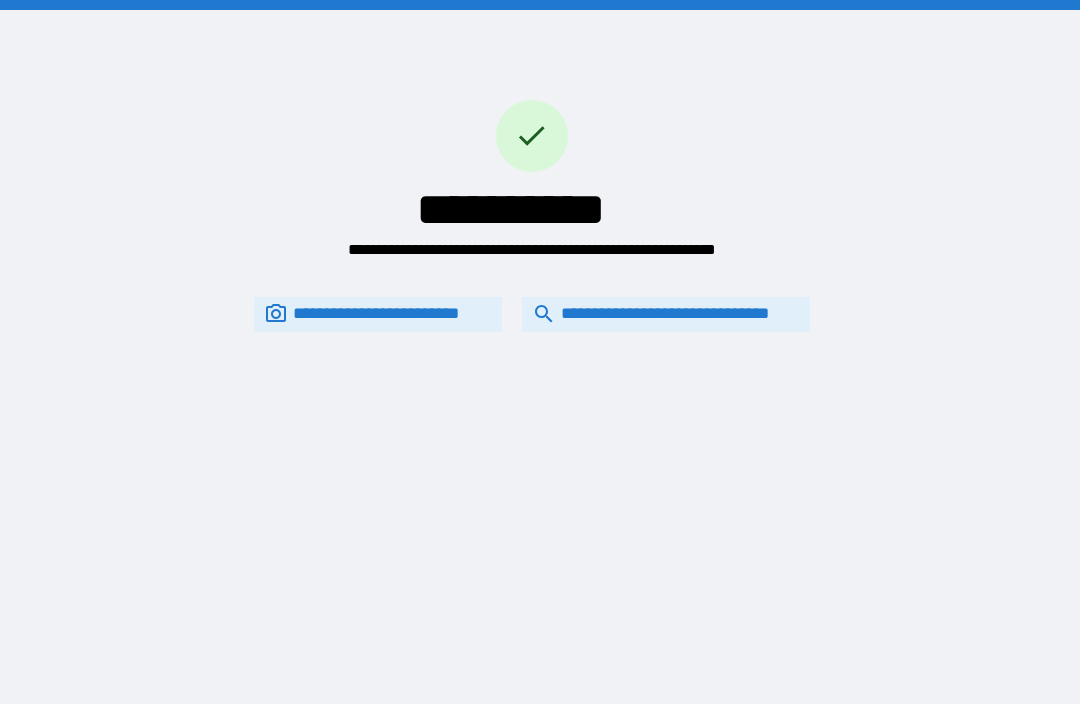 click on "**********" at bounding box center [666, 314] 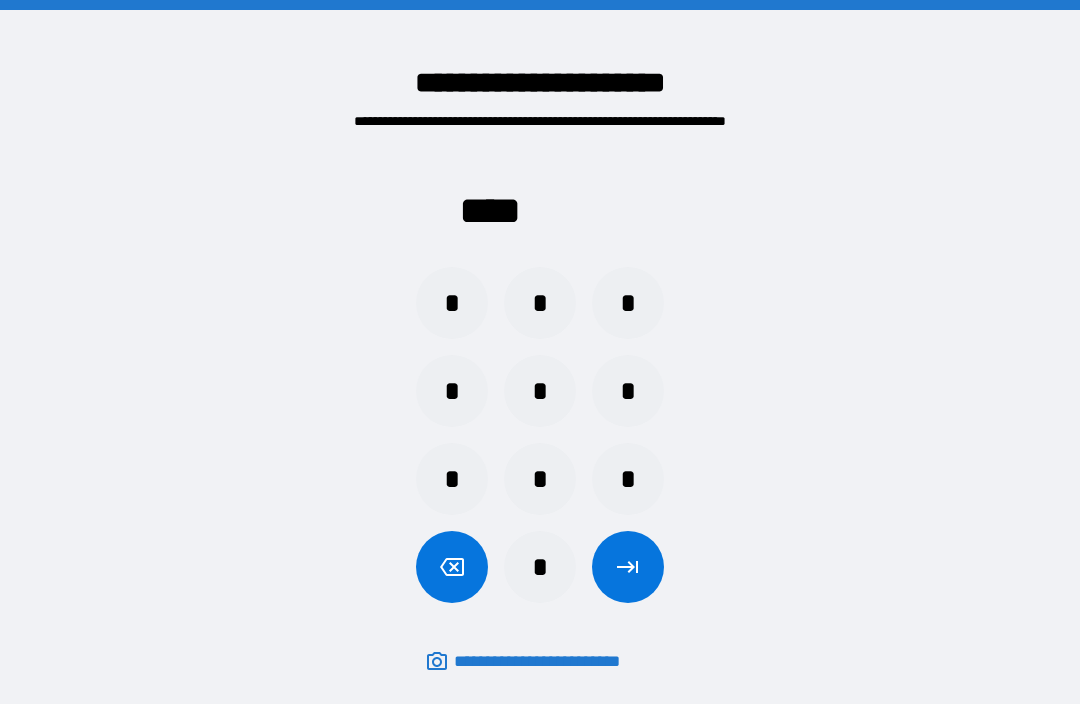 click on "*" at bounding box center [452, 391] 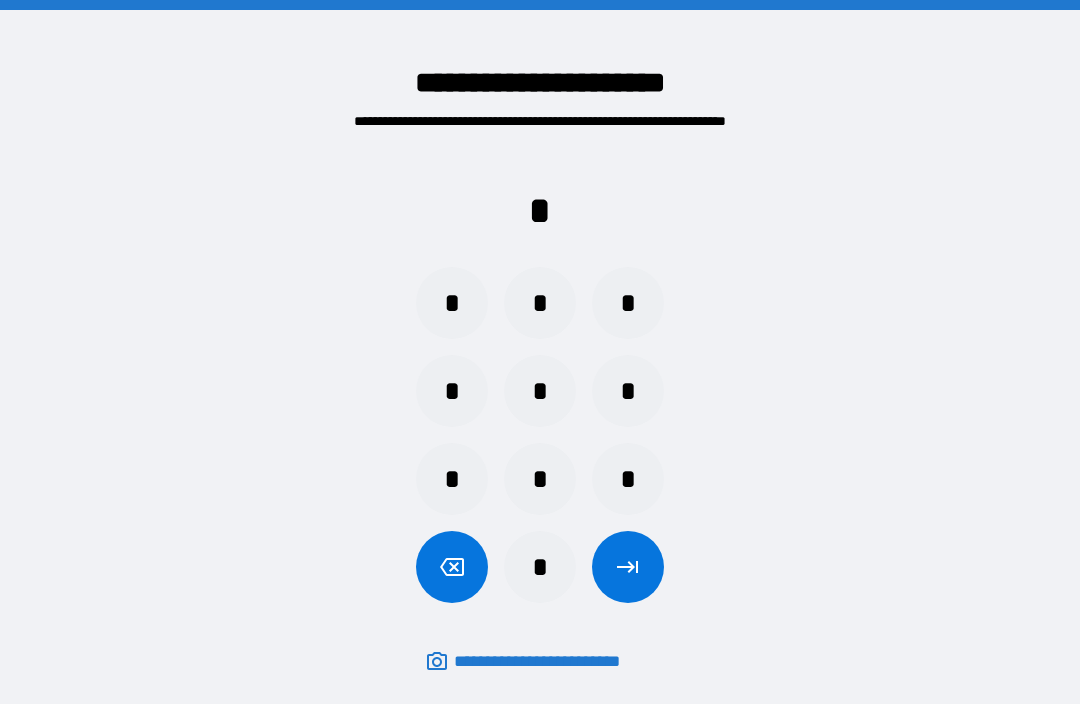 click on "*" at bounding box center (452, 303) 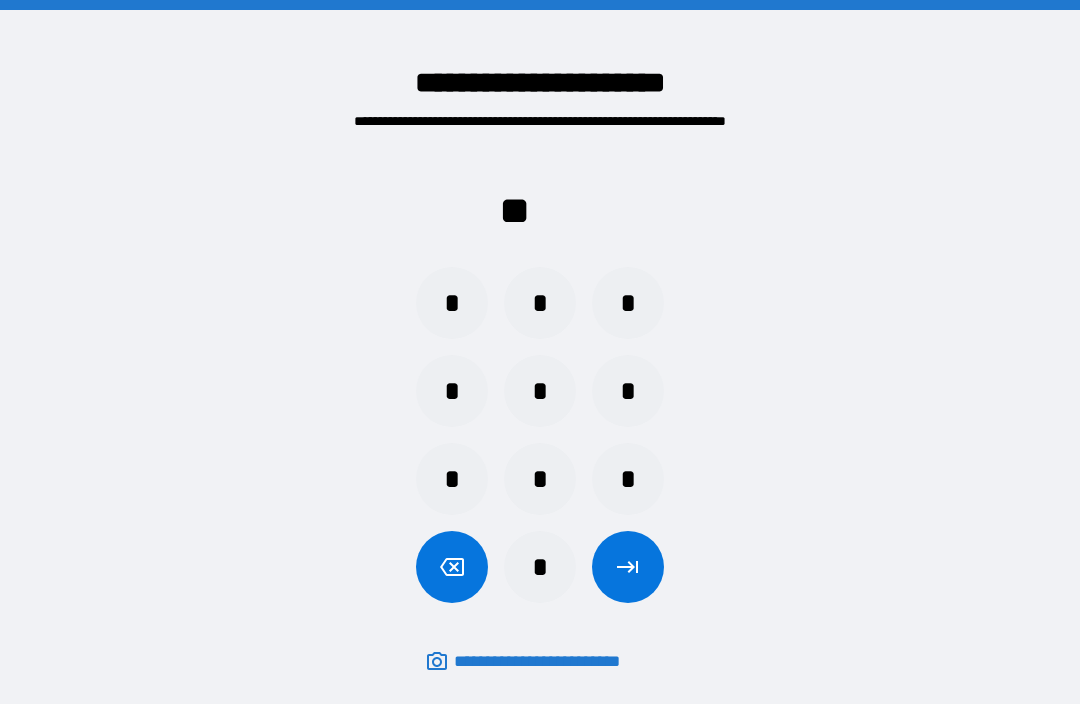 click on "*" at bounding box center (452, 391) 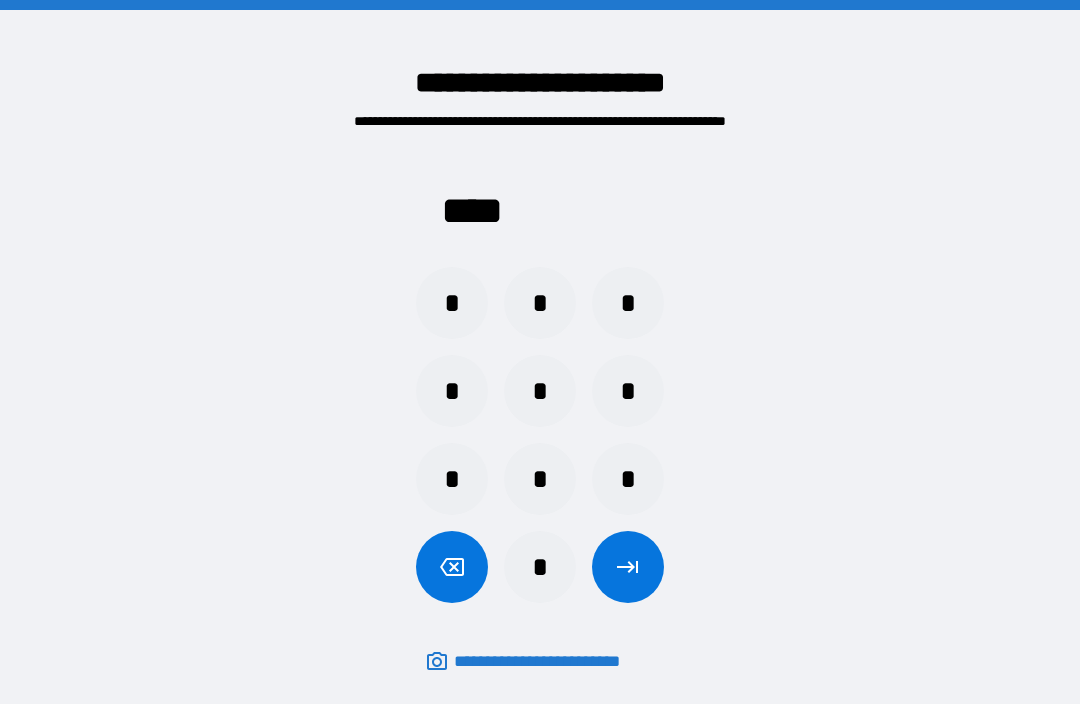 click at bounding box center (628, 567) 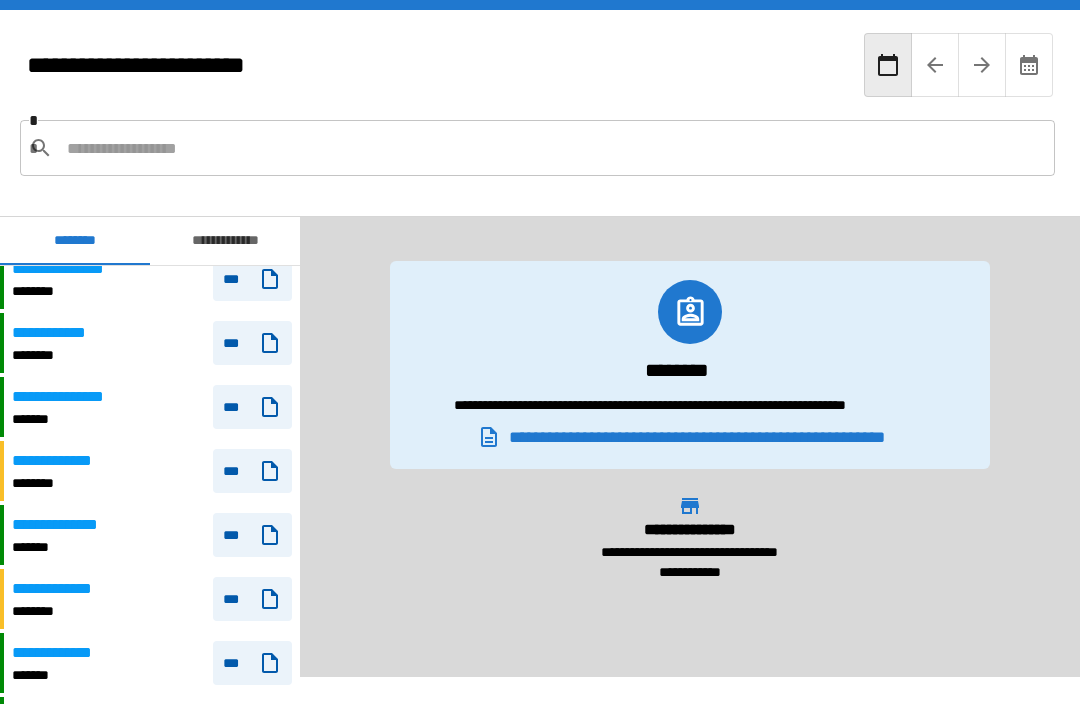 scroll, scrollTop: 80, scrollLeft: 0, axis: vertical 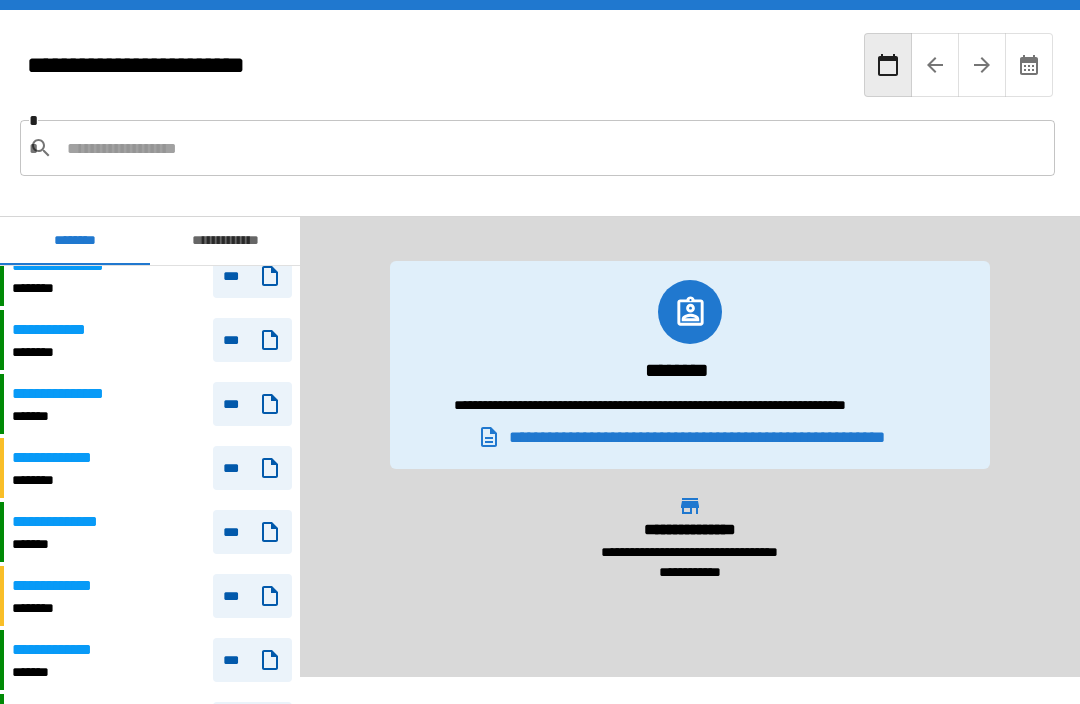 click on "**********" at bounding box center [59, 330] 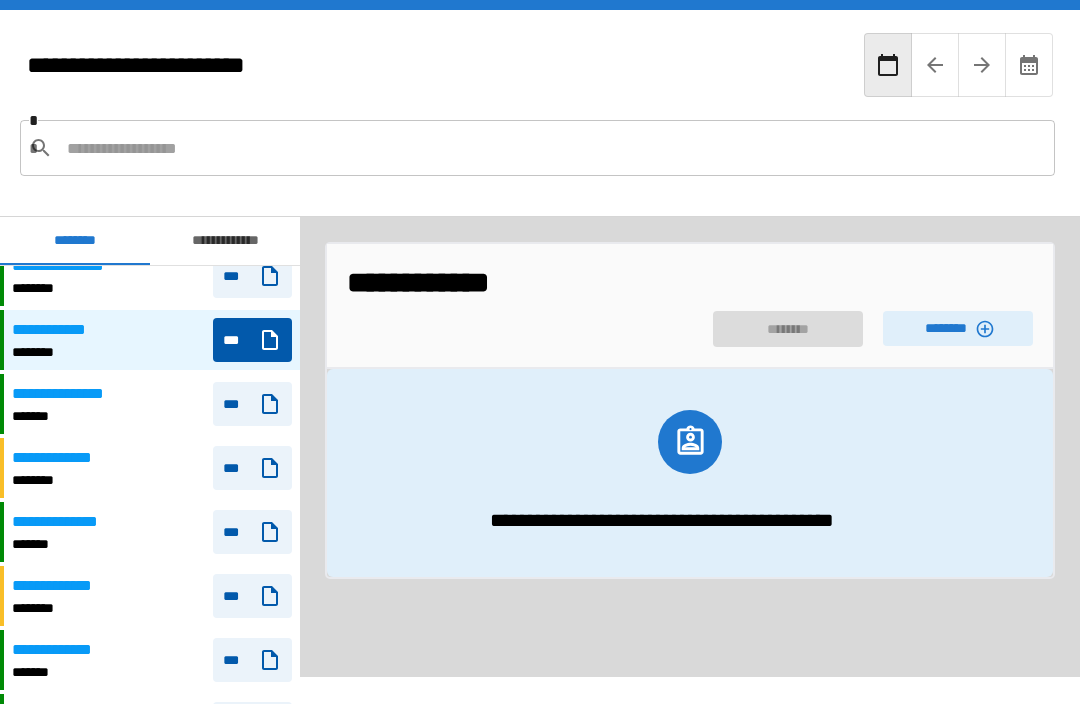 click on "********" at bounding box center (958, 328) 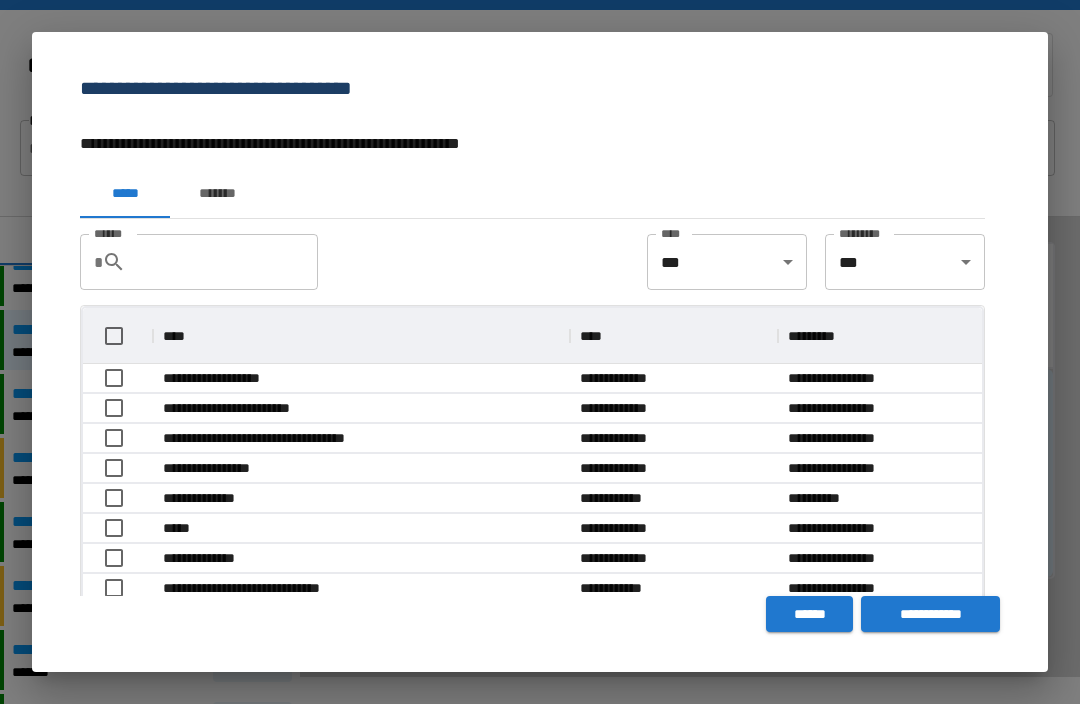 scroll, scrollTop: 1, scrollLeft: 1, axis: both 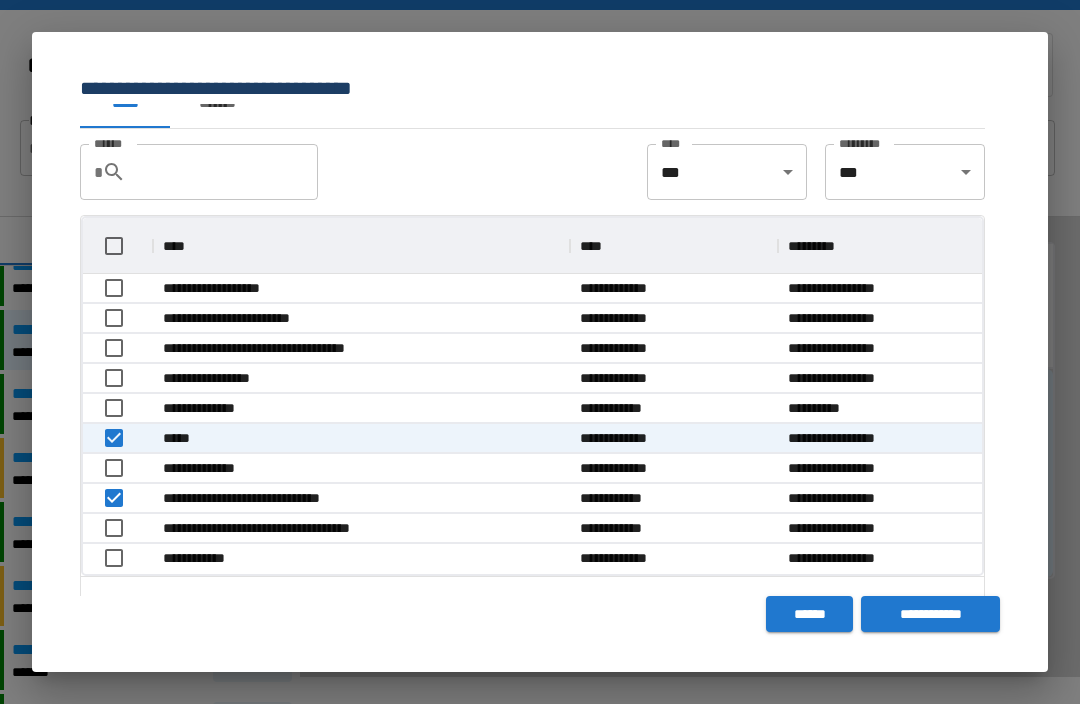 click on "**********" at bounding box center [930, 614] 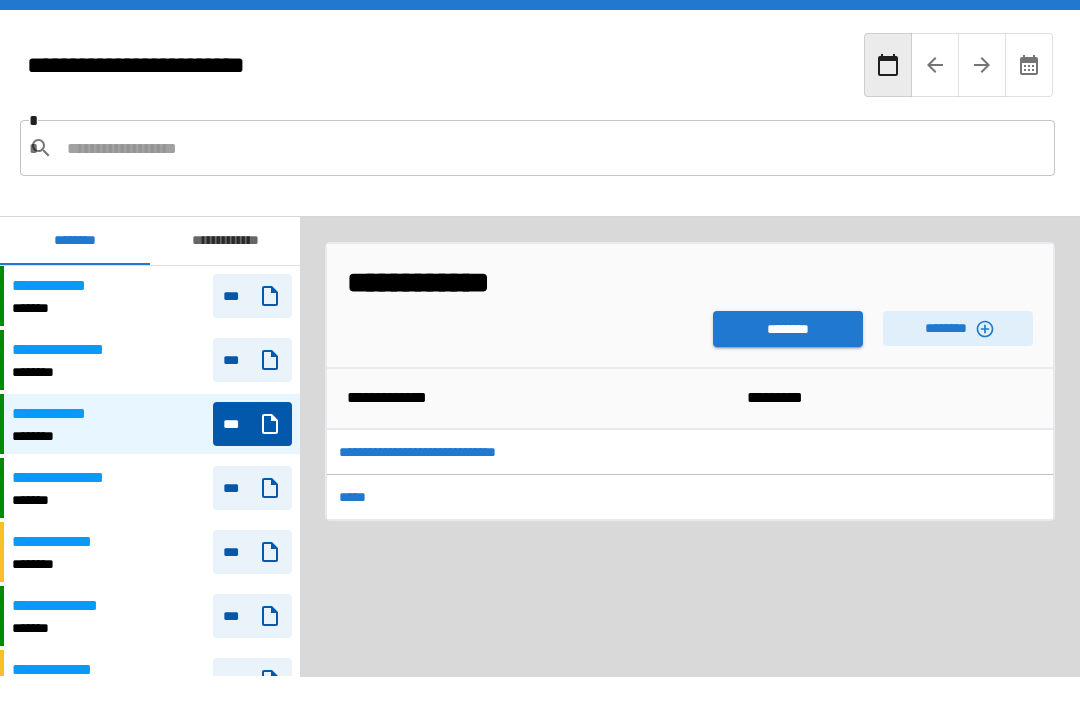 scroll, scrollTop: 60, scrollLeft: 0, axis: vertical 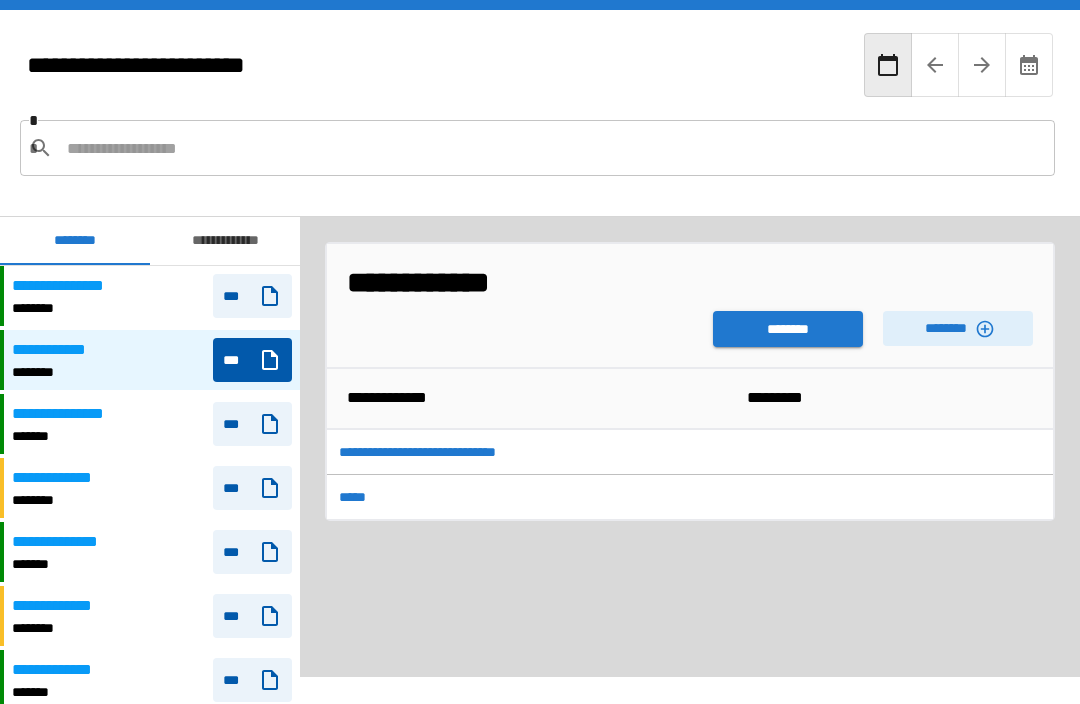 click on "********" at bounding box center [788, 329] 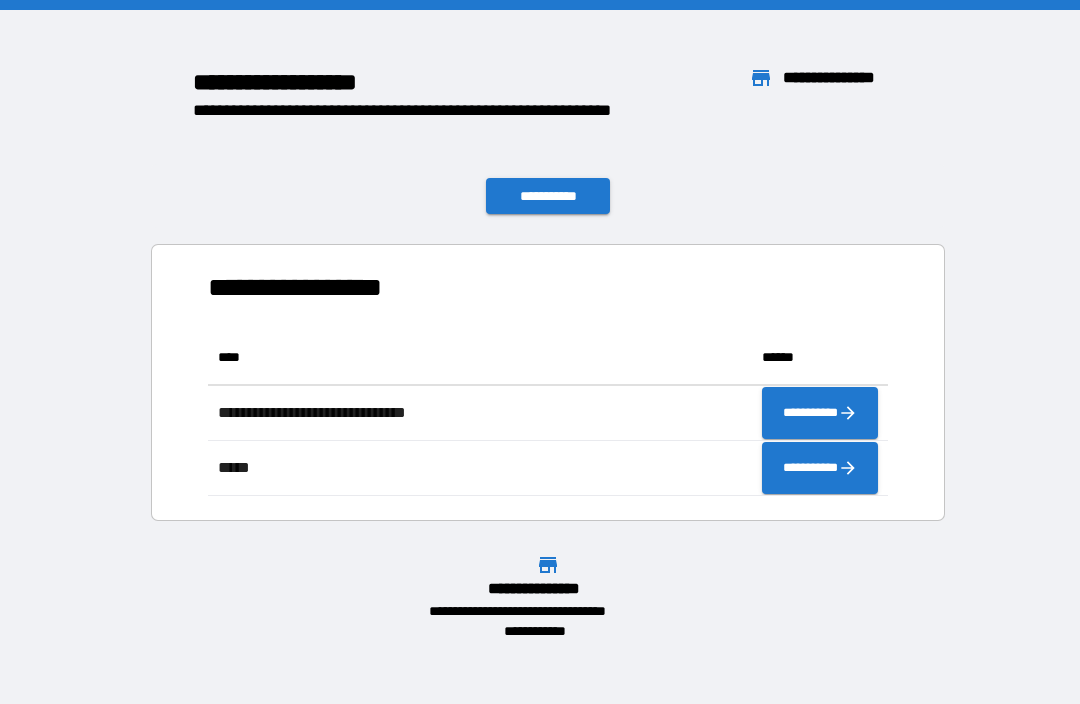 scroll, scrollTop: 1, scrollLeft: 1, axis: both 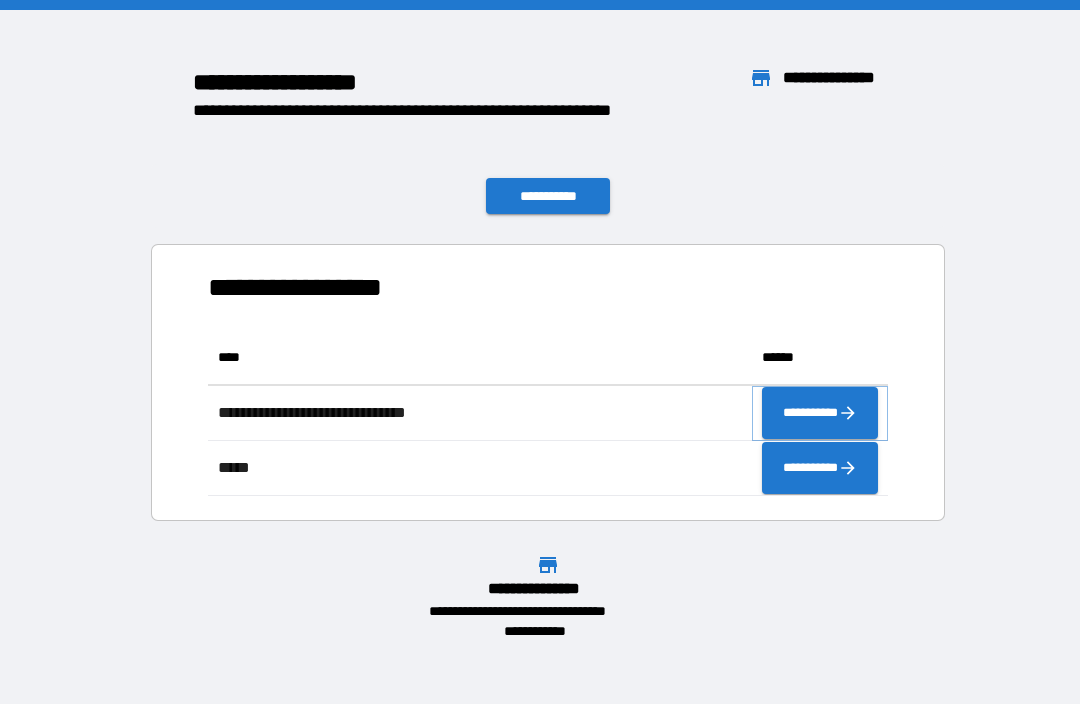 click 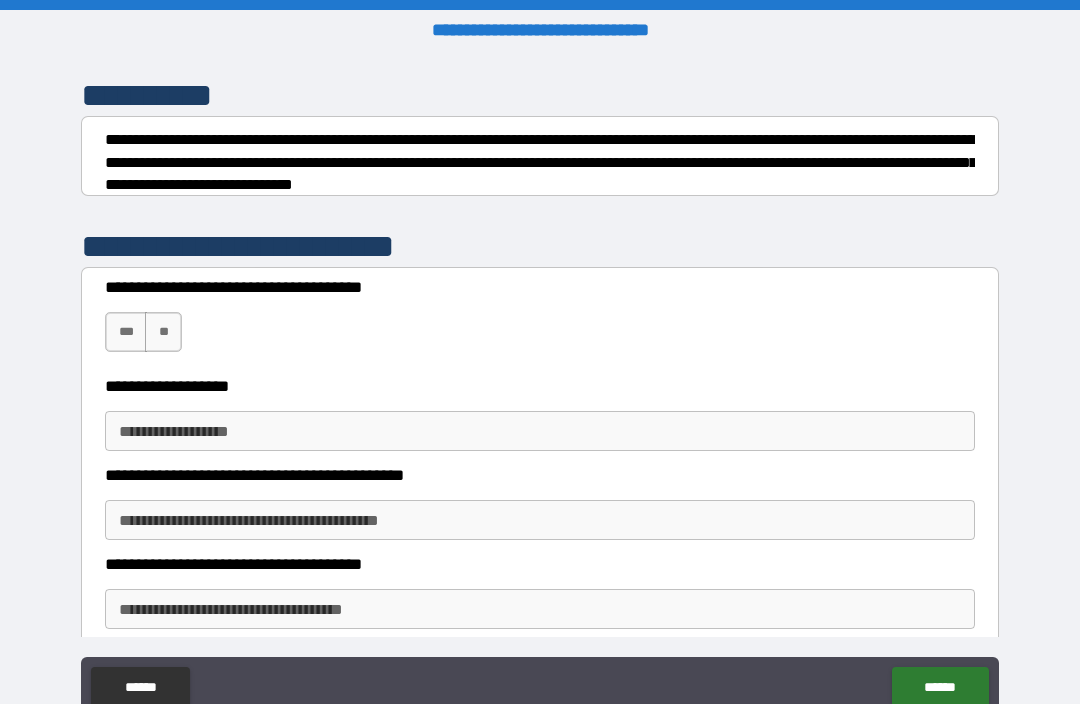scroll, scrollTop: 265, scrollLeft: 0, axis: vertical 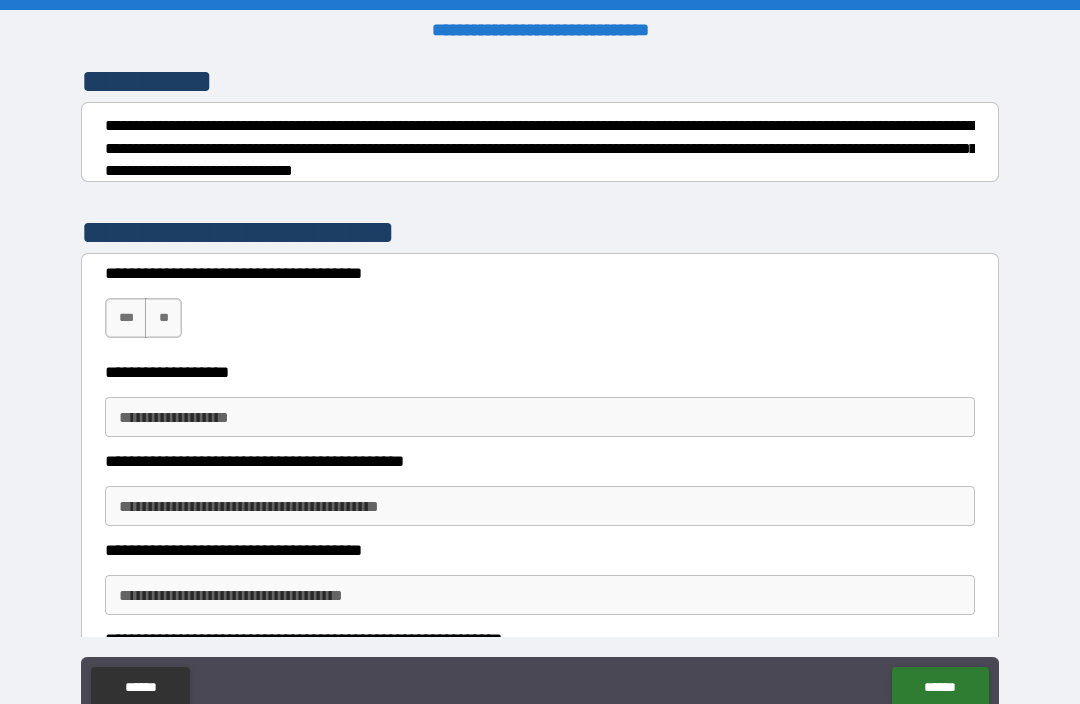 click on "**" at bounding box center (163, 318) 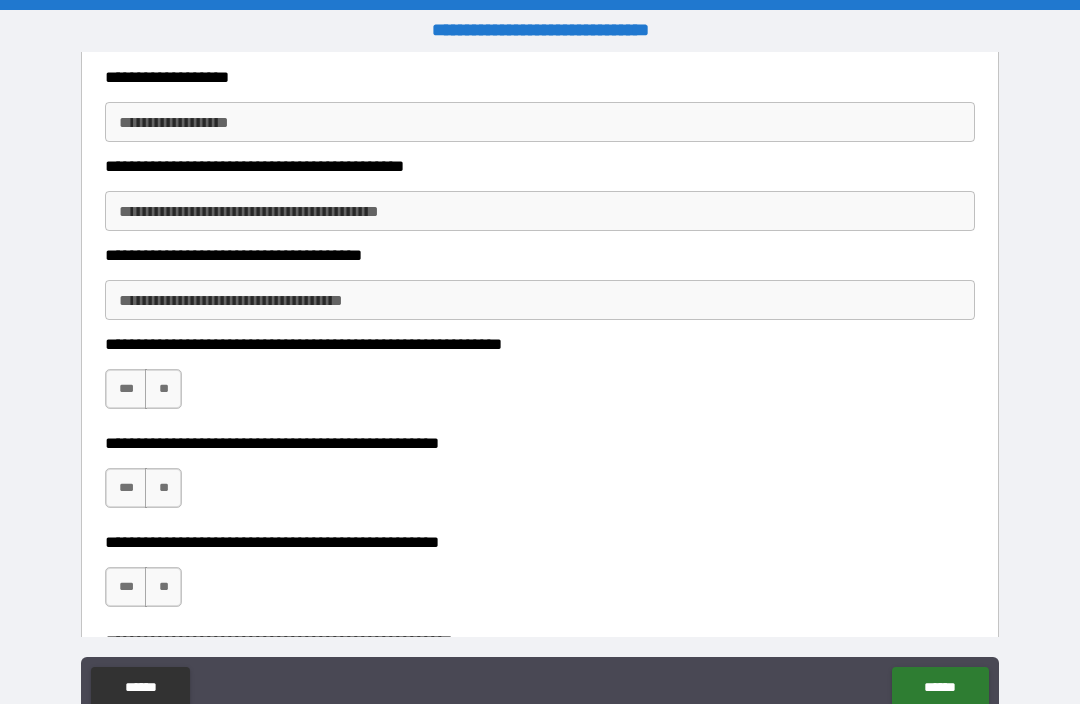 scroll, scrollTop: 562, scrollLeft: 0, axis: vertical 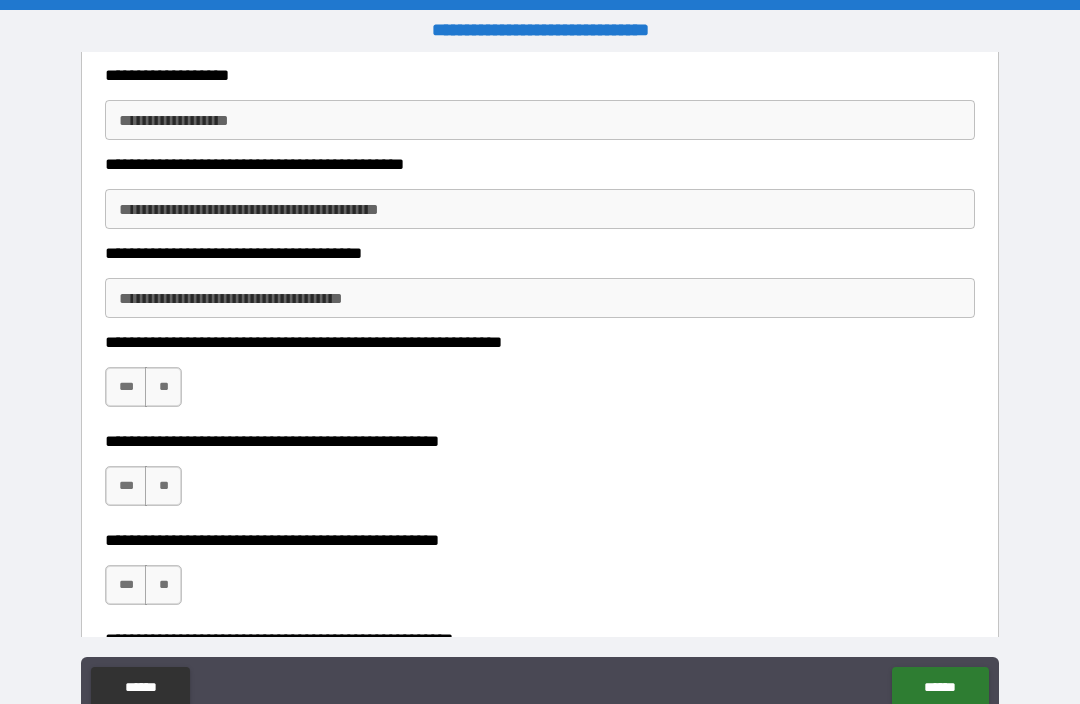 click on "******" 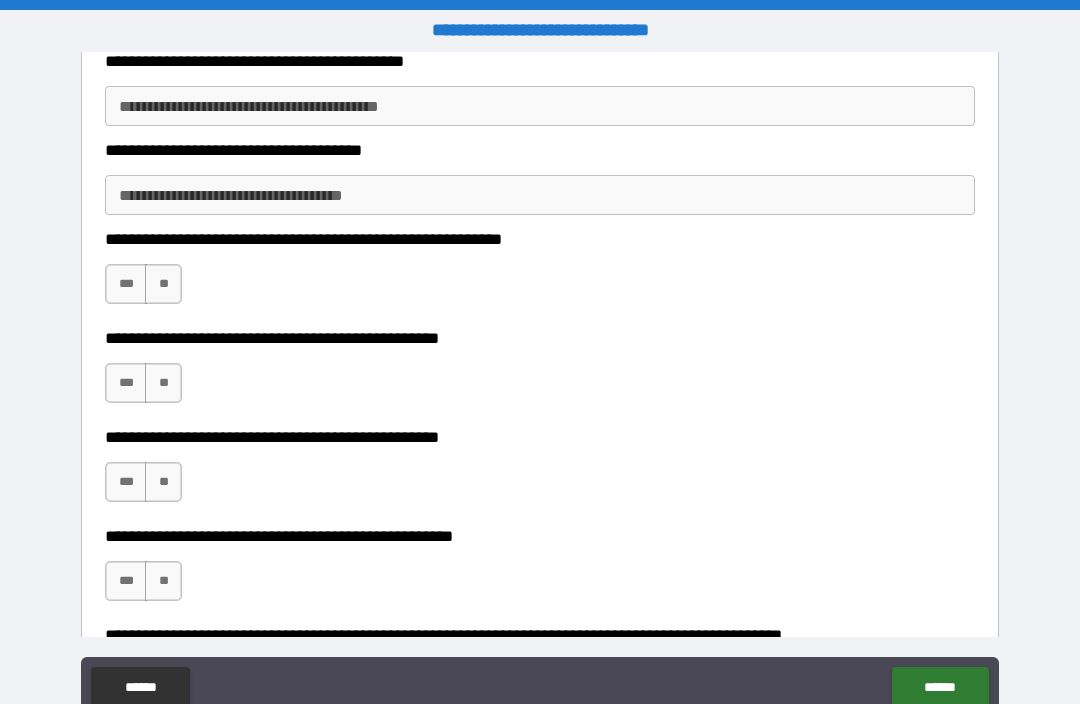 scroll, scrollTop: 666, scrollLeft: 0, axis: vertical 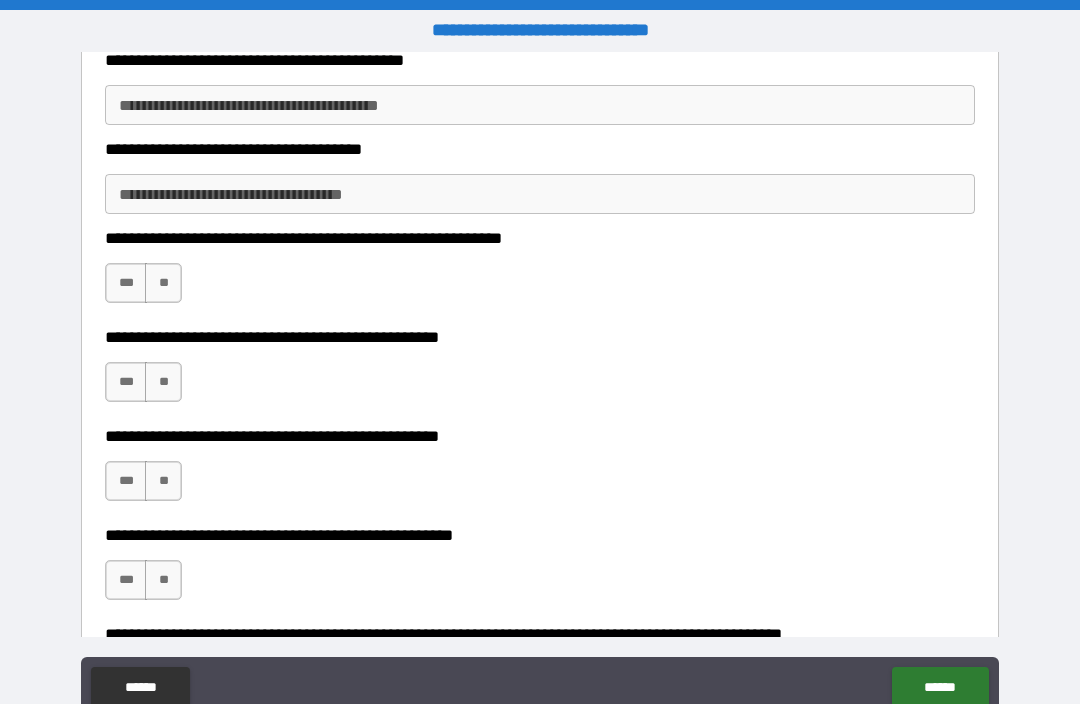 click on "**" at bounding box center (163, 283) 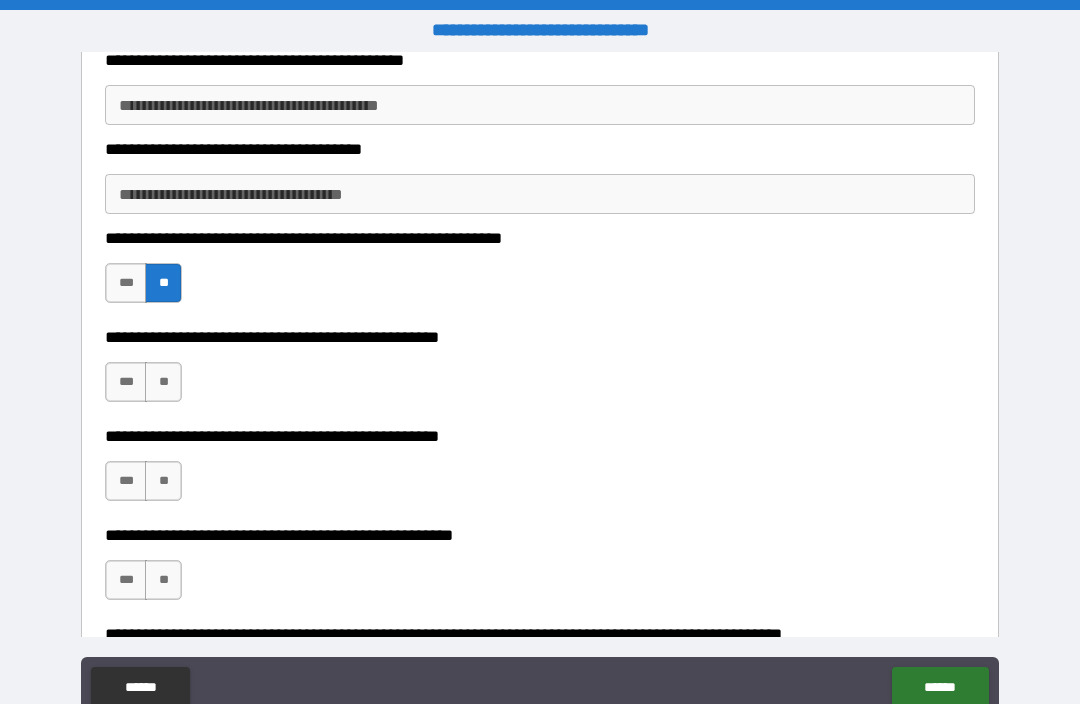 click on "**" at bounding box center (163, 382) 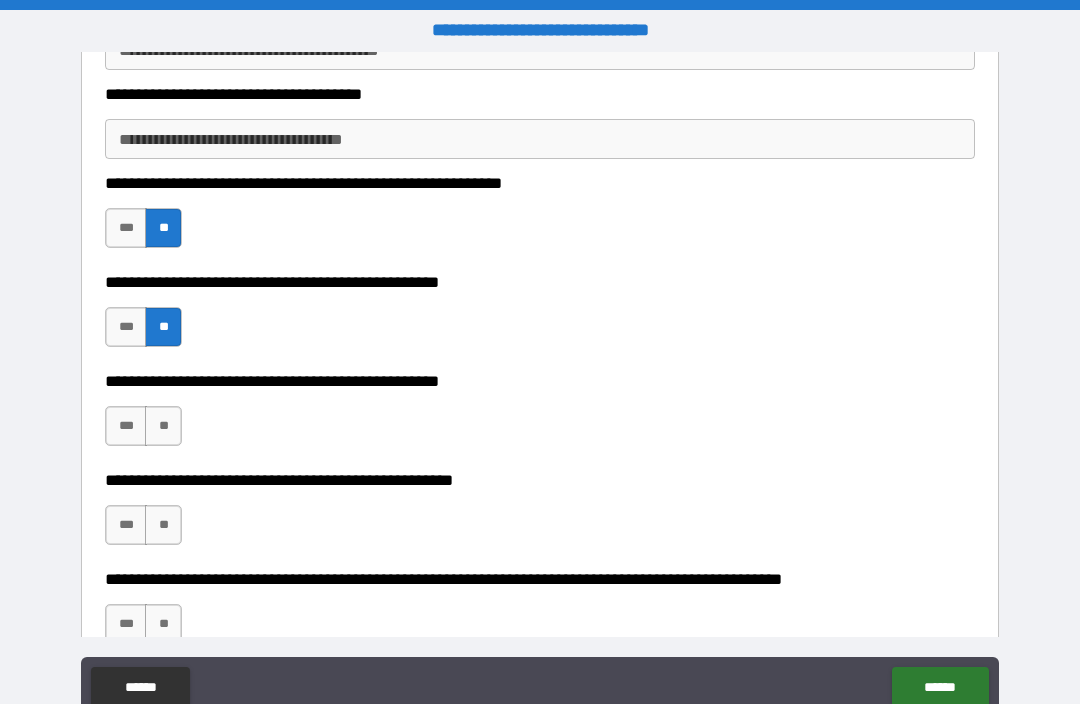 scroll, scrollTop: 737, scrollLeft: 0, axis: vertical 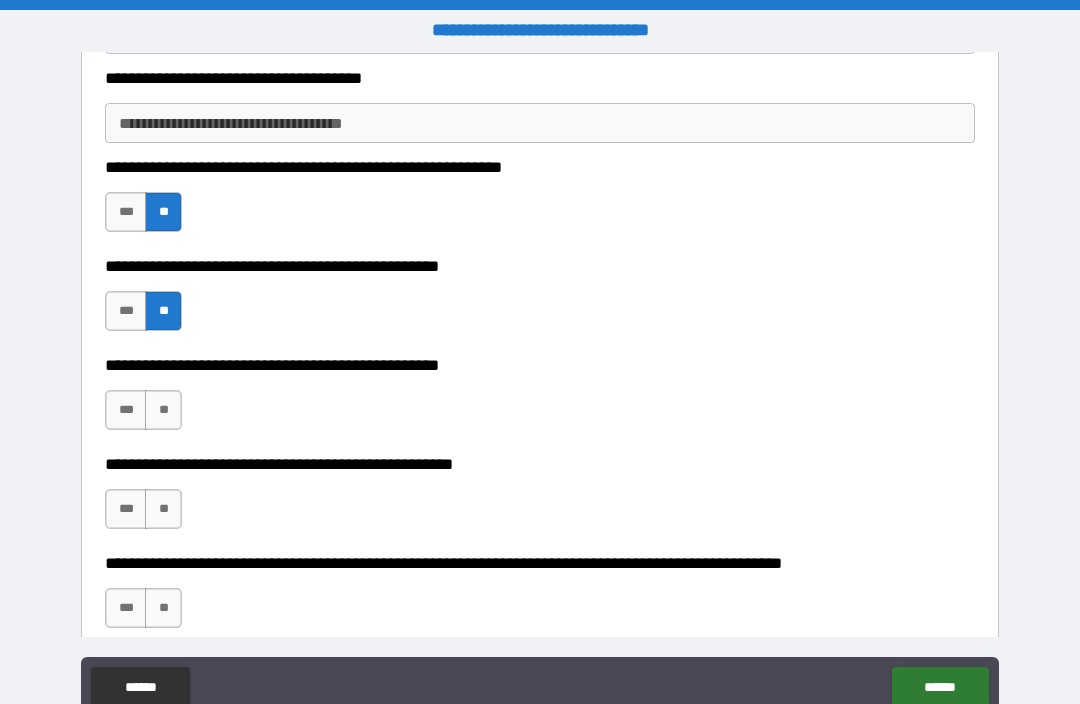 click on "***" at bounding box center [126, 410] 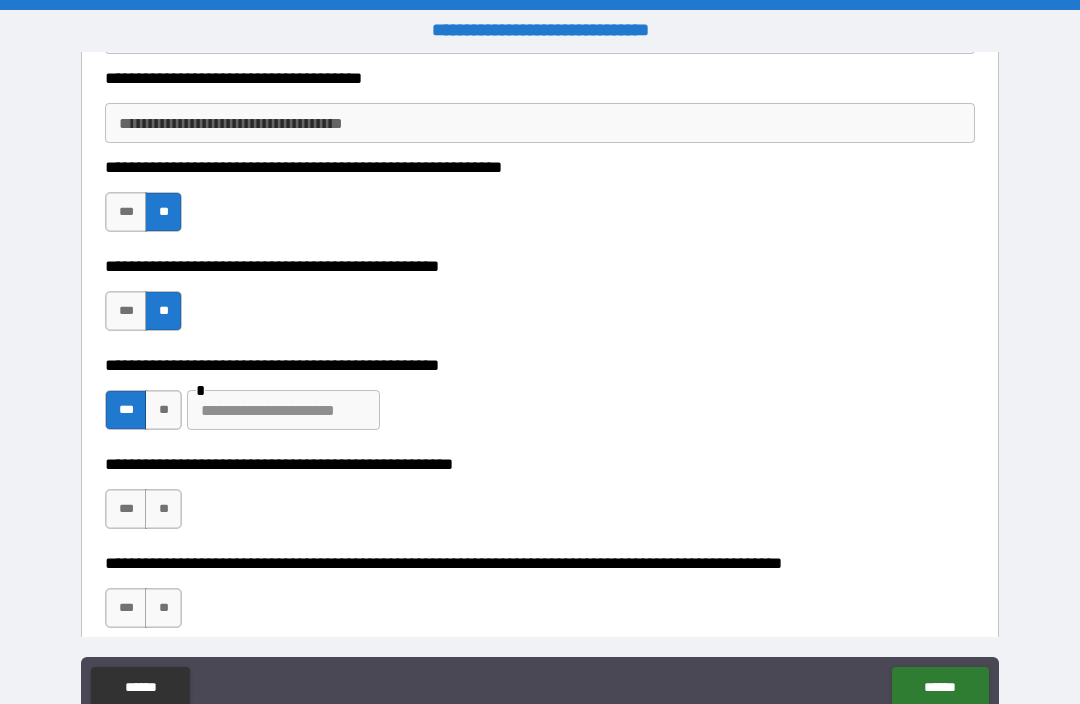 click at bounding box center [283, 410] 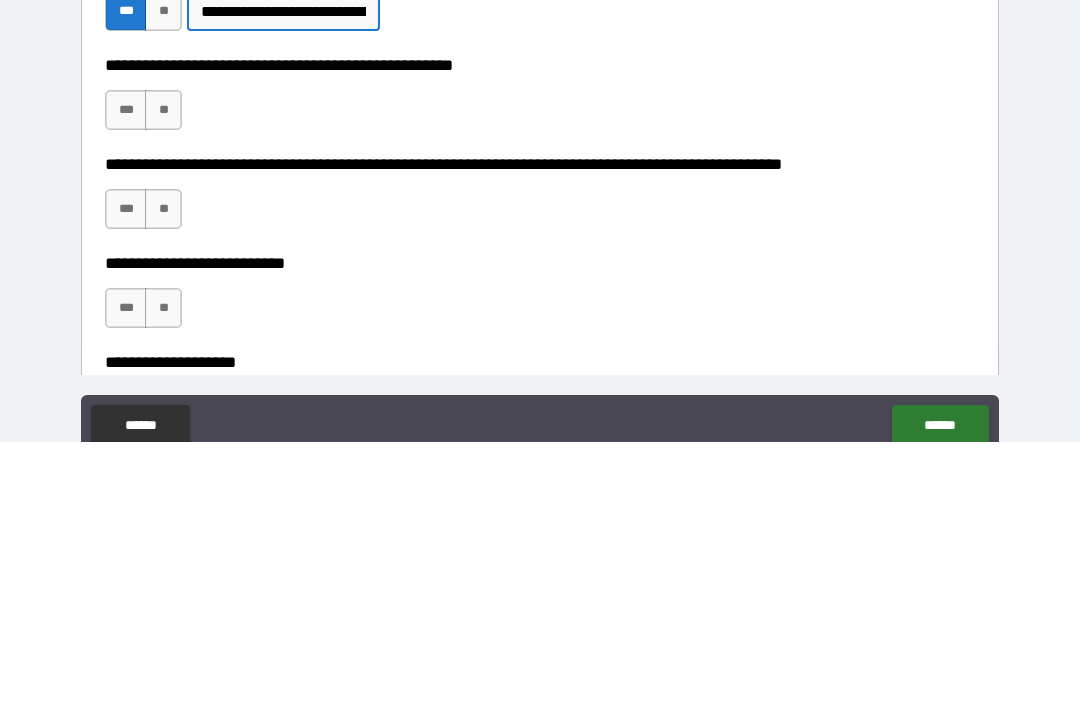 scroll, scrollTop: 876, scrollLeft: 0, axis: vertical 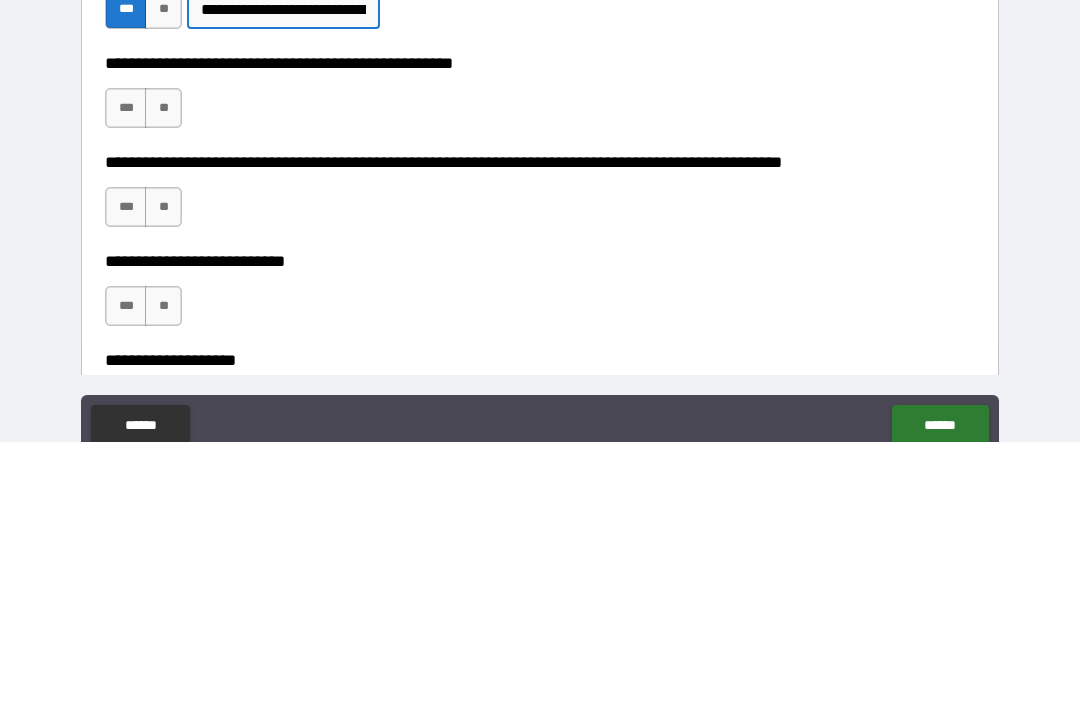 type on "**********" 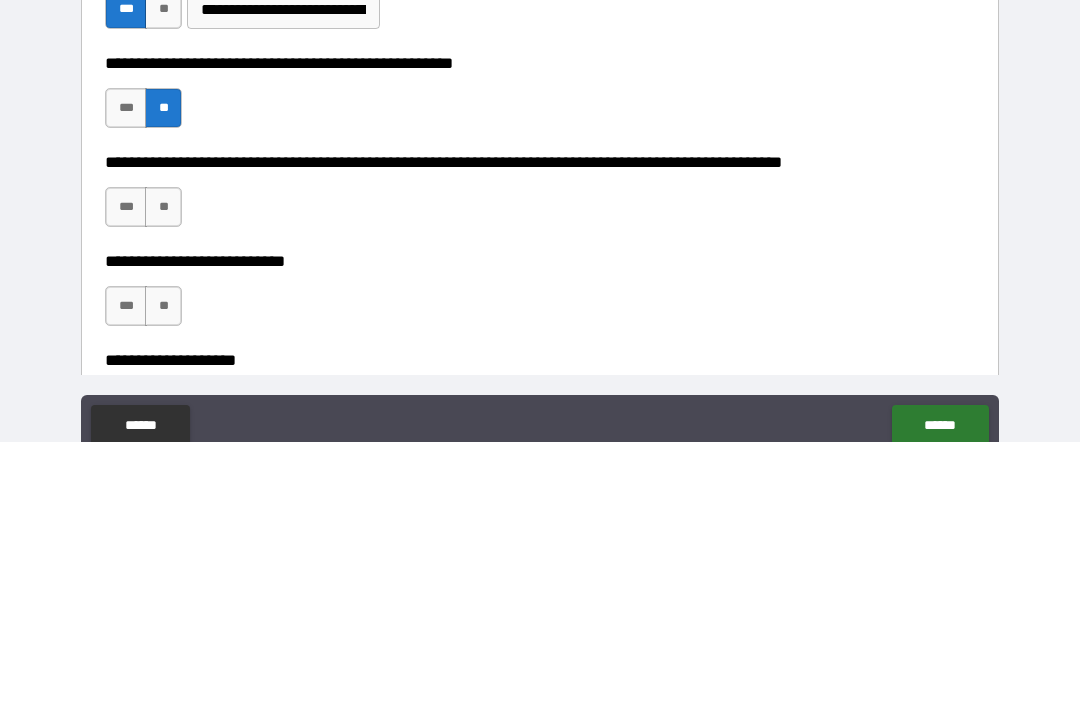 scroll, scrollTop: 66, scrollLeft: 0, axis: vertical 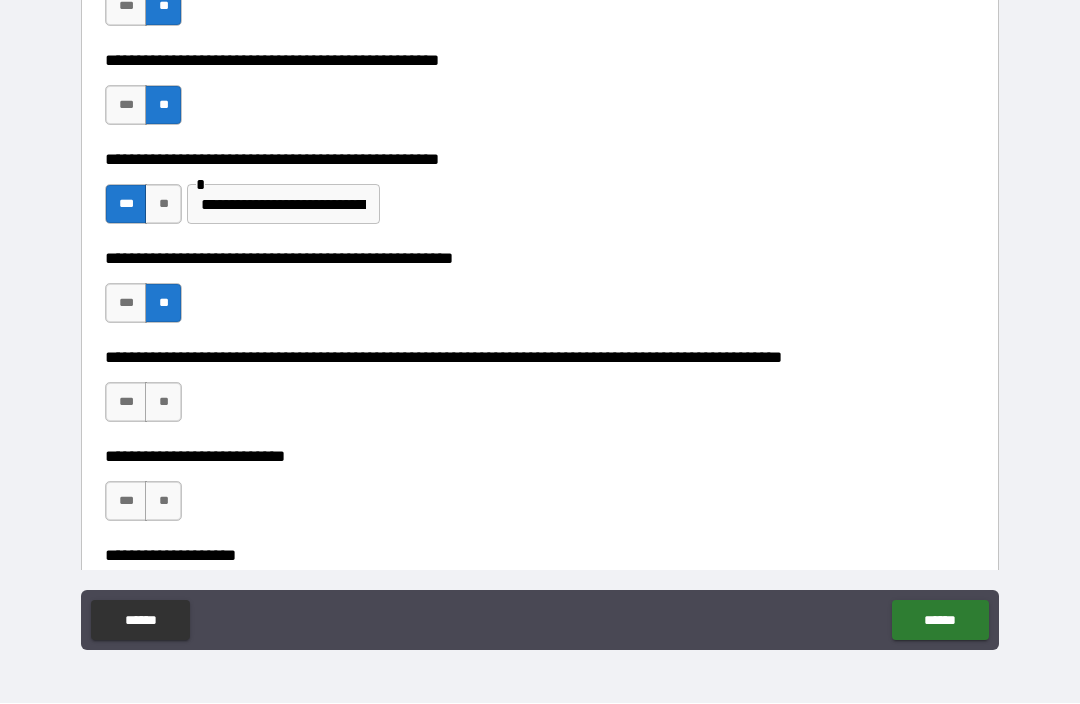 click on "**" at bounding box center (163, 403) 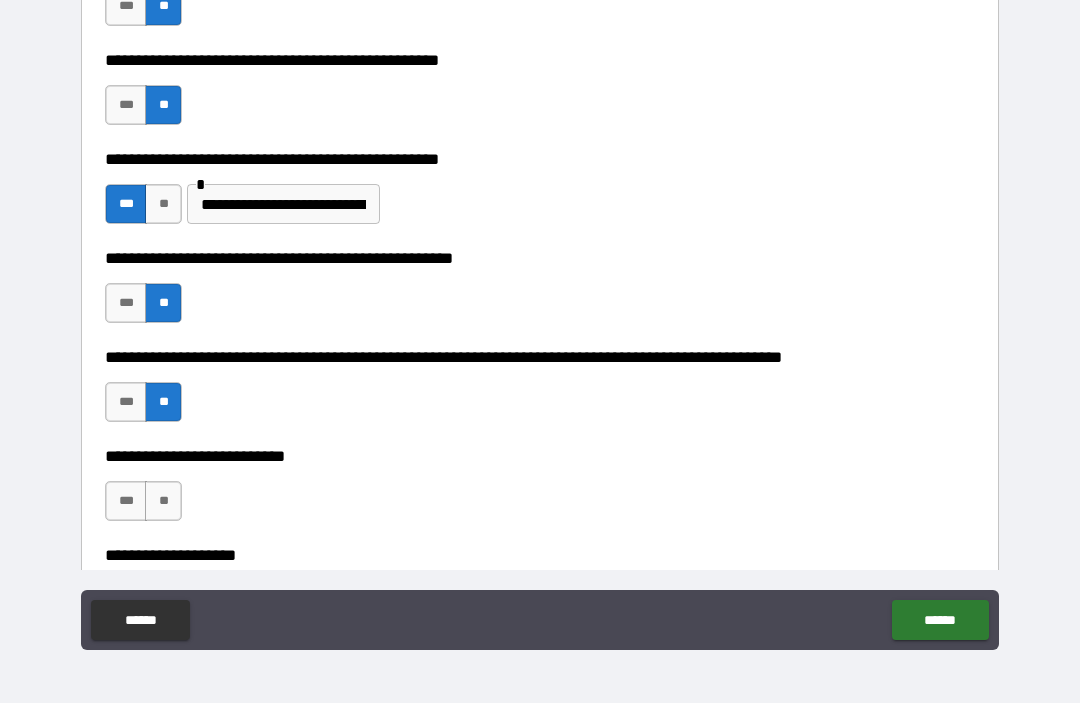 click on "**" at bounding box center (163, 502) 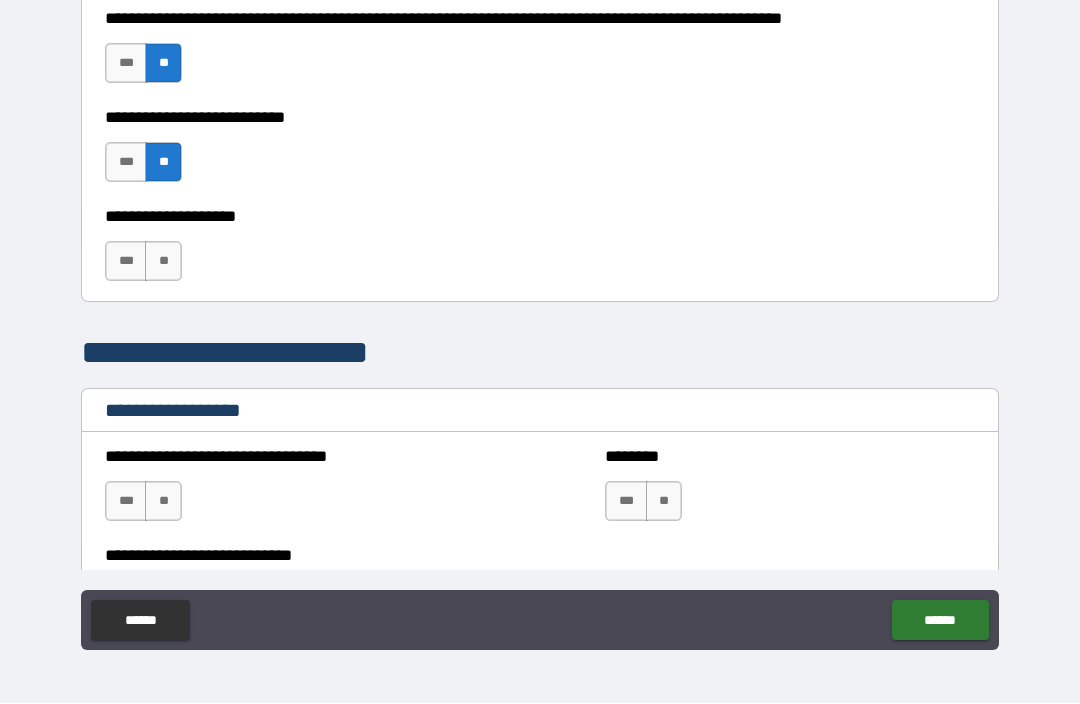scroll, scrollTop: 1216, scrollLeft: 0, axis: vertical 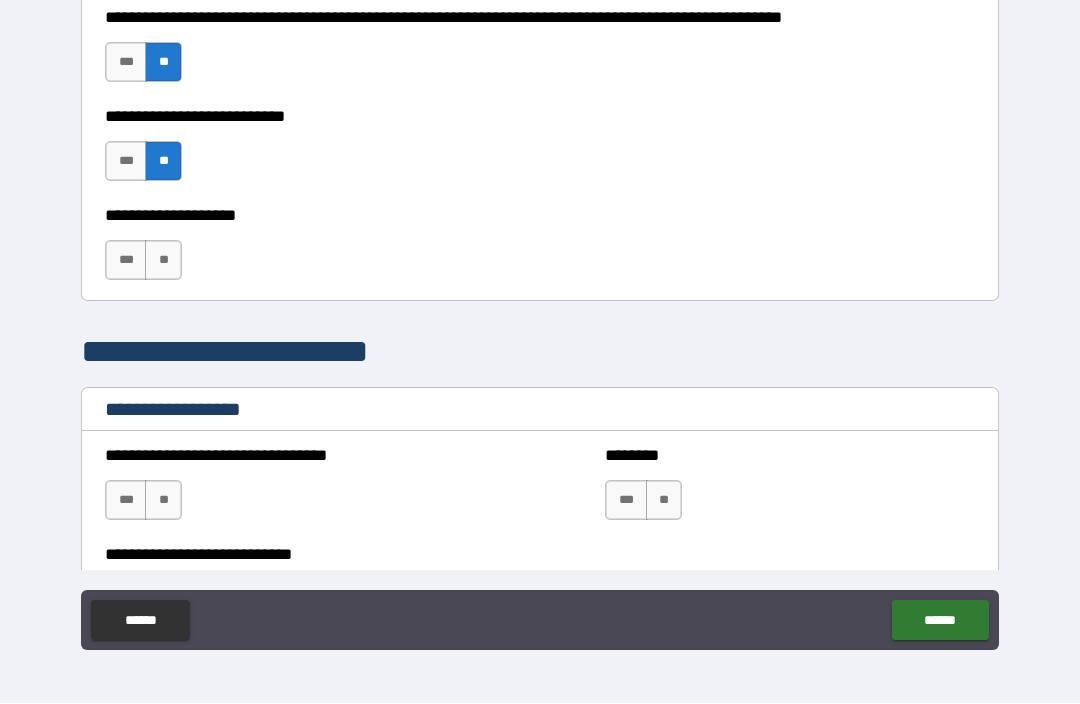 click on "***" at bounding box center (126, 261) 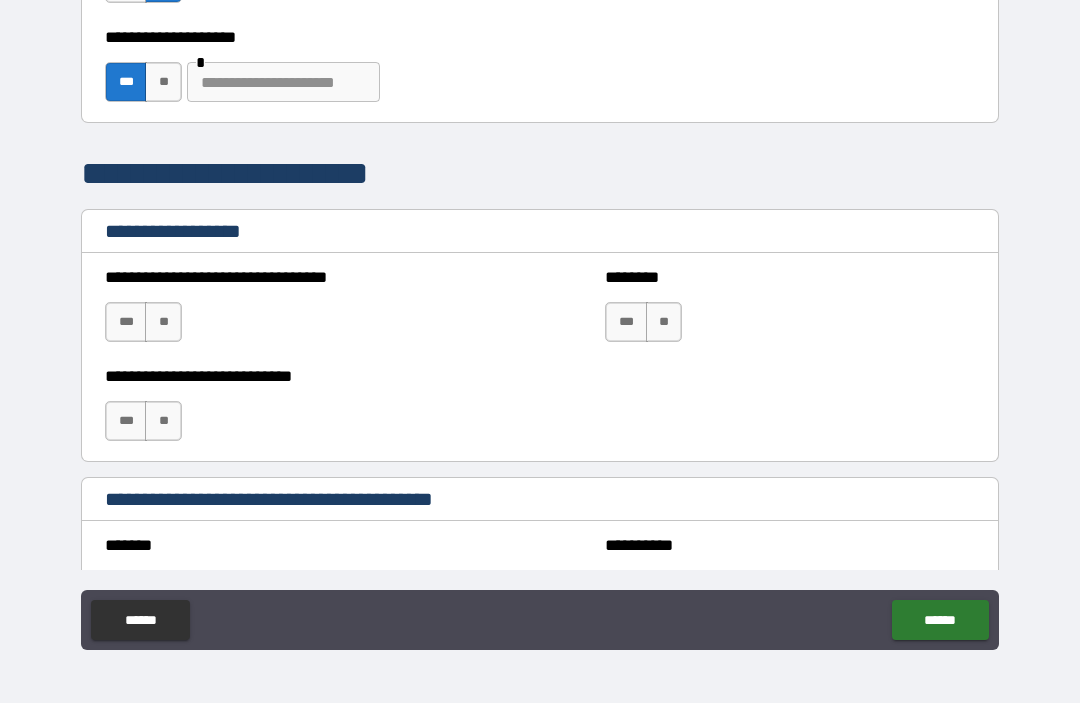 scroll, scrollTop: 1403, scrollLeft: 0, axis: vertical 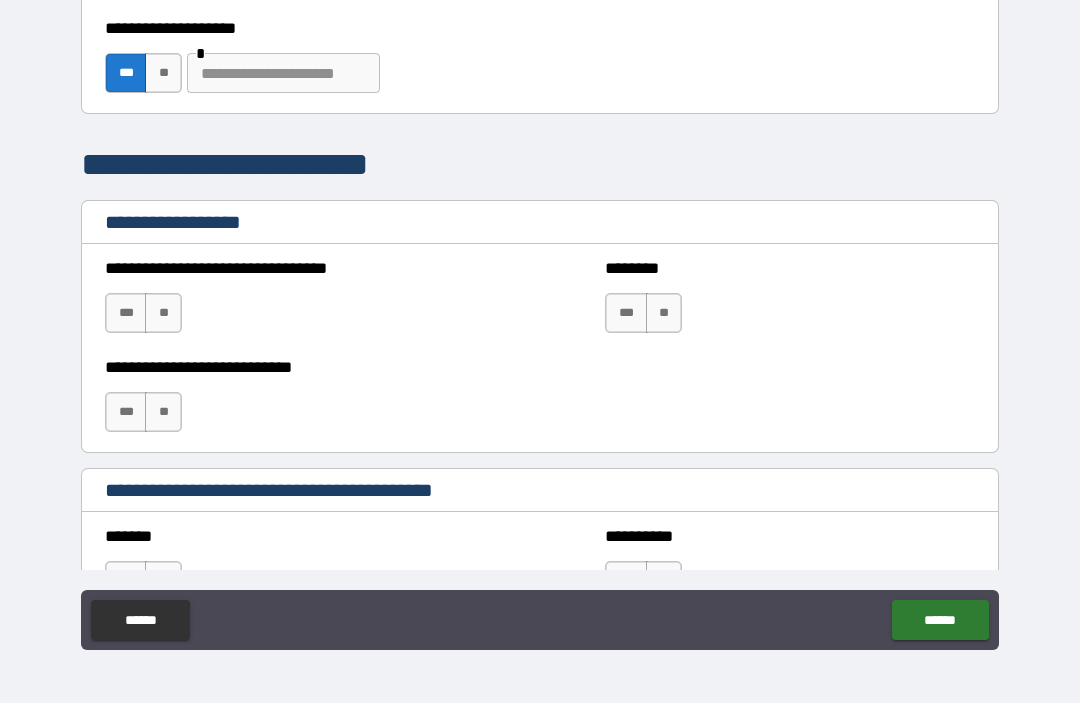 click at bounding box center (283, 74) 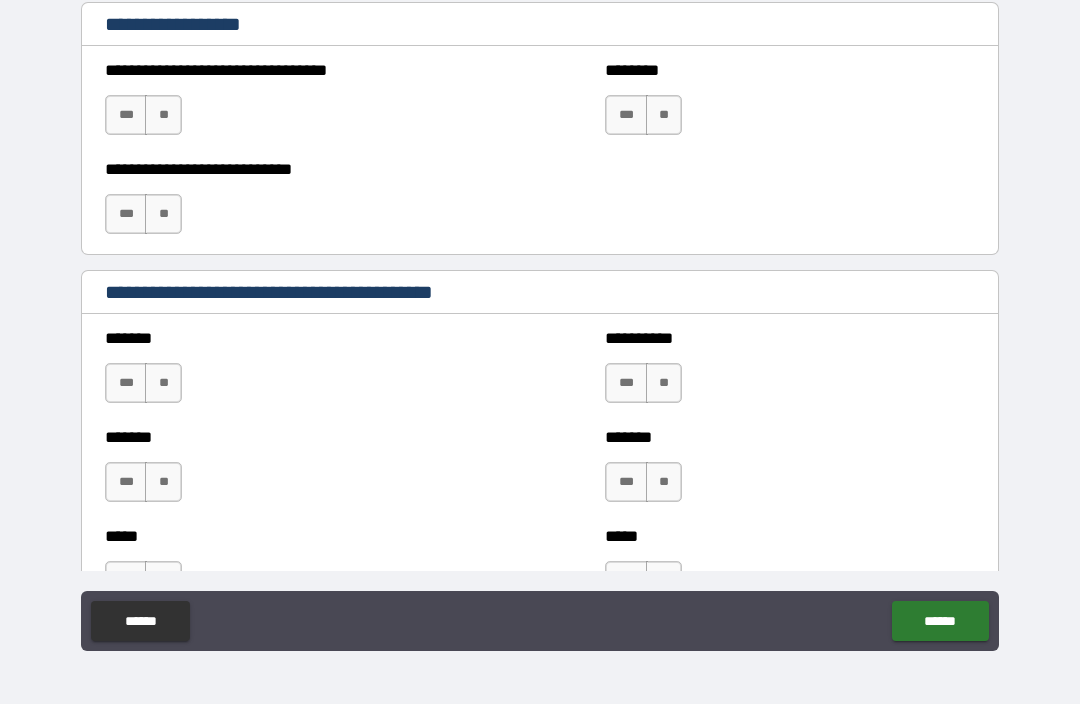 scroll, scrollTop: 1603, scrollLeft: 0, axis: vertical 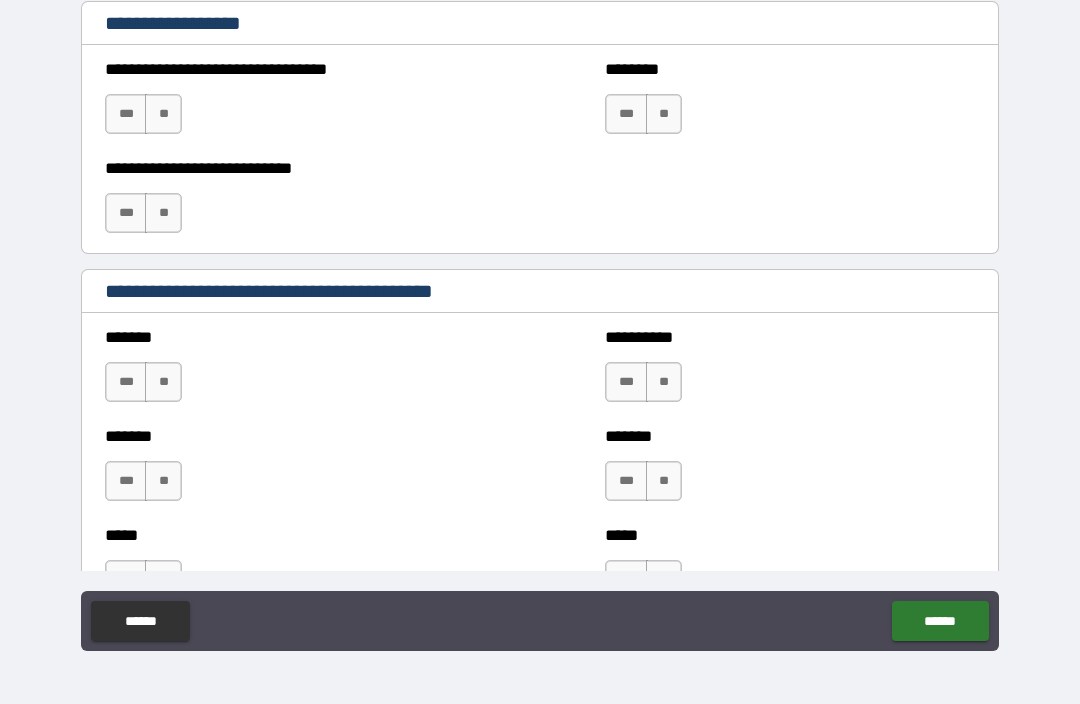type on "**********" 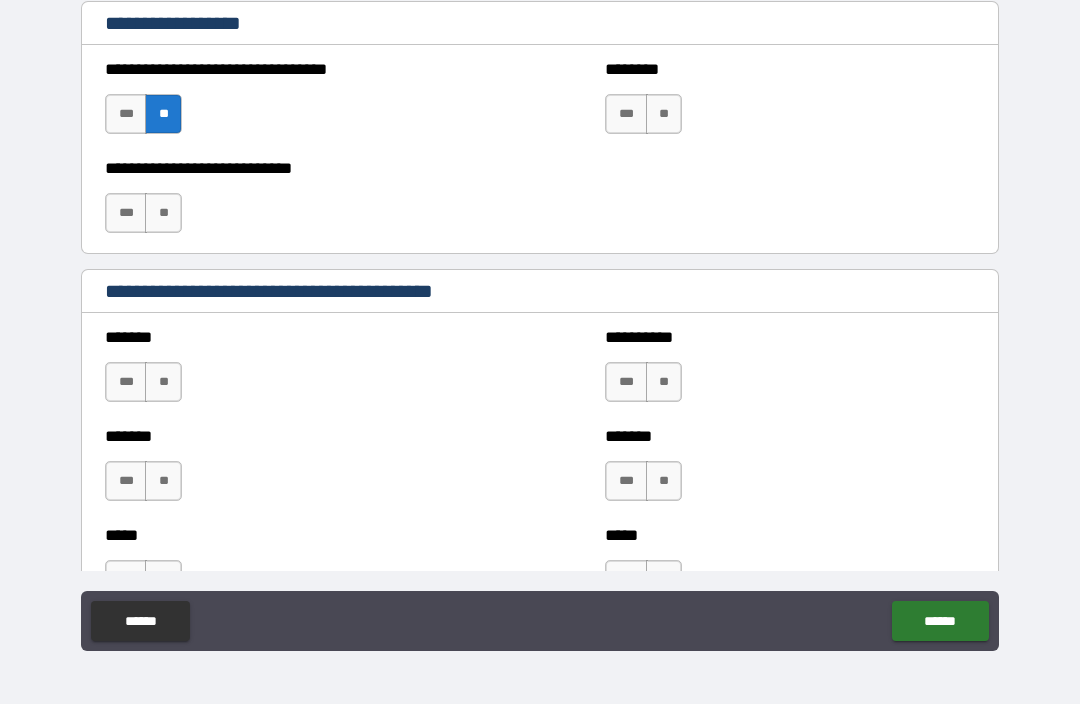 click on "**" at bounding box center (163, 213) 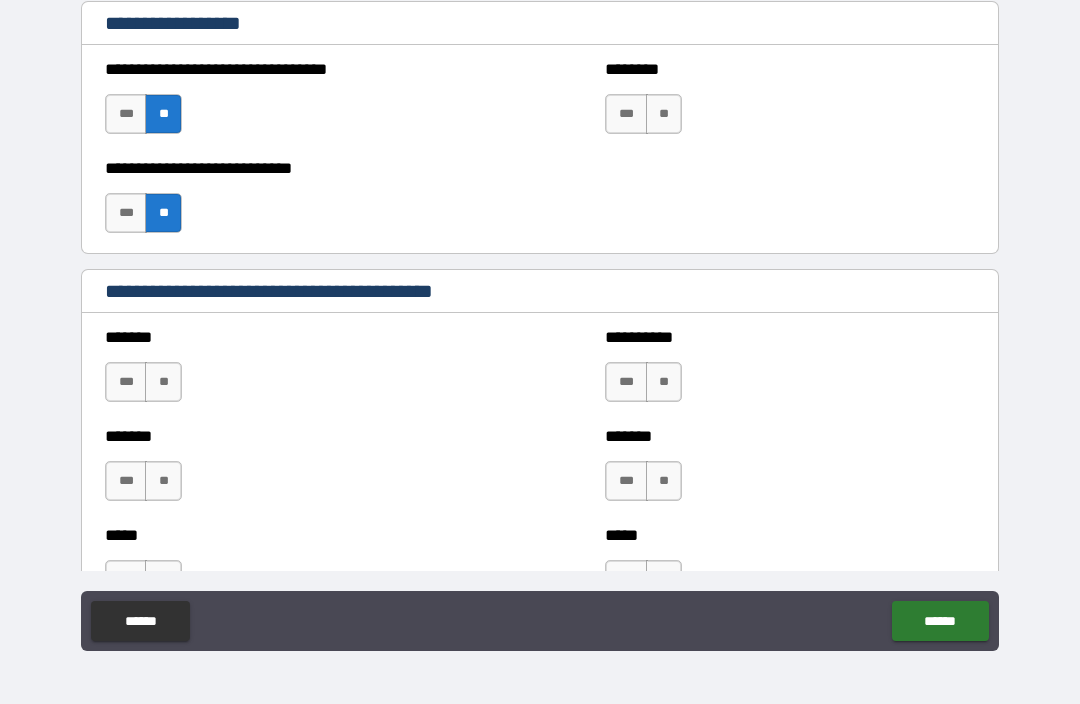 click on "**" at bounding box center [664, 114] 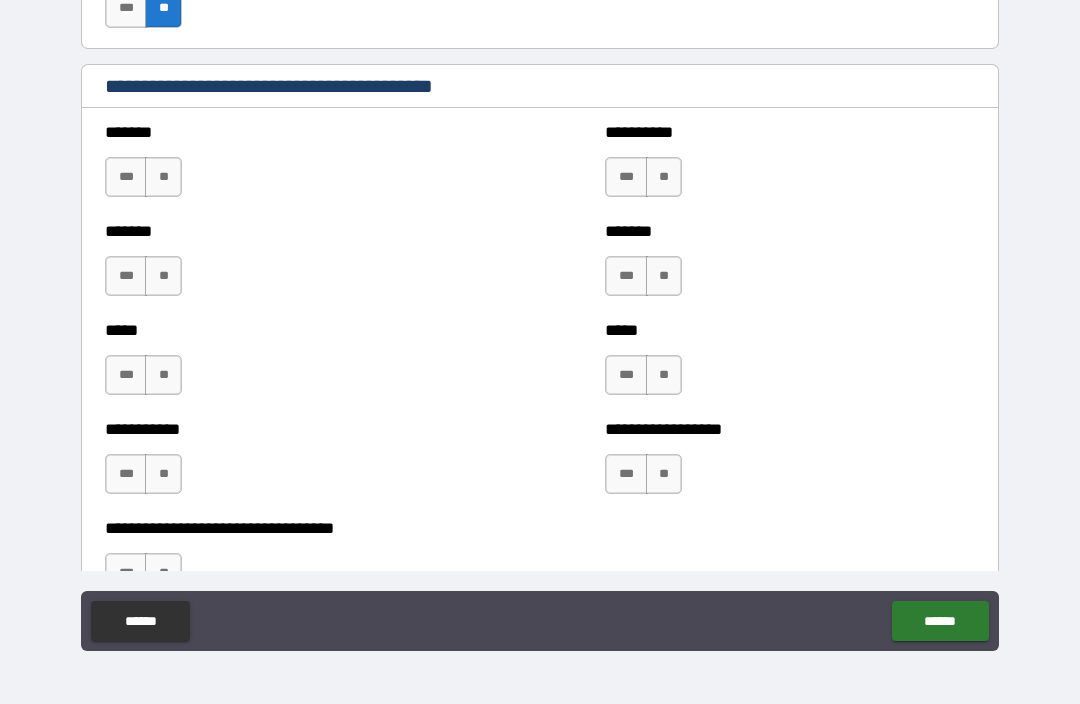 scroll, scrollTop: 1811, scrollLeft: 0, axis: vertical 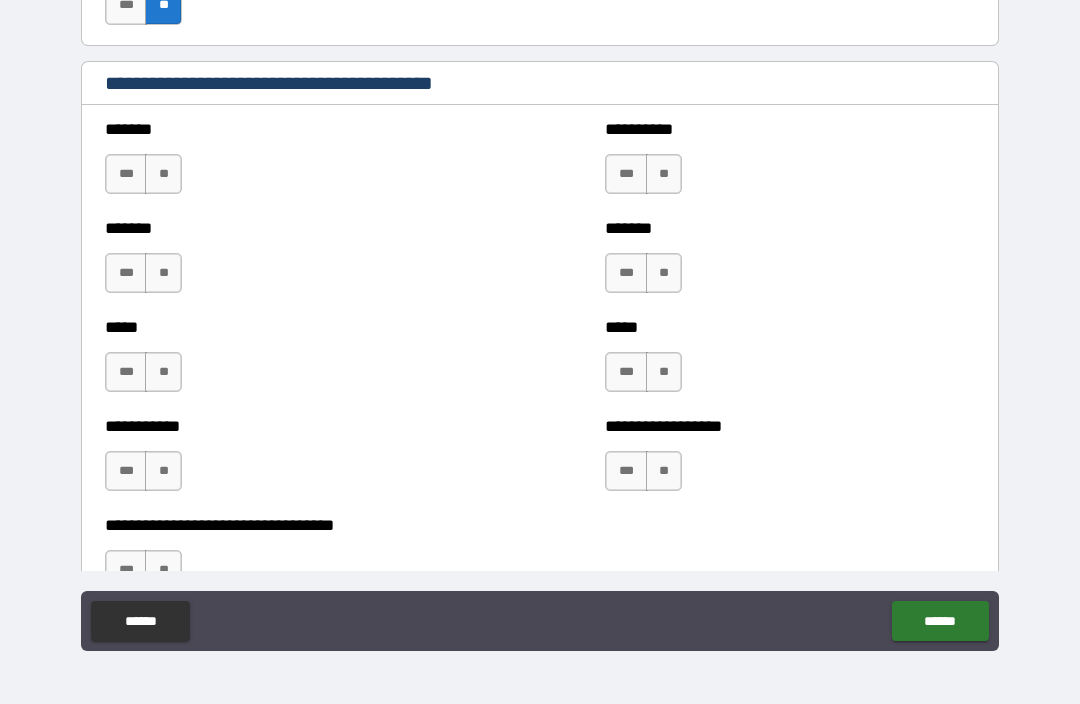 click on "**" at bounding box center (163, 174) 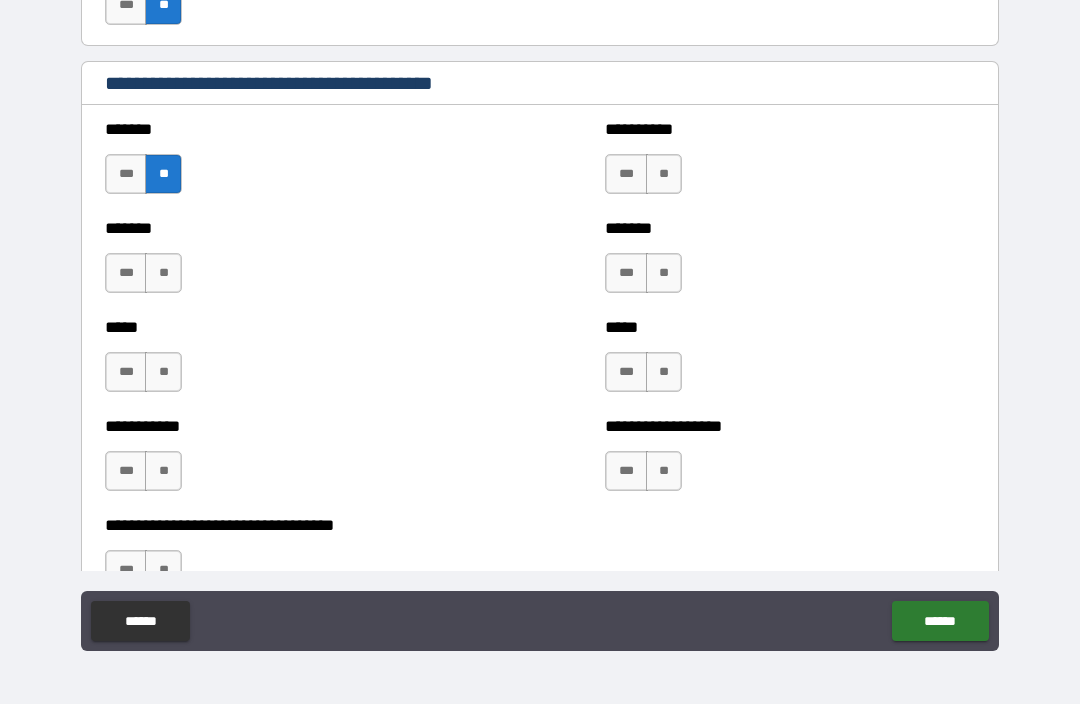 click on "**" at bounding box center (163, 273) 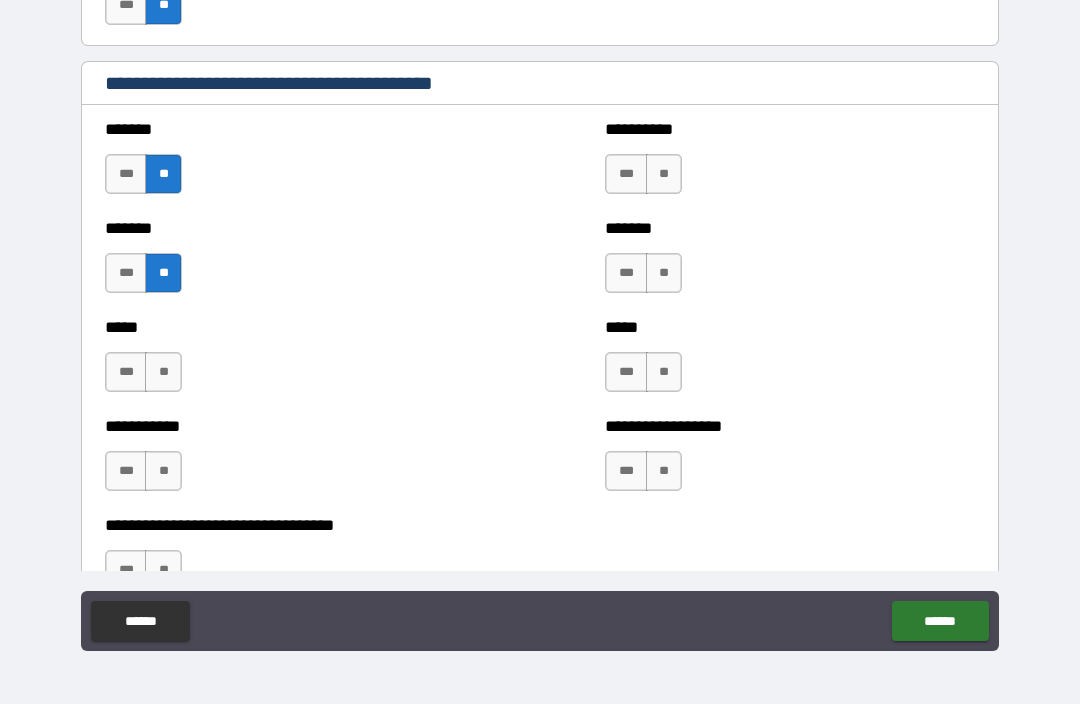 click on "**" at bounding box center (163, 372) 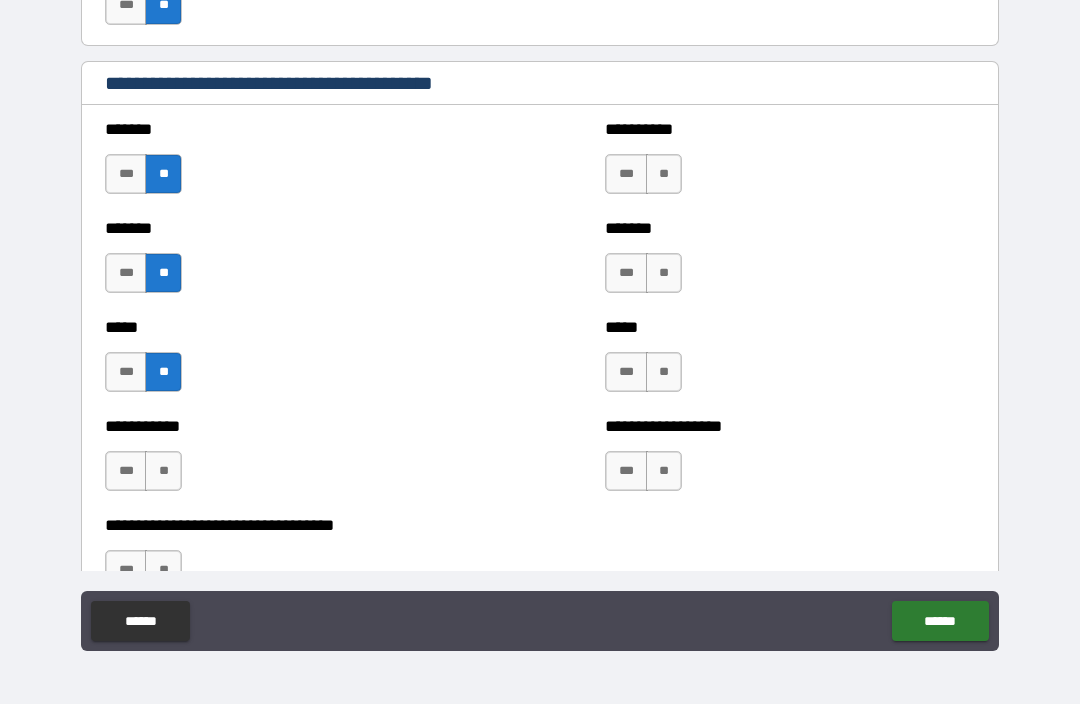 click on "**" at bounding box center [163, 471] 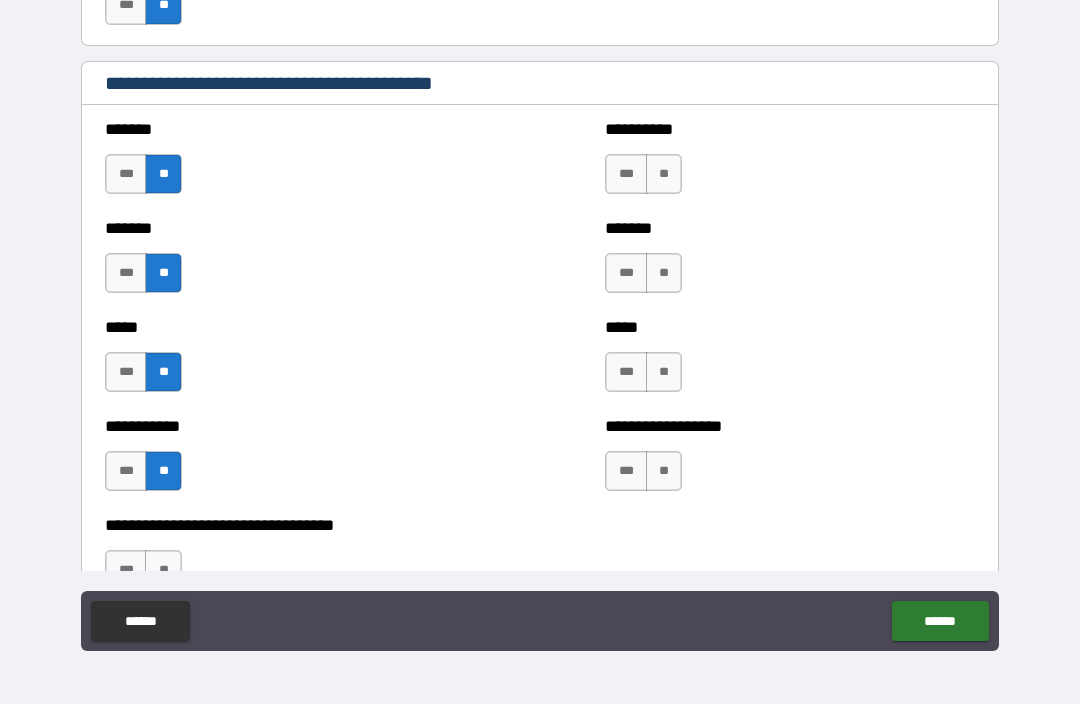 click on "**" at bounding box center (664, 174) 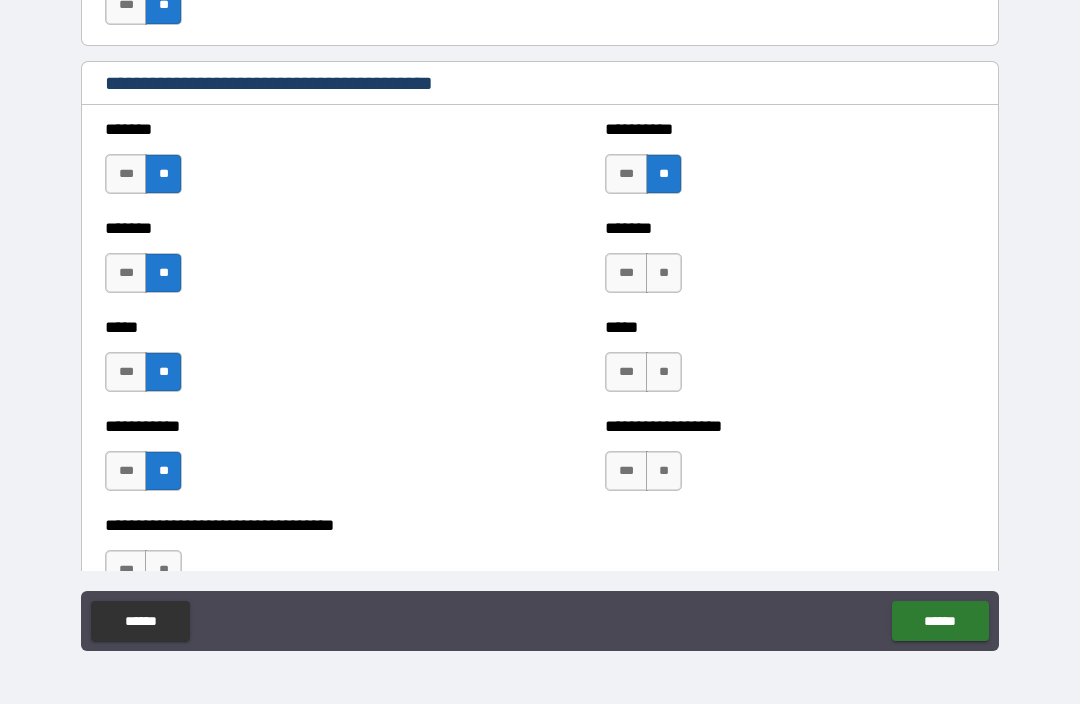 click on "**" at bounding box center (664, 273) 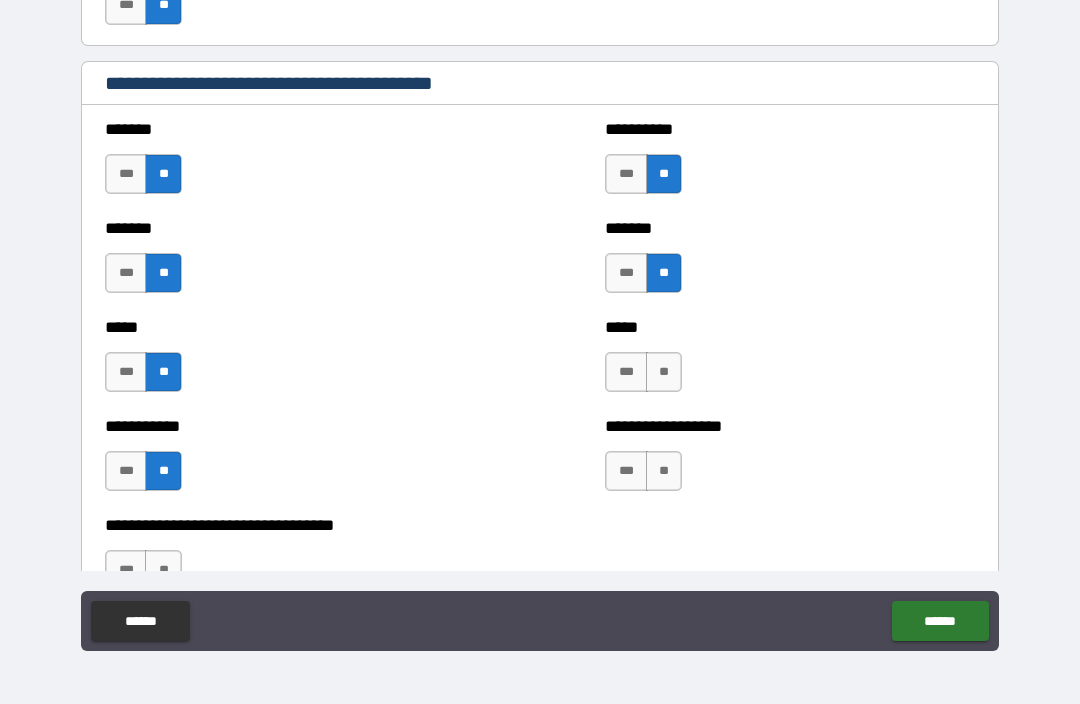 click on "**" at bounding box center [664, 372] 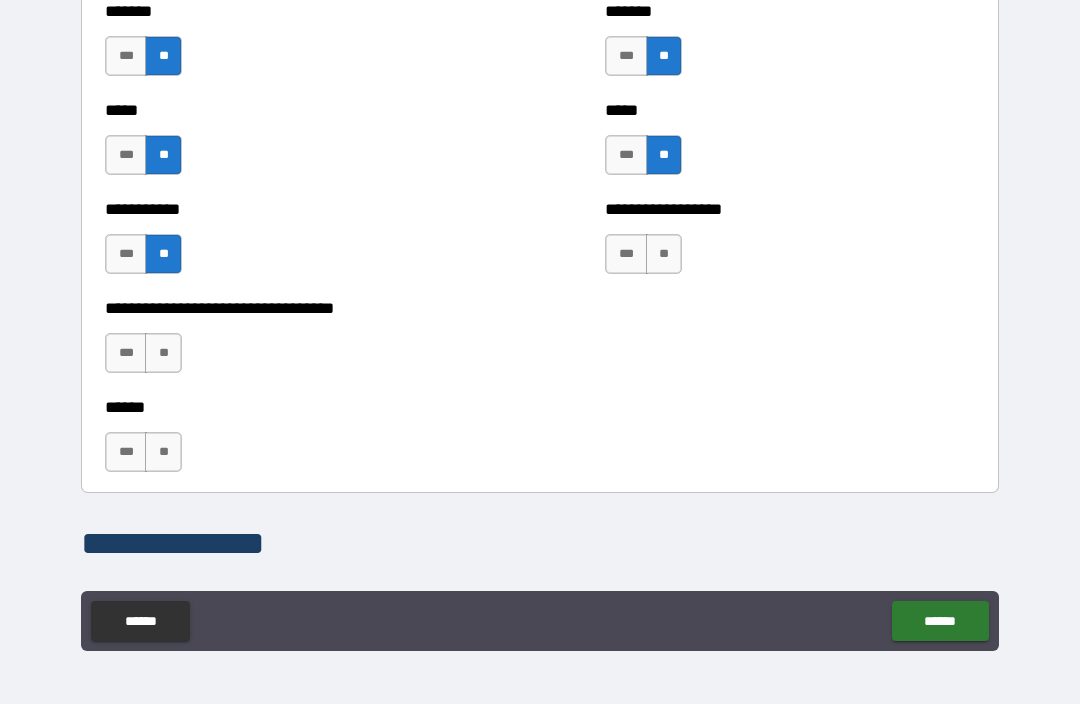 scroll, scrollTop: 2045, scrollLeft: 0, axis: vertical 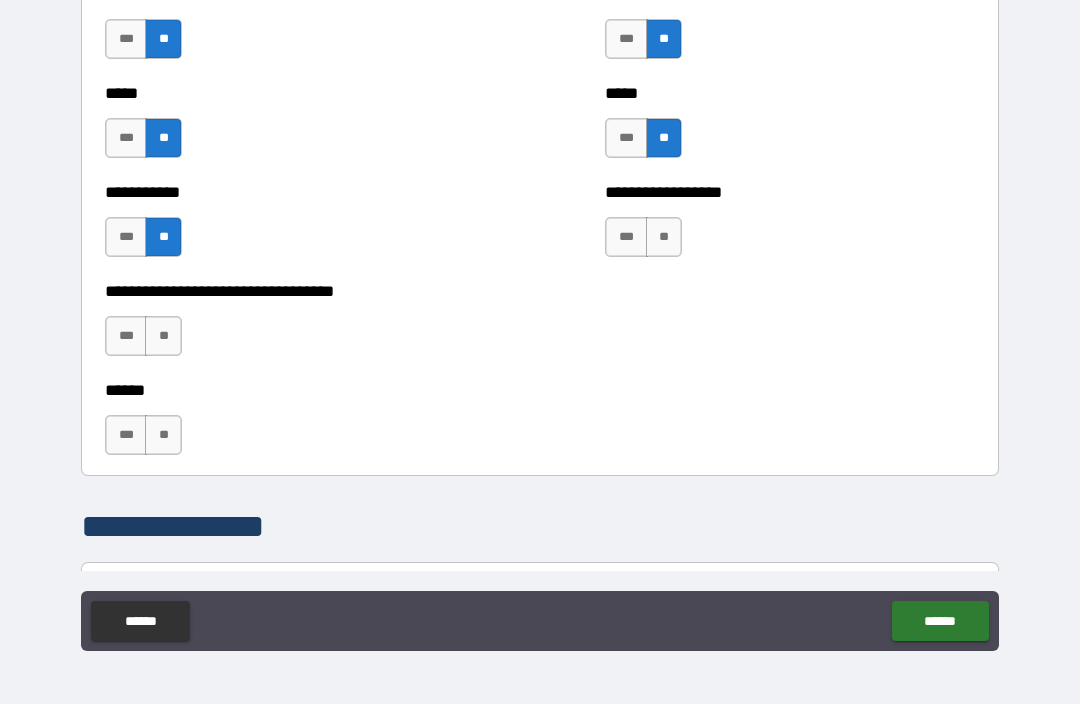 click on "**" at bounding box center [664, 237] 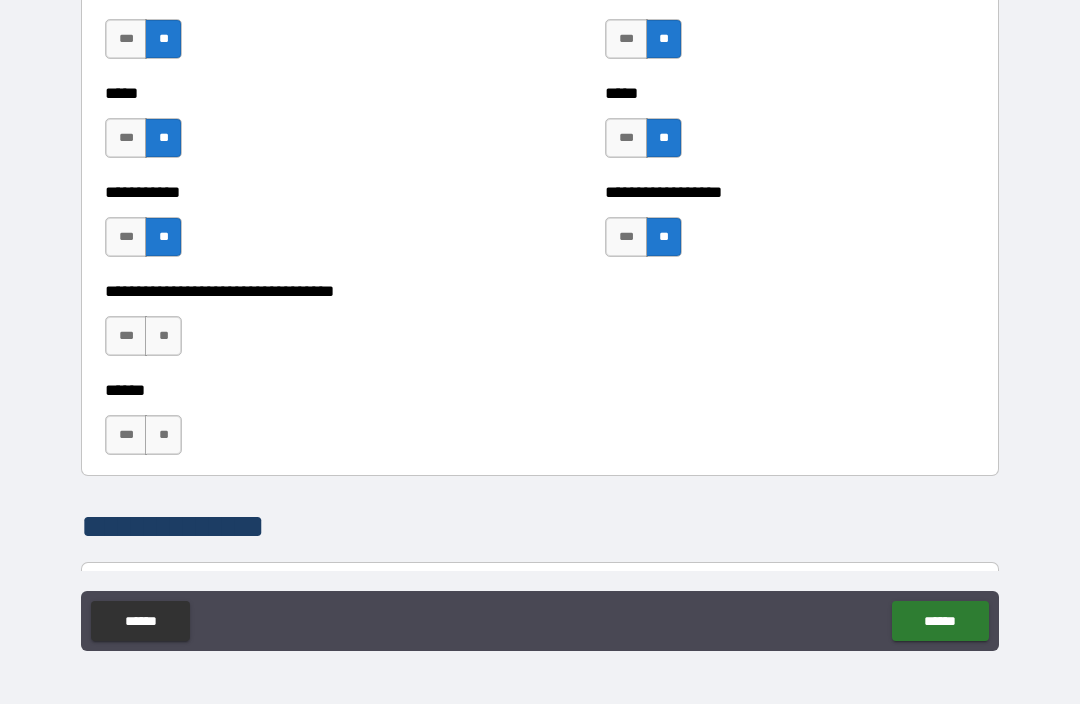 click on "**" at bounding box center [163, 336] 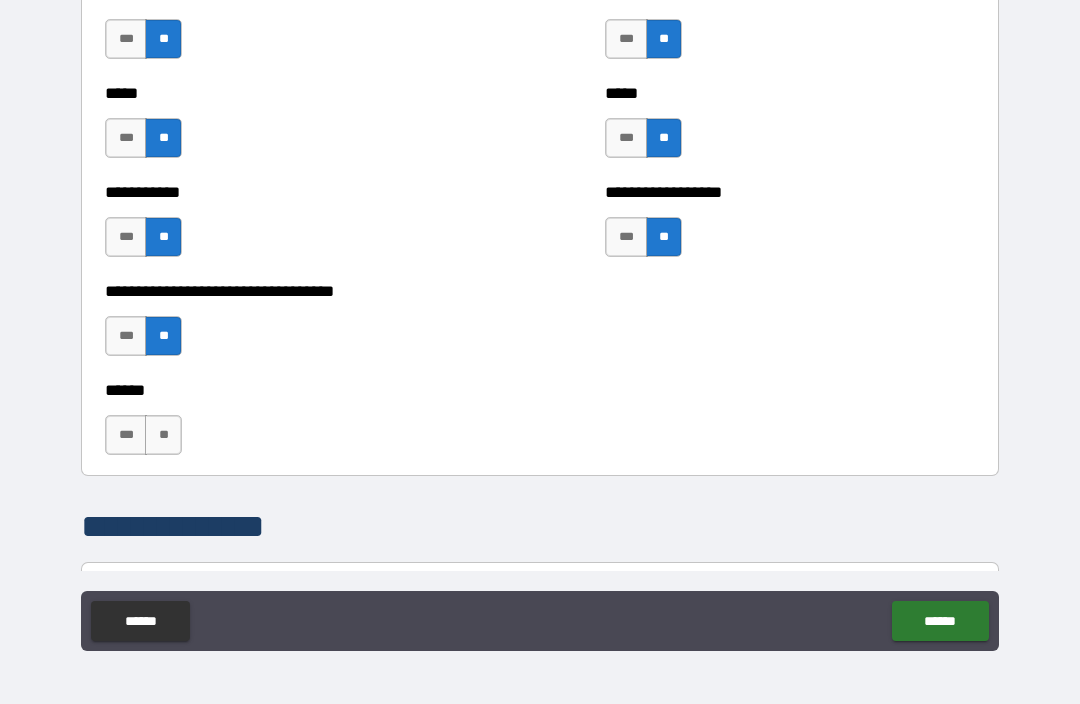 click on "**" at bounding box center (163, 435) 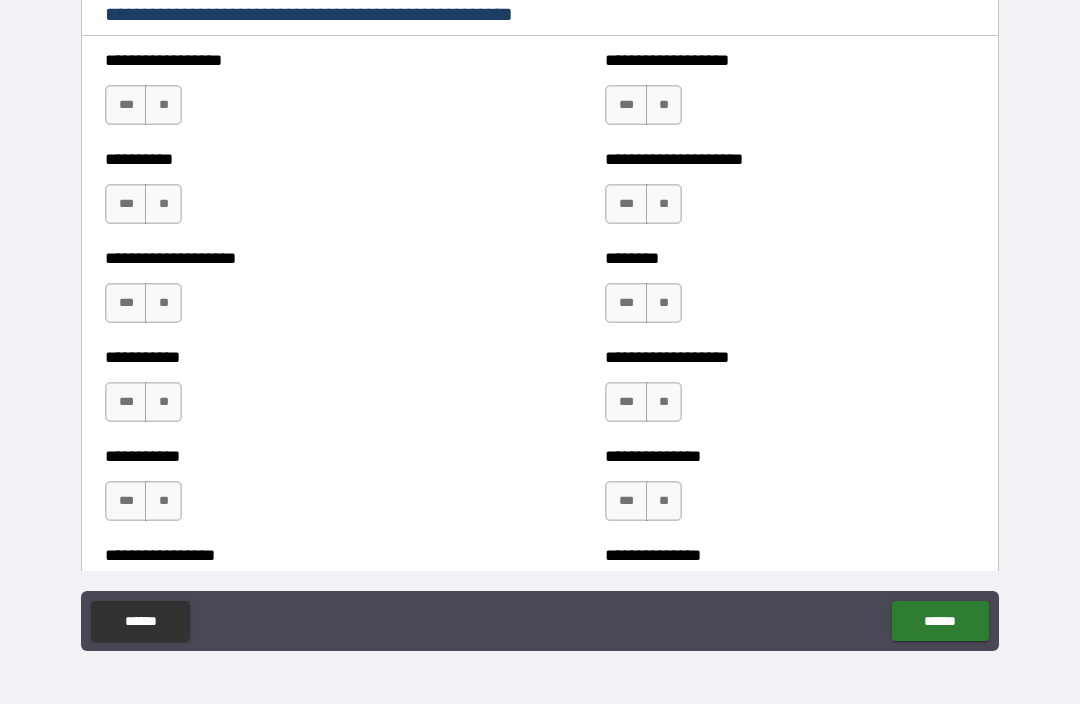 scroll, scrollTop: 2617, scrollLeft: 0, axis: vertical 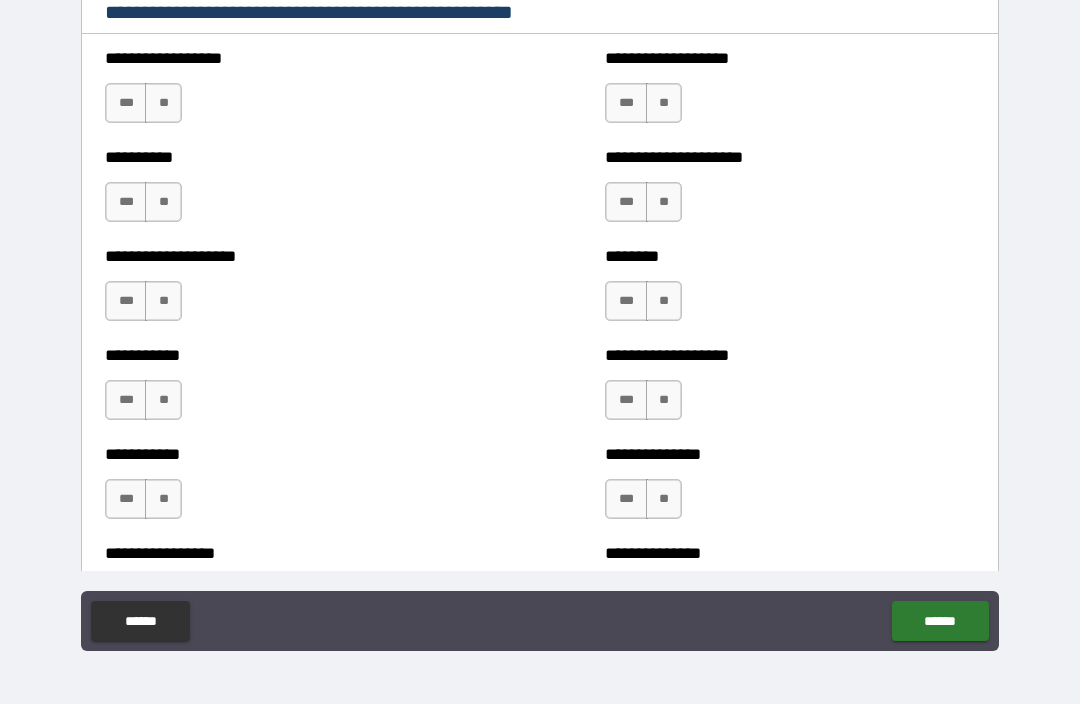 click on "**" at bounding box center [163, 103] 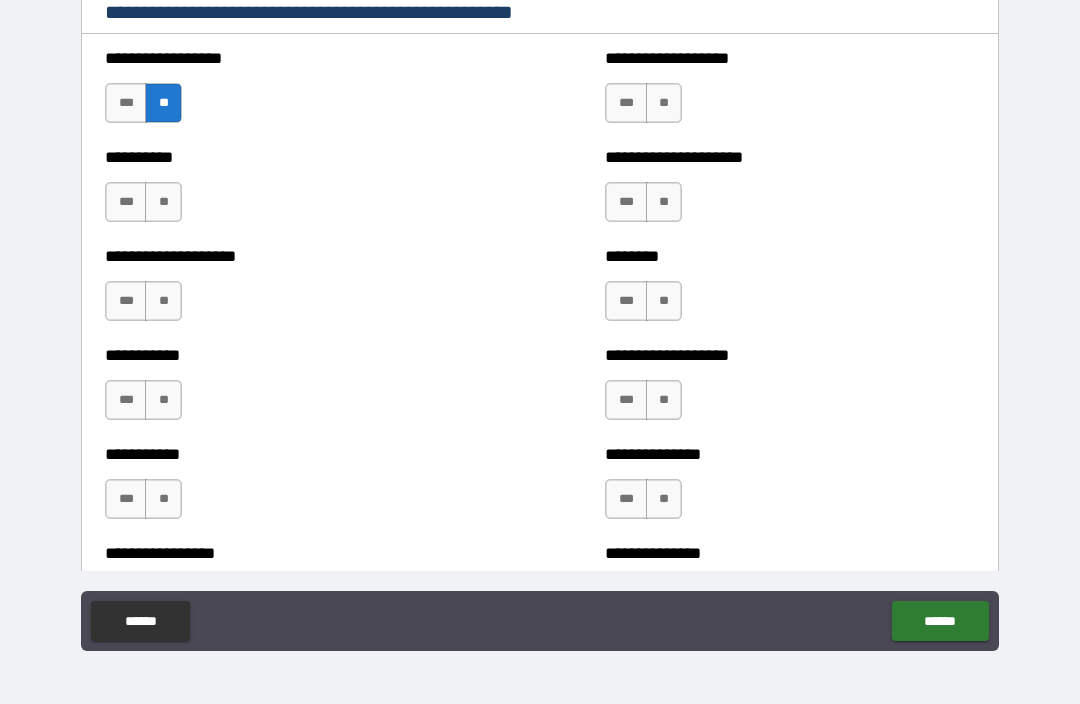 click on "**" at bounding box center (664, 103) 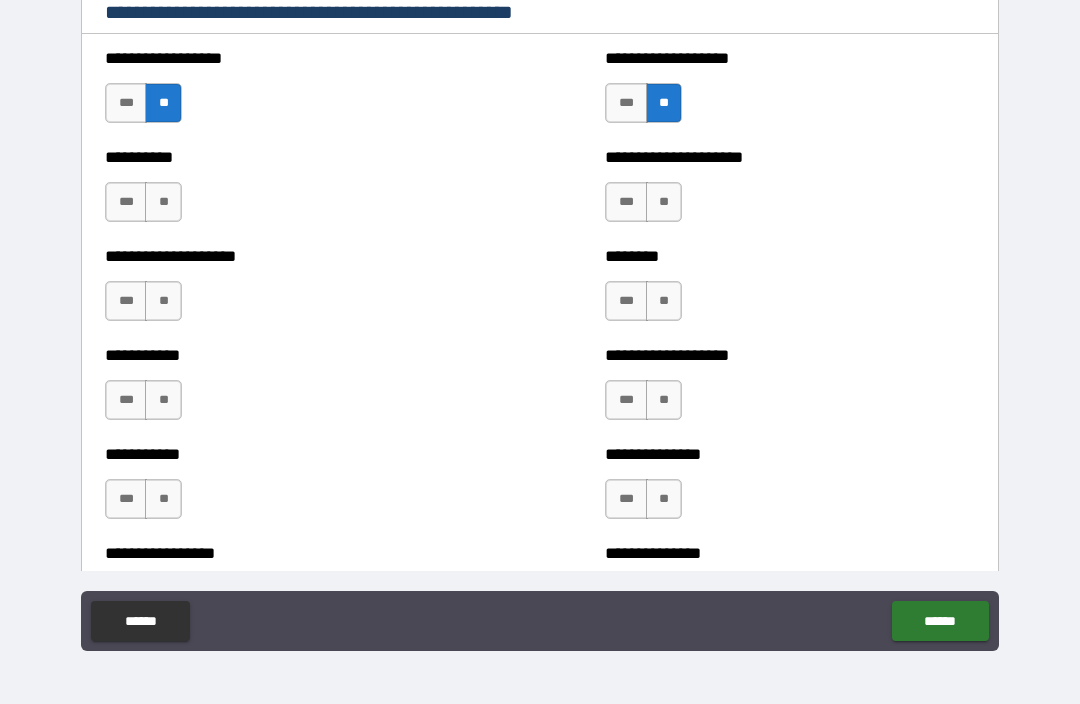 click on "**" at bounding box center (664, 202) 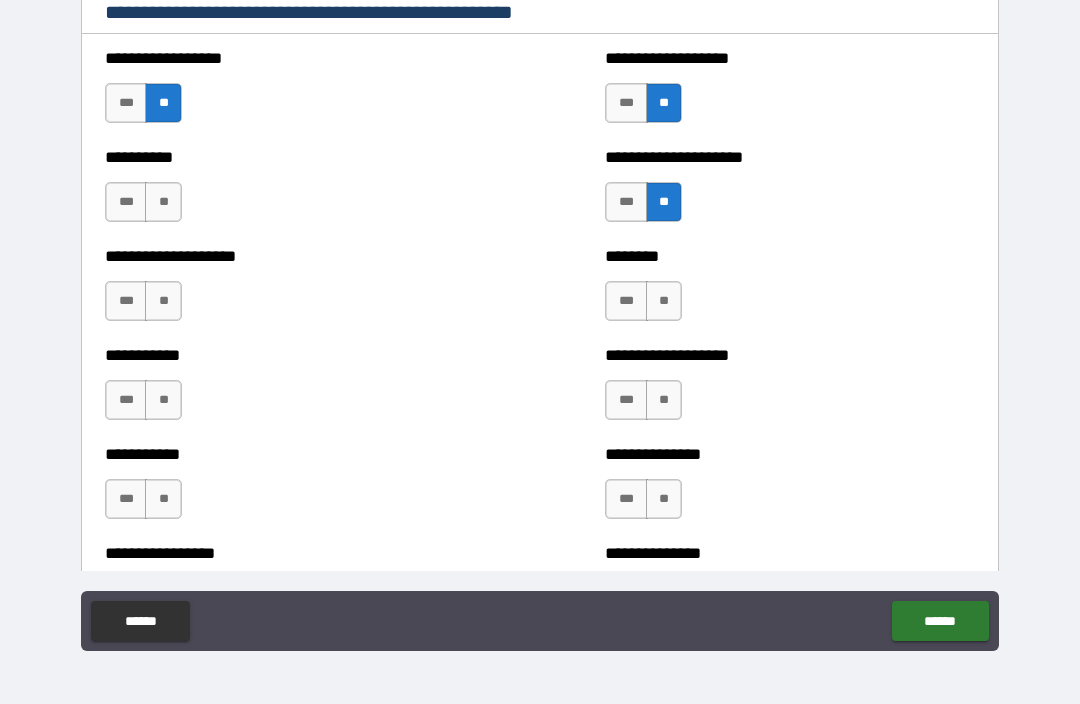 click on "**" at bounding box center [163, 202] 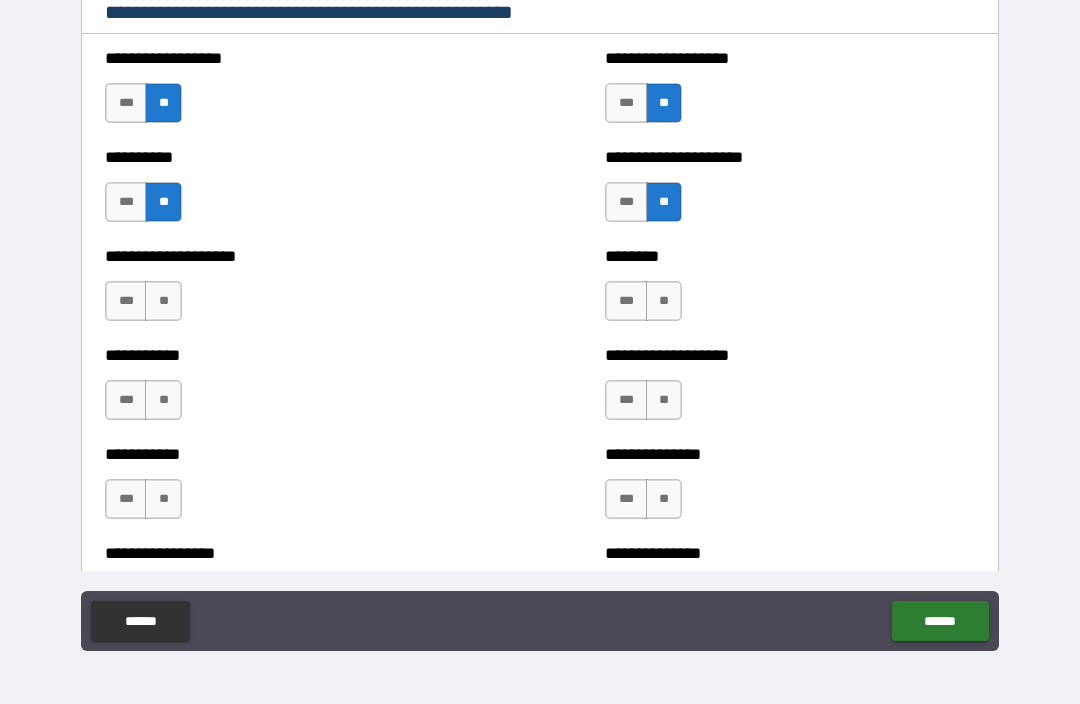 click on "**" at bounding box center (163, 301) 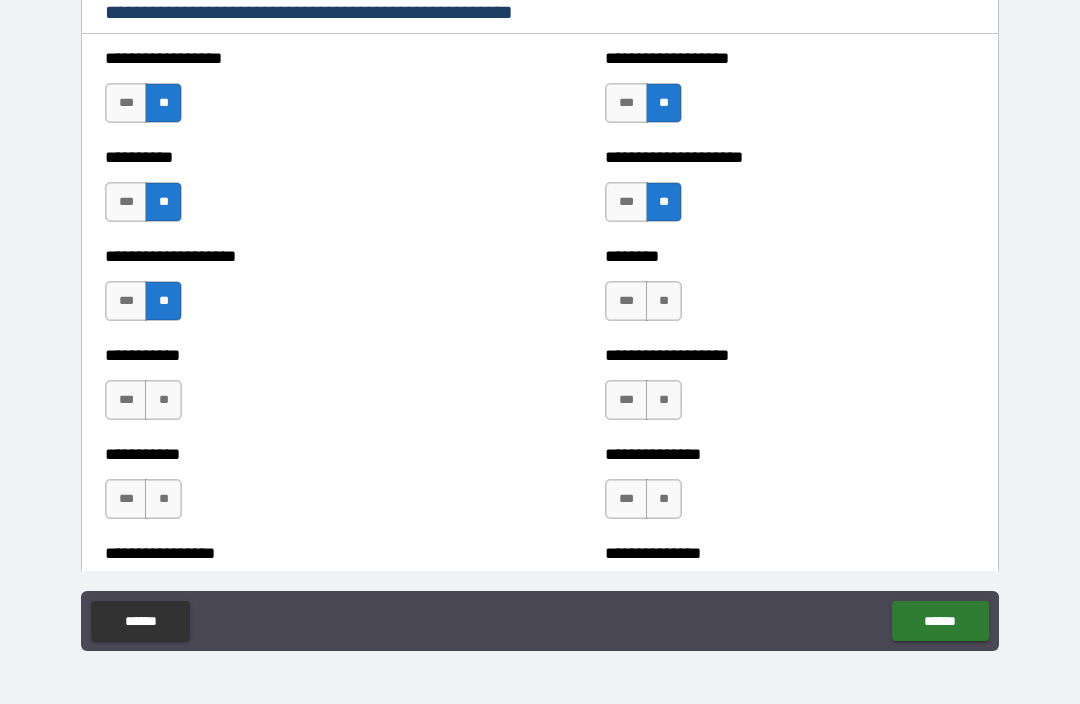 click on "**" at bounding box center [163, 400] 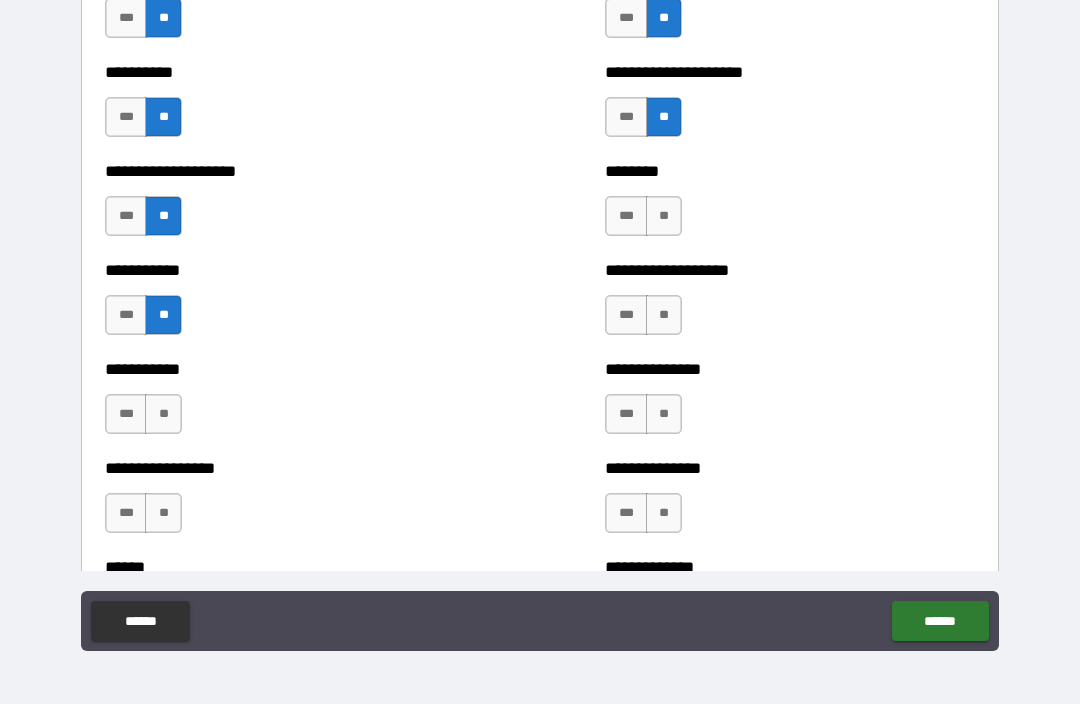 scroll, scrollTop: 2701, scrollLeft: 0, axis: vertical 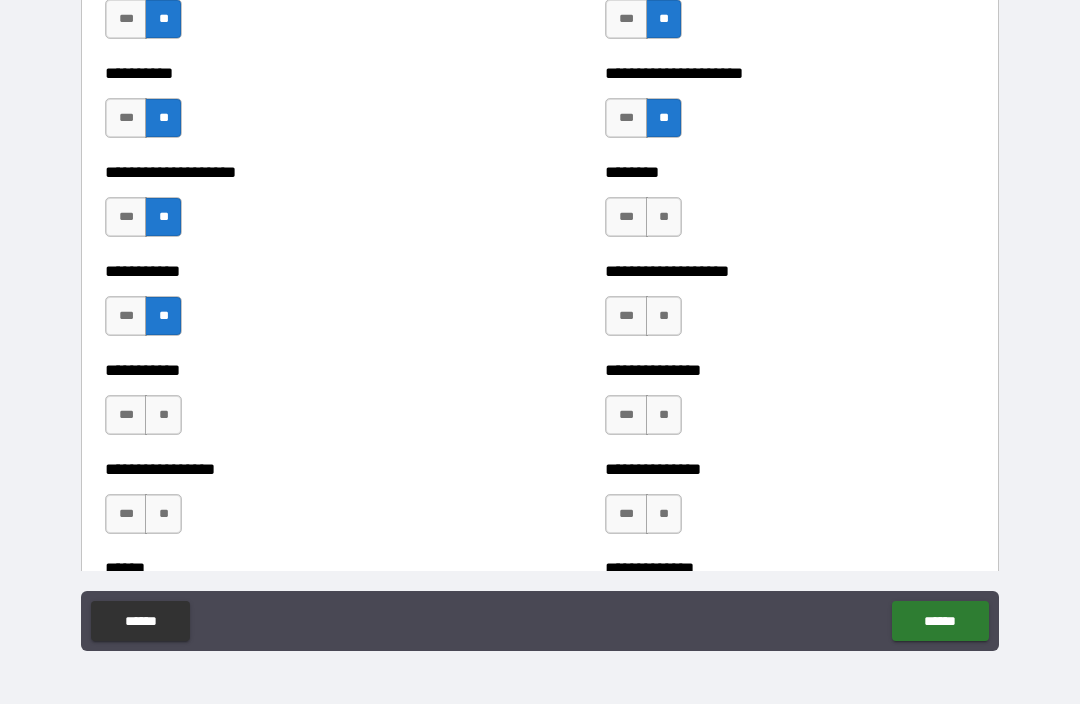 click on "***" at bounding box center [626, 217] 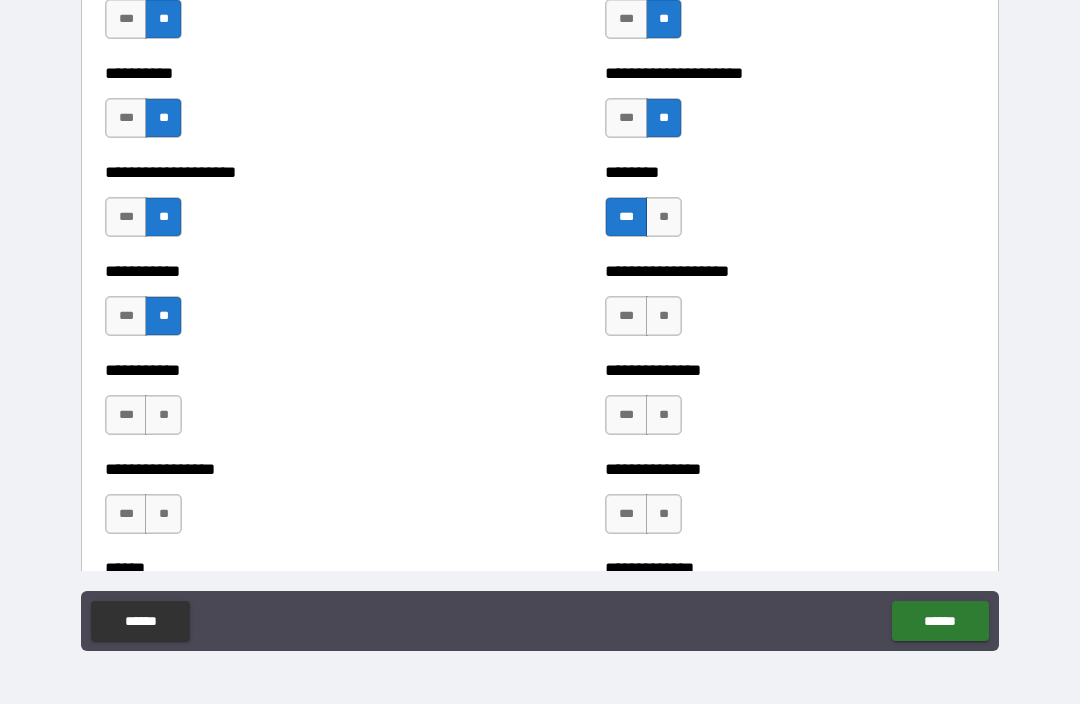 click on "***" at bounding box center (626, 316) 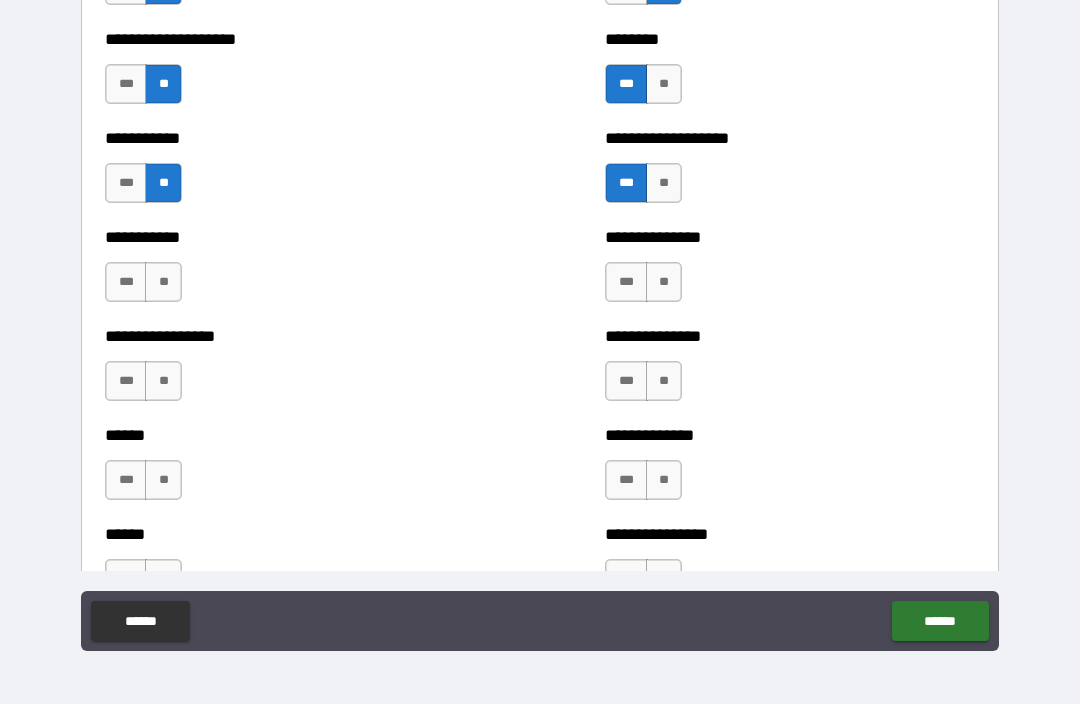 scroll, scrollTop: 2860, scrollLeft: 0, axis: vertical 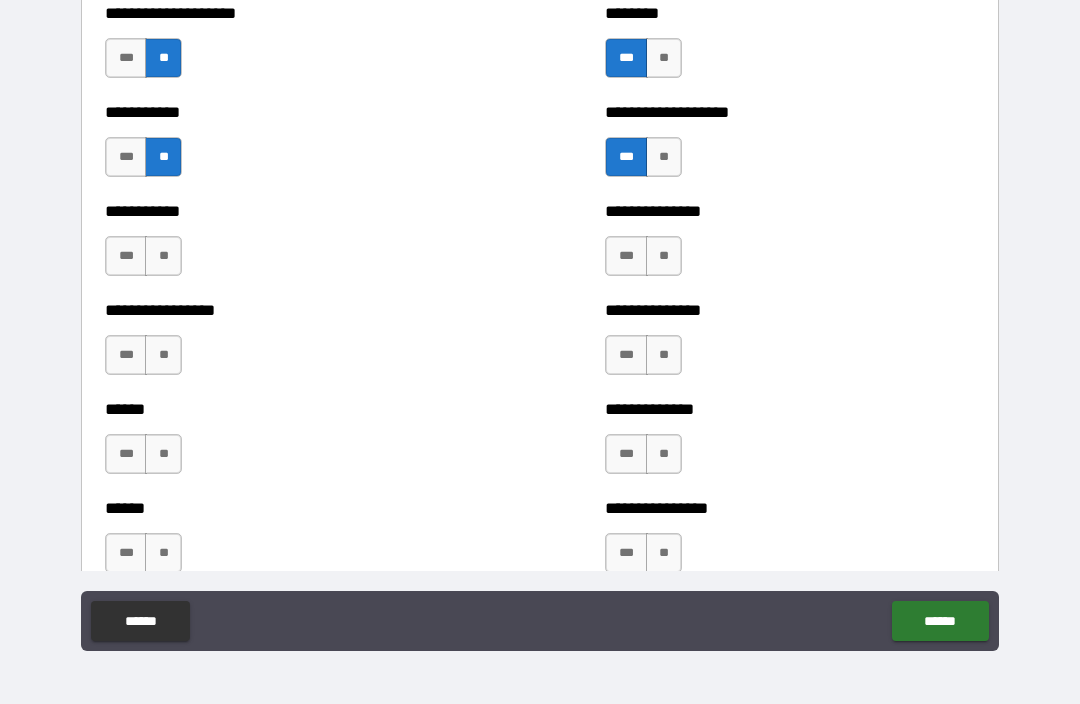 click on "**" at bounding box center [664, 256] 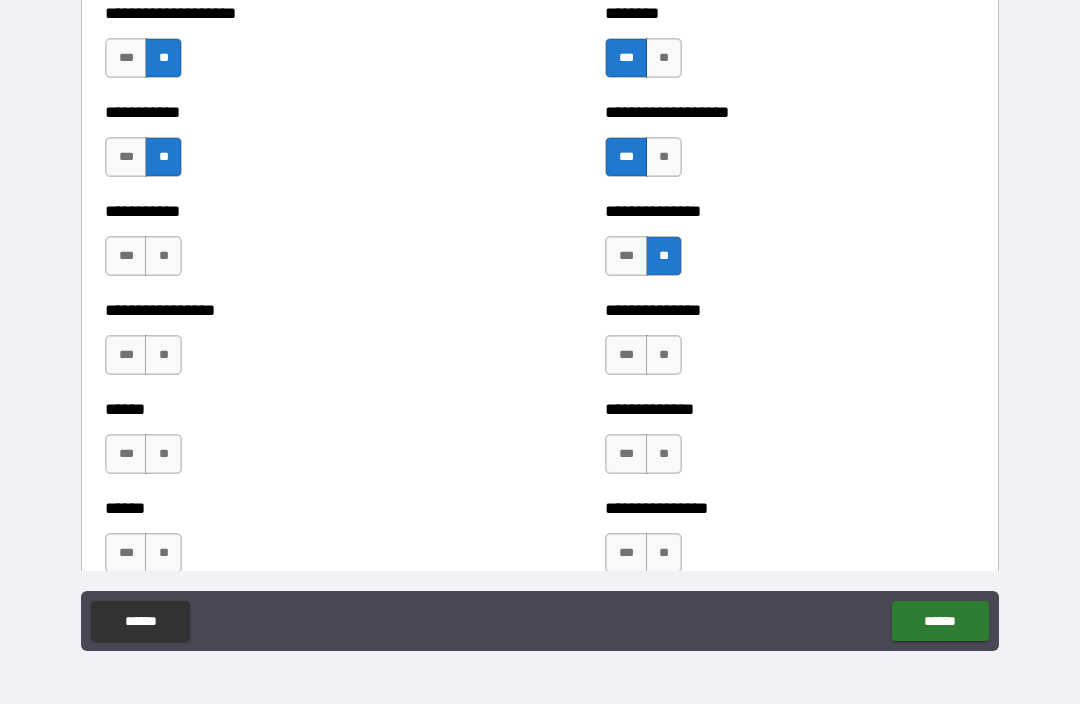 click on "**" at bounding box center (163, 256) 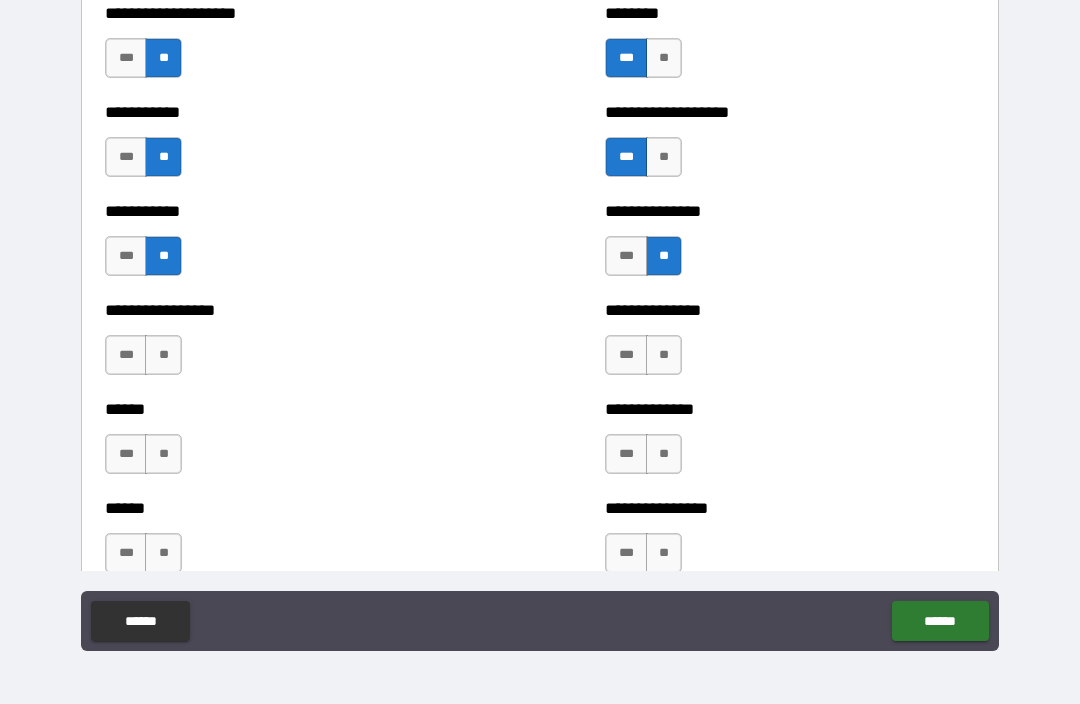 click on "**" at bounding box center (163, 355) 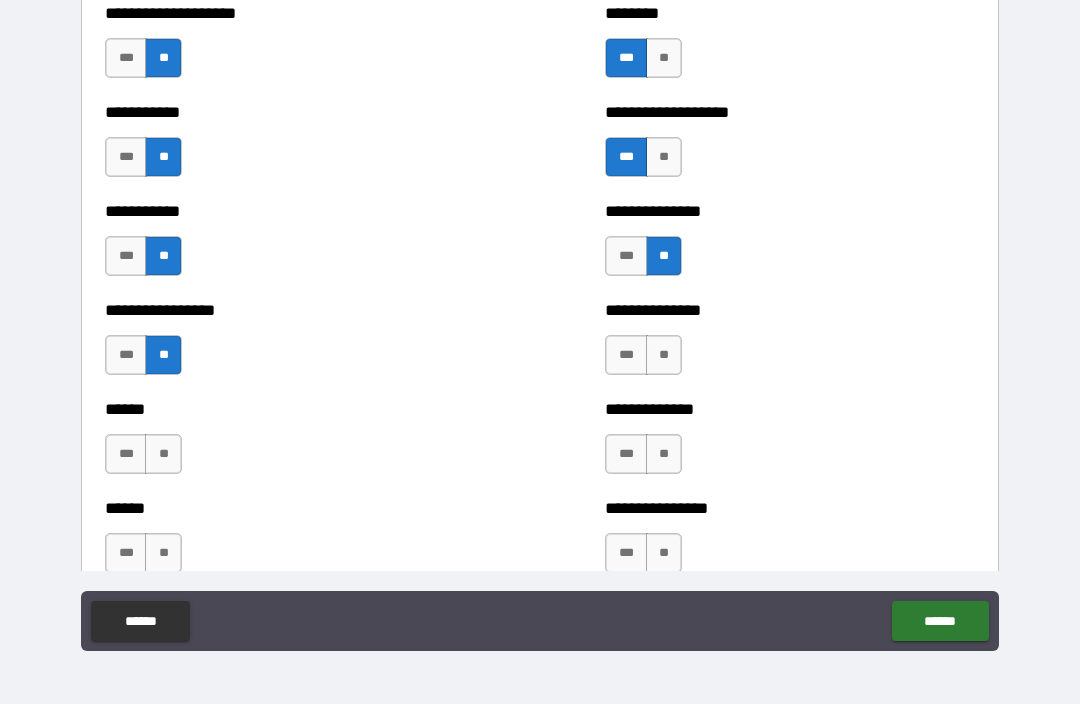 click on "**" at bounding box center [163, 454] 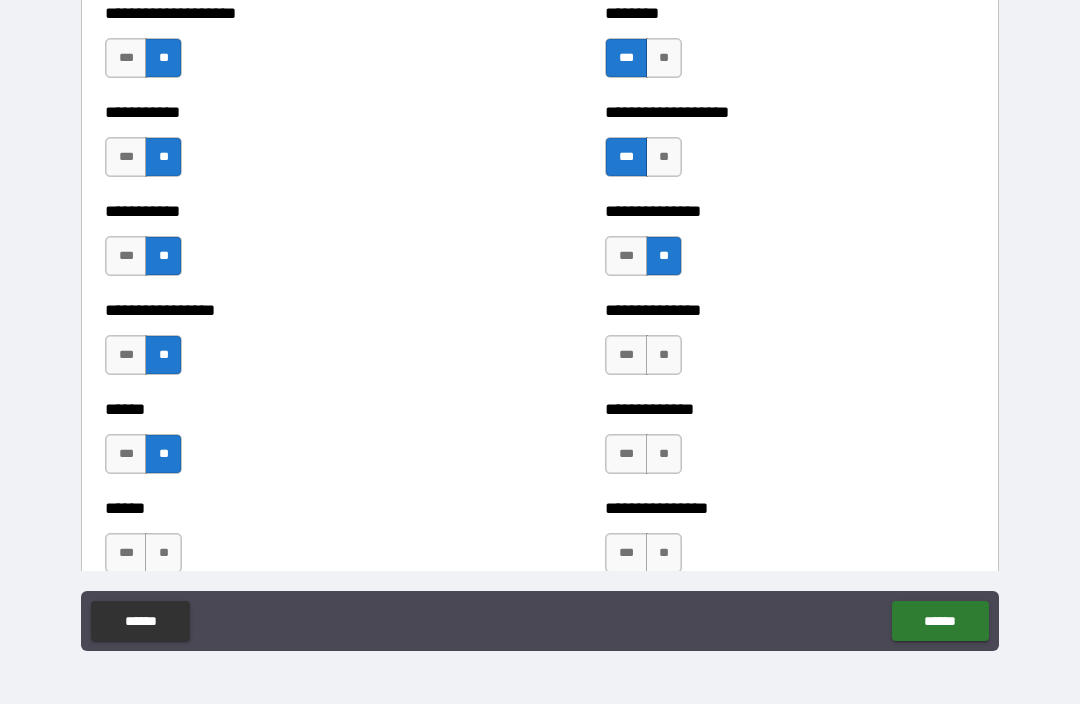click on "**" at bounding box center [664, 355] 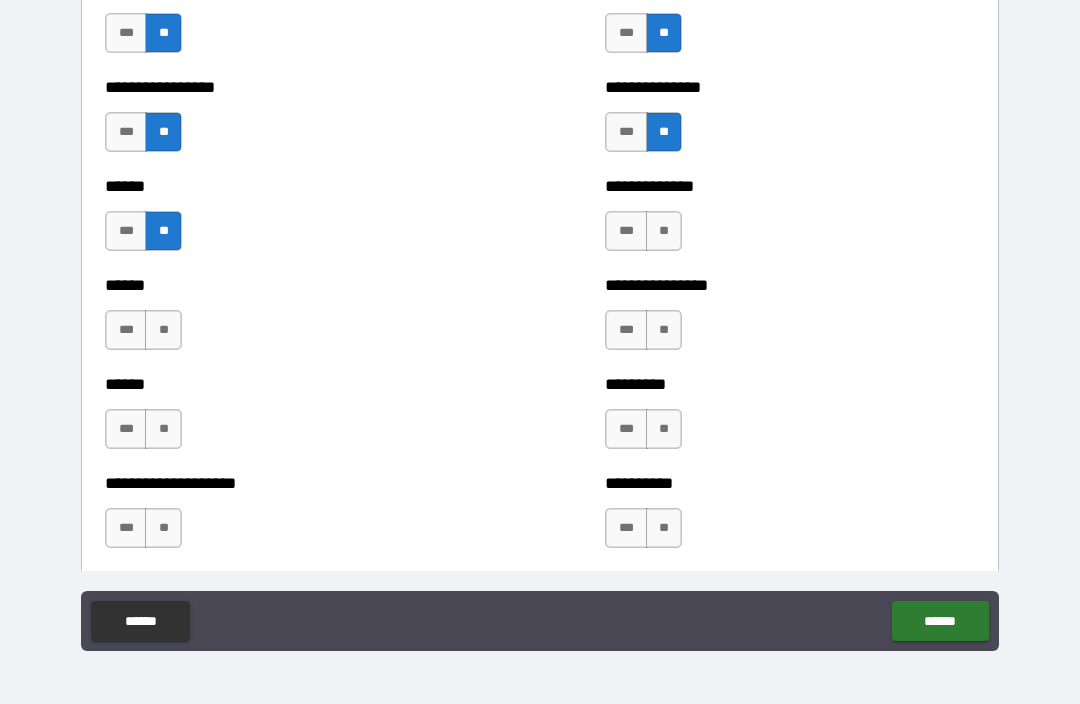 scroll, scrollTop: 3093, scrollLeft: 0, axis: vertical 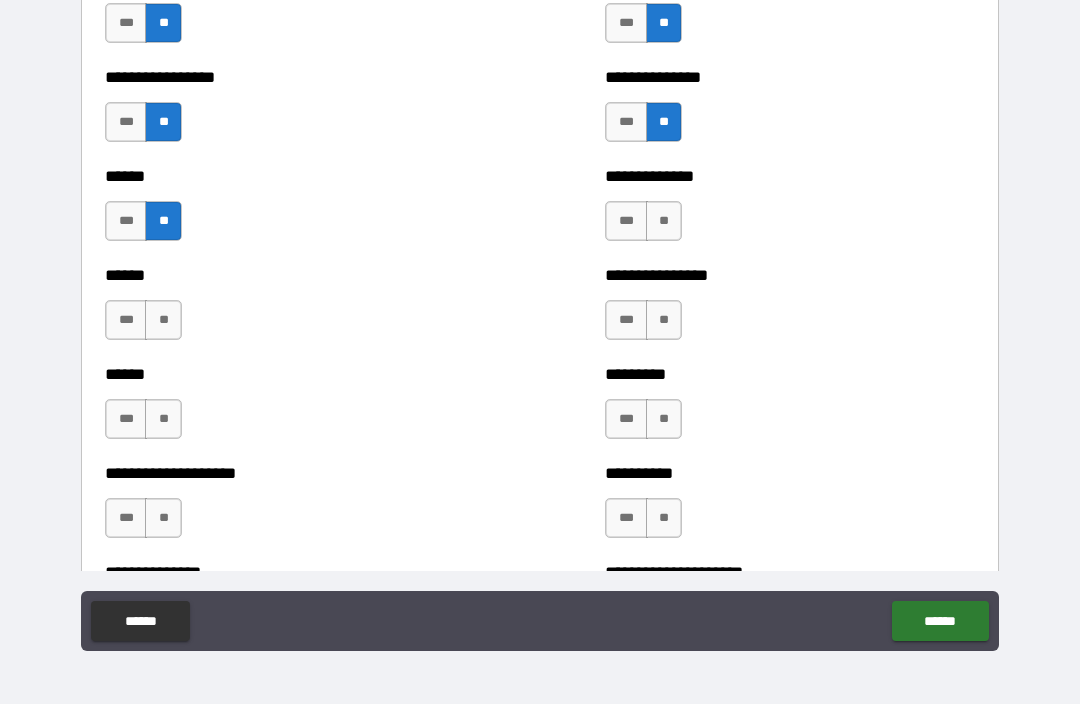 click on "**" at bounding box center [664, 221] 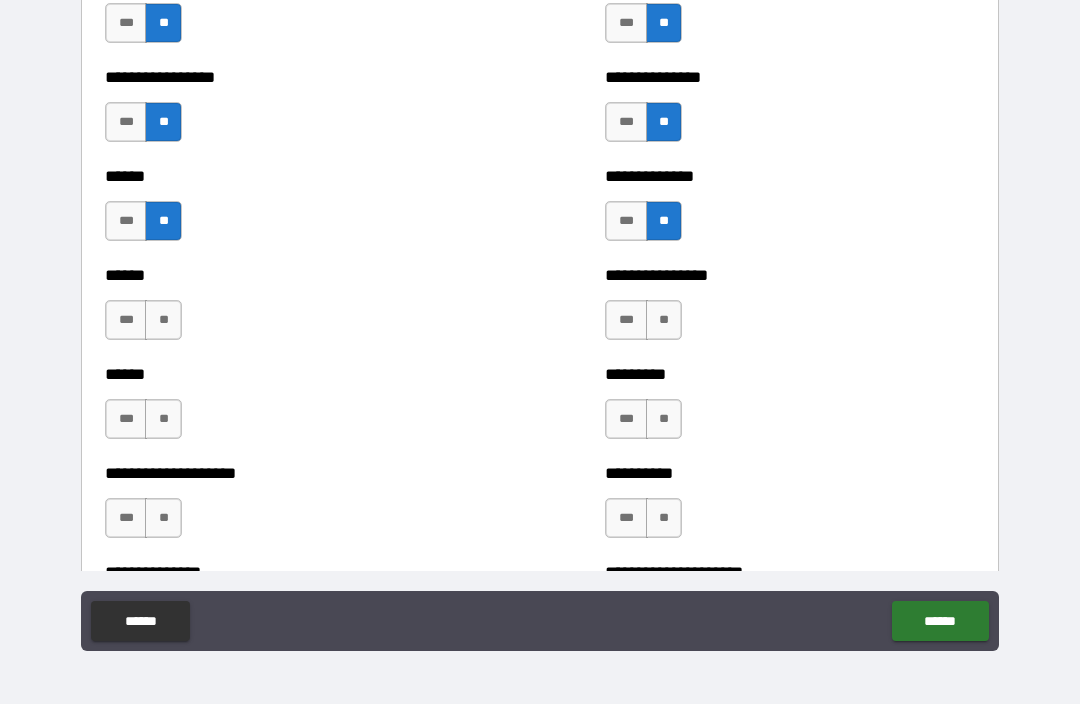 click on "**" at bounding box center (664, 320) 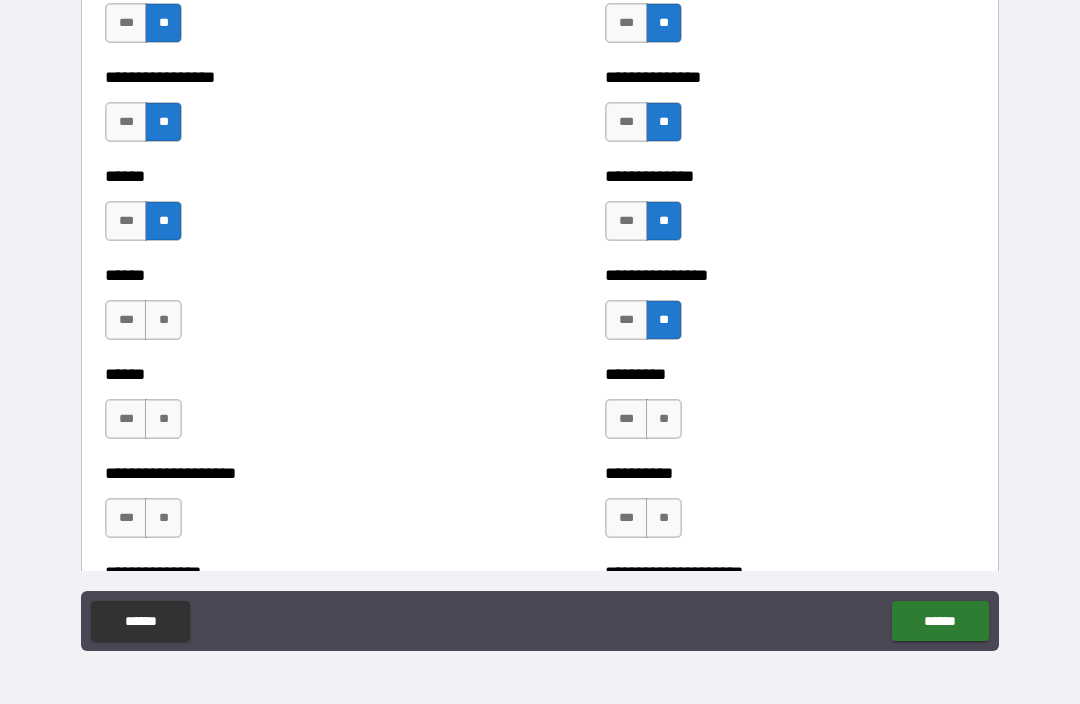 click on "**" at bounding box center [664, 419] 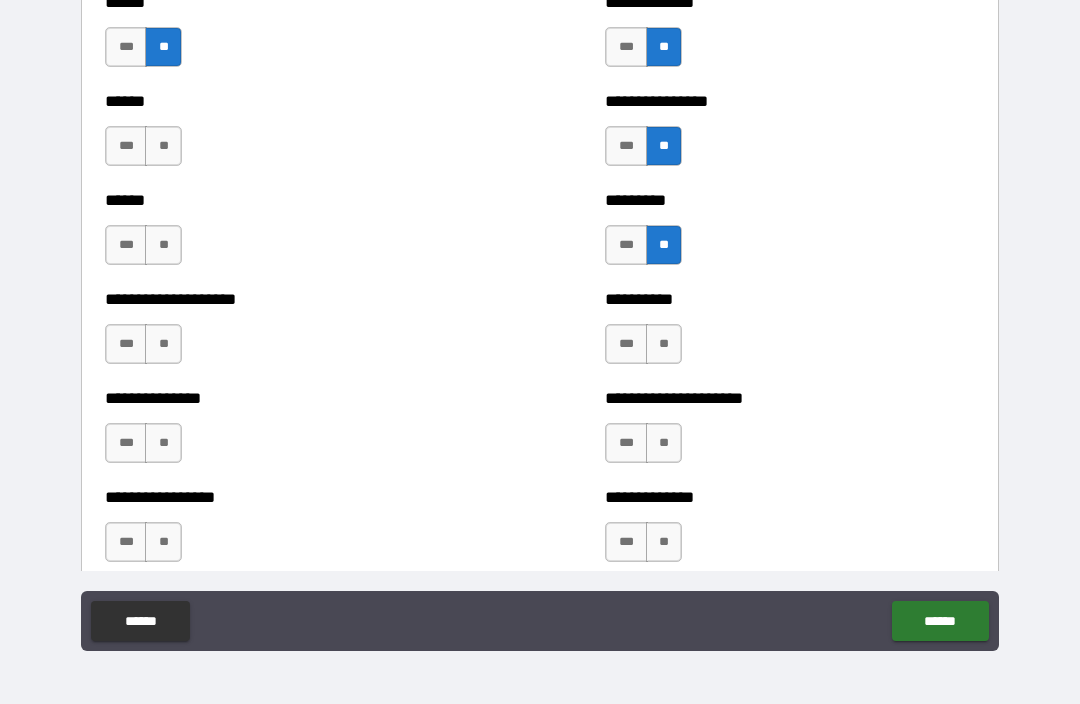 scroll, scrollTop: 3272, scrollLeft: 0, axis: vertical 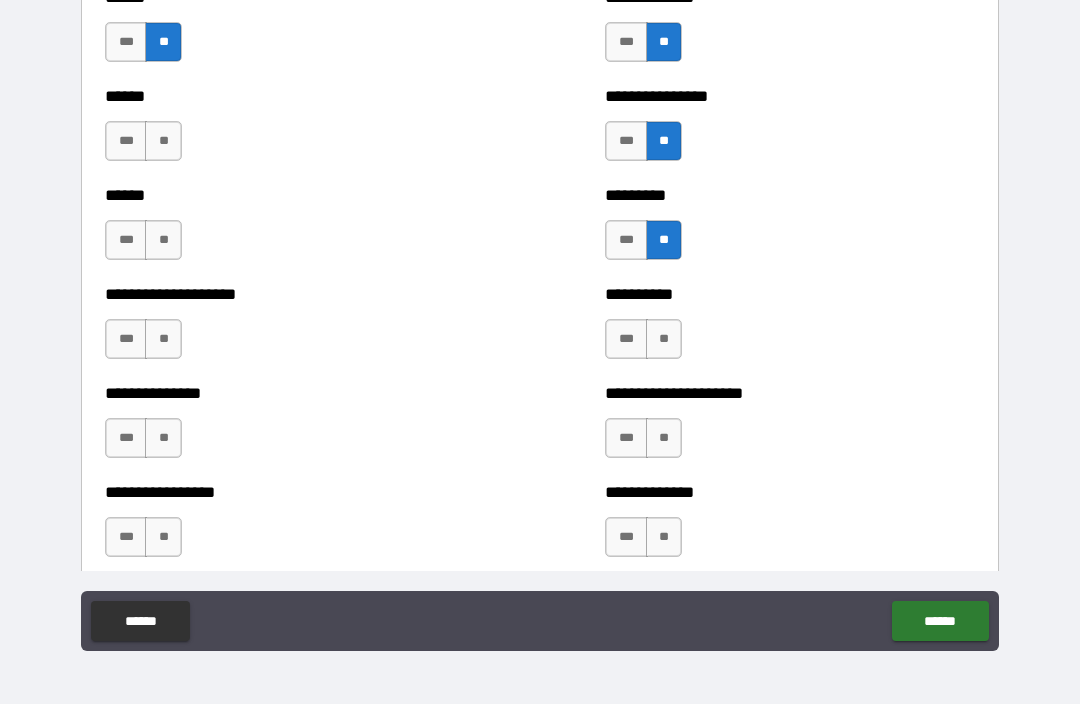 click on "**" at bounding box center (664, 339) 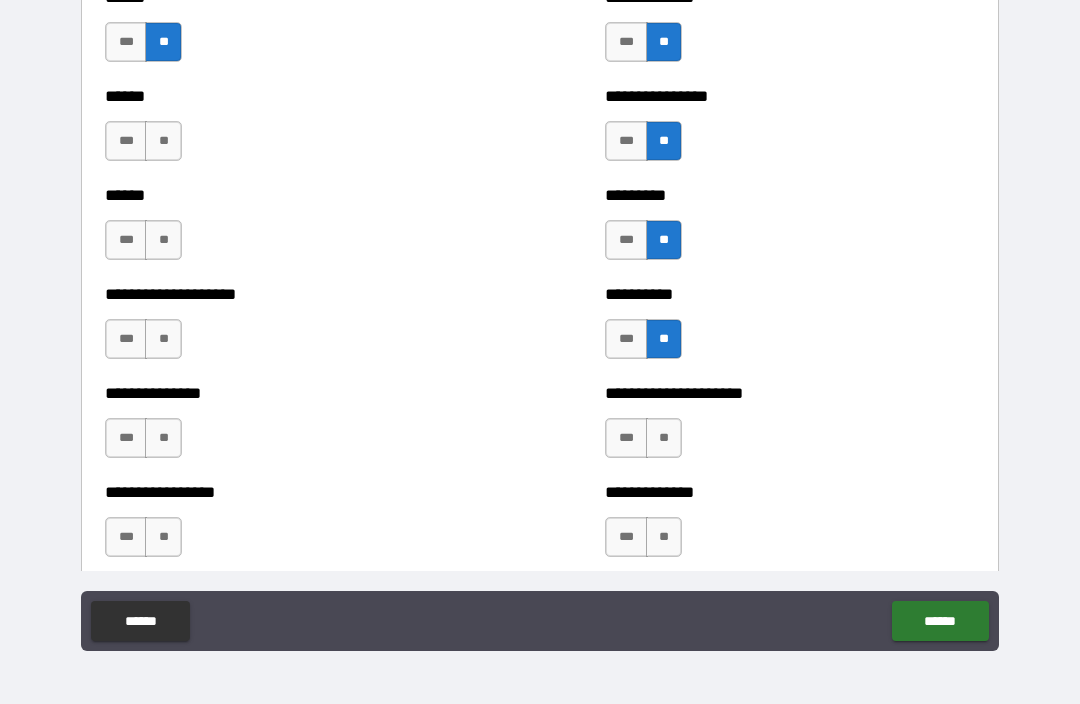 click on "**" at bounding box center [664, 438] 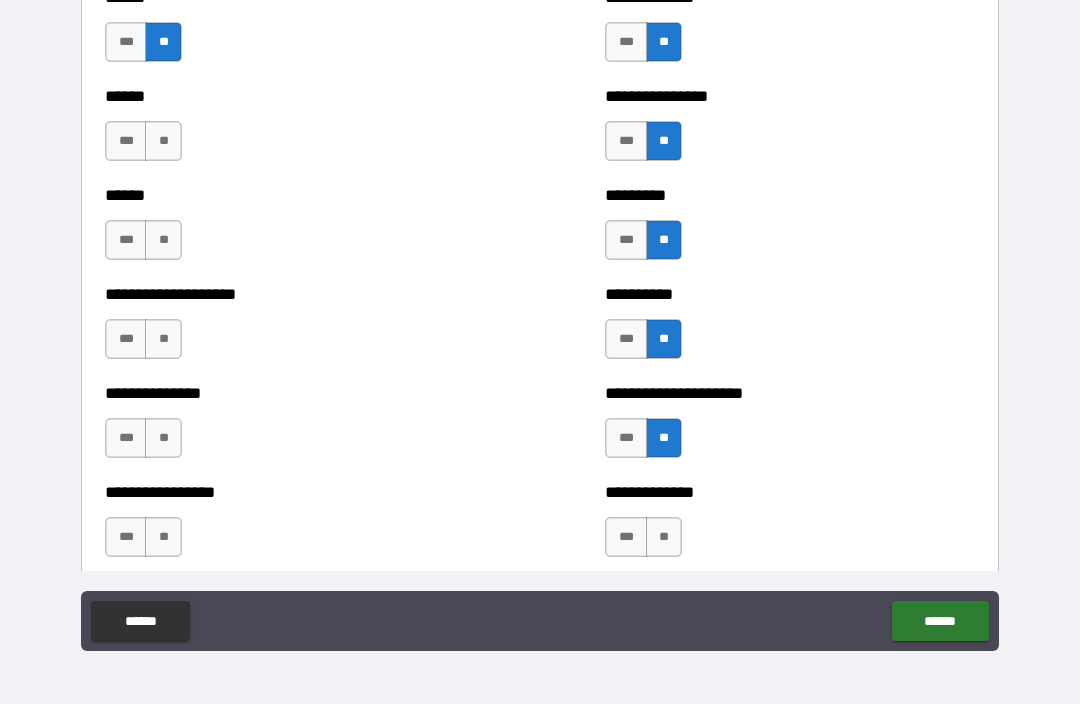 click on "**" at bounding box center (664, 537) 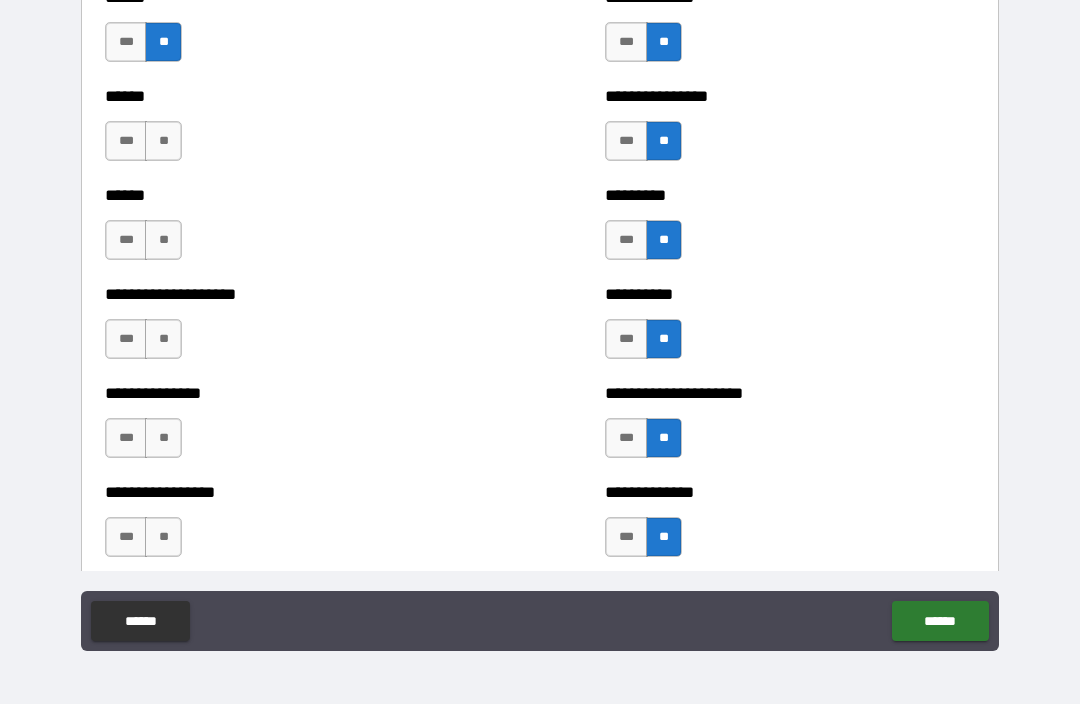 click on "**" at bounding box center [163, 141] 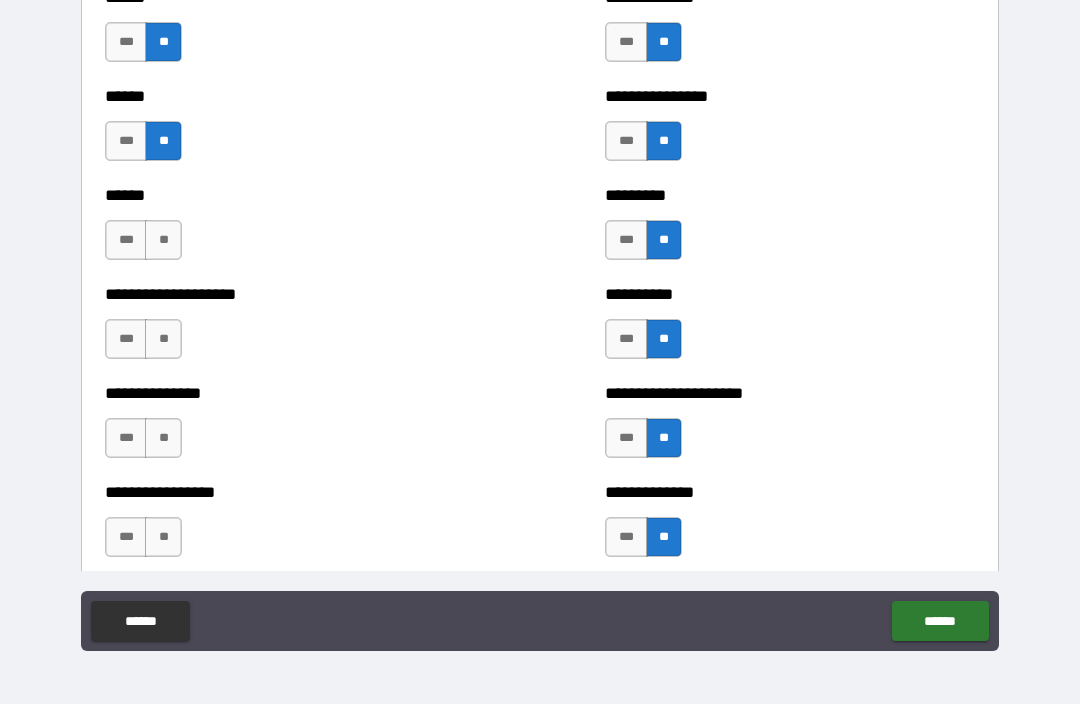 click on "**" at bounding box center (163, 240) 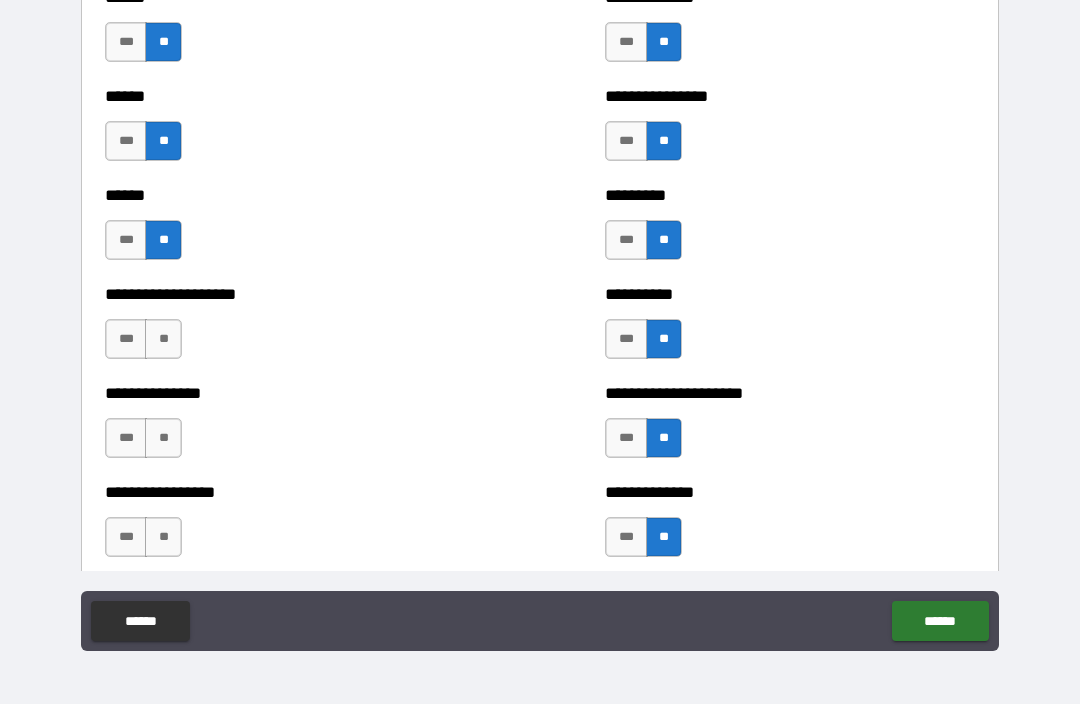 click on "**" at bounding box center (163, 339) 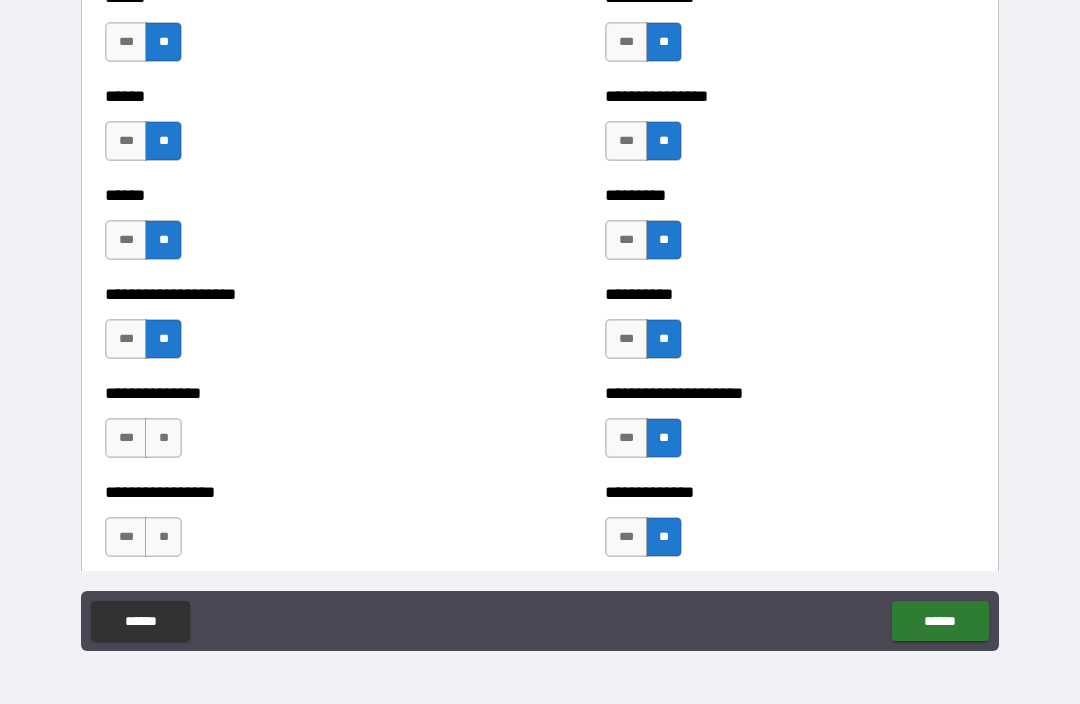 click on "**" at bounding box center [163, 438] 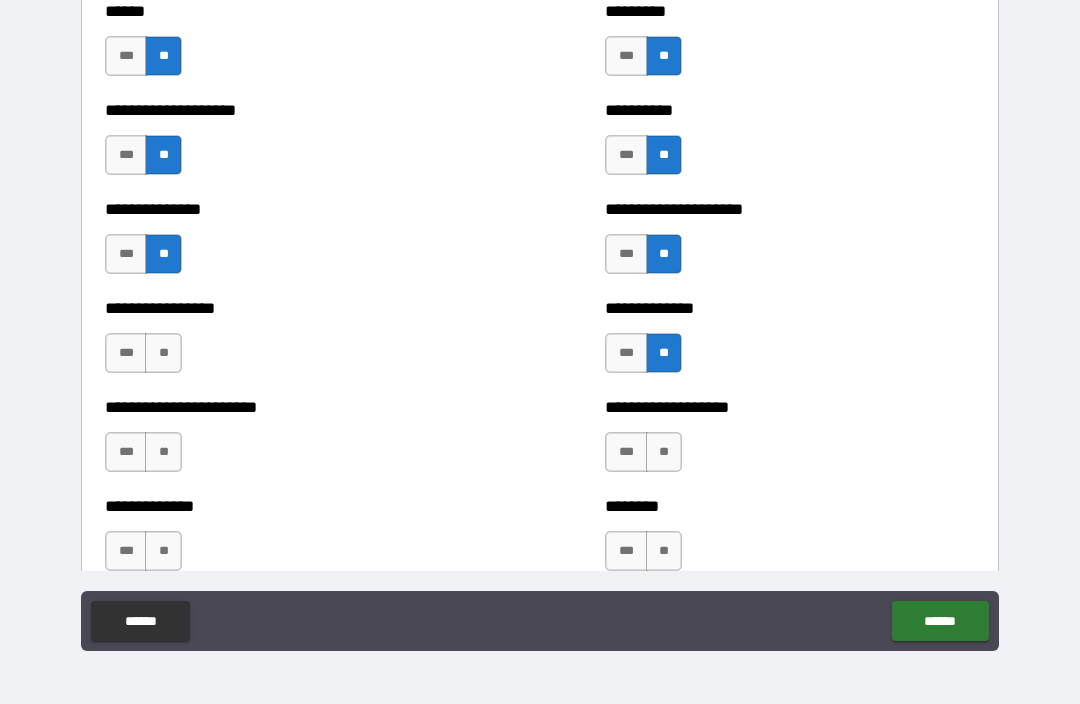 scroll, scrollTop: 3467, scrollLeft: 0, axis: vertical 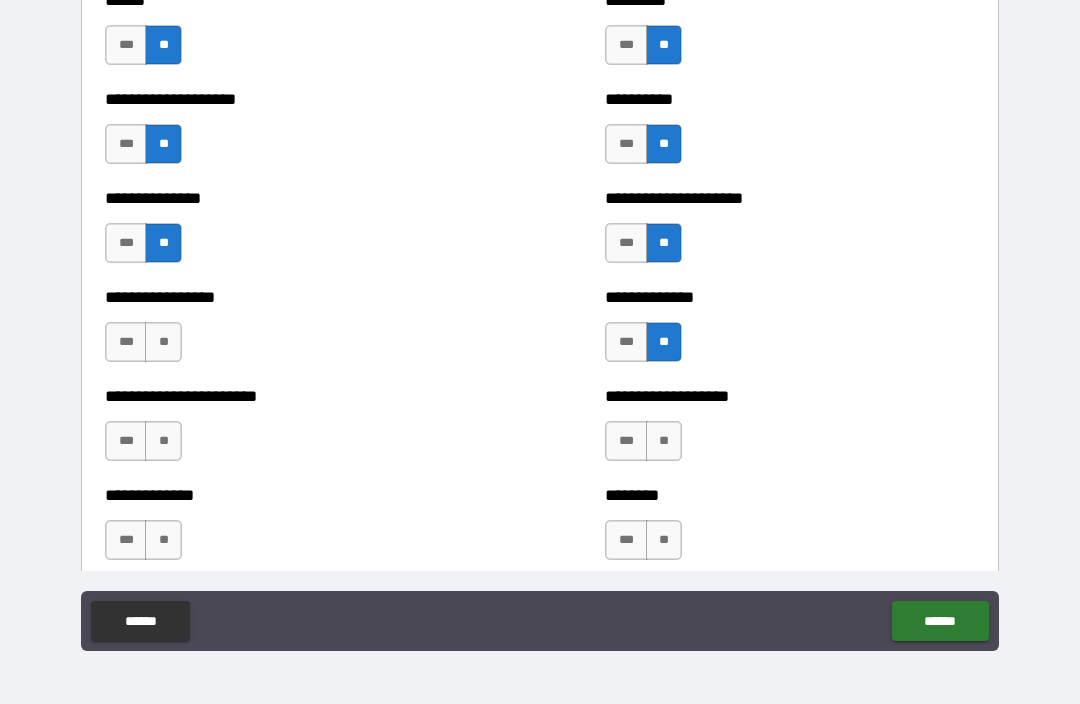 click on "**" at bounding box center [163, 342] 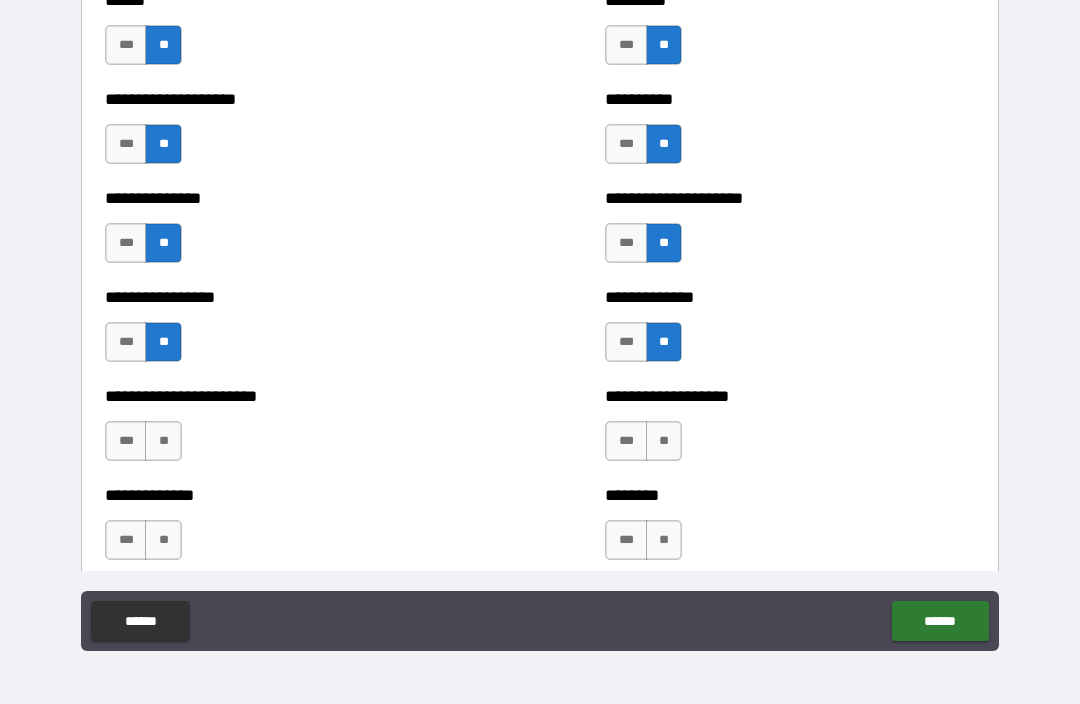 click on "***" at bounding box center (126, 342) 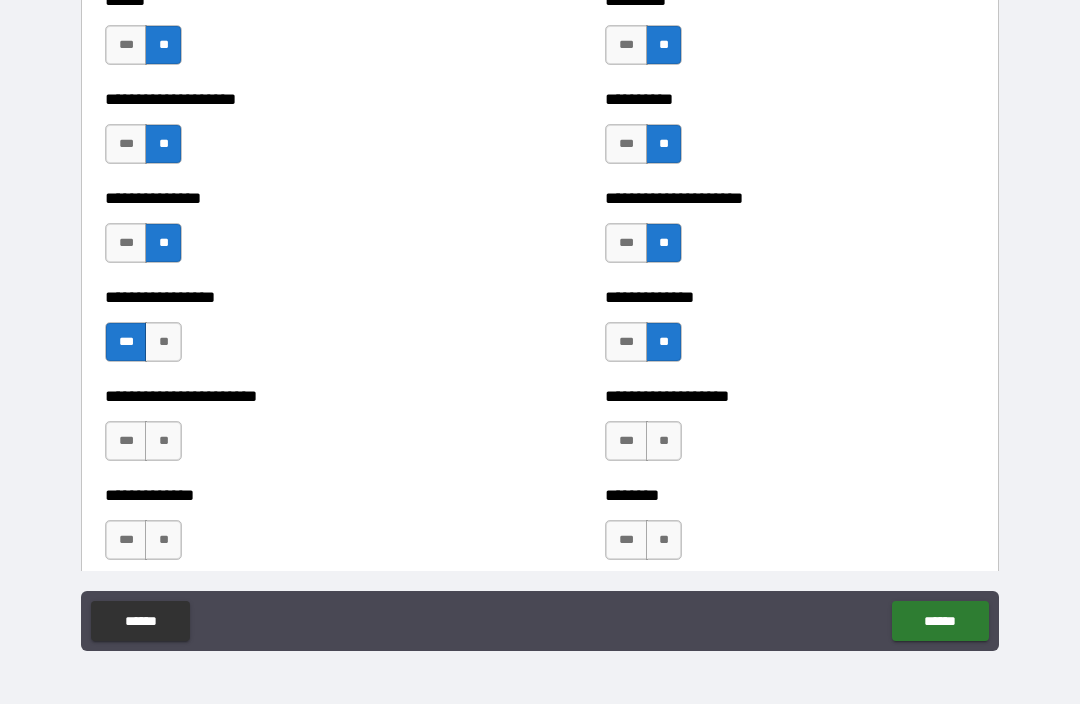 click on "**" at bounding box center (163, 441) 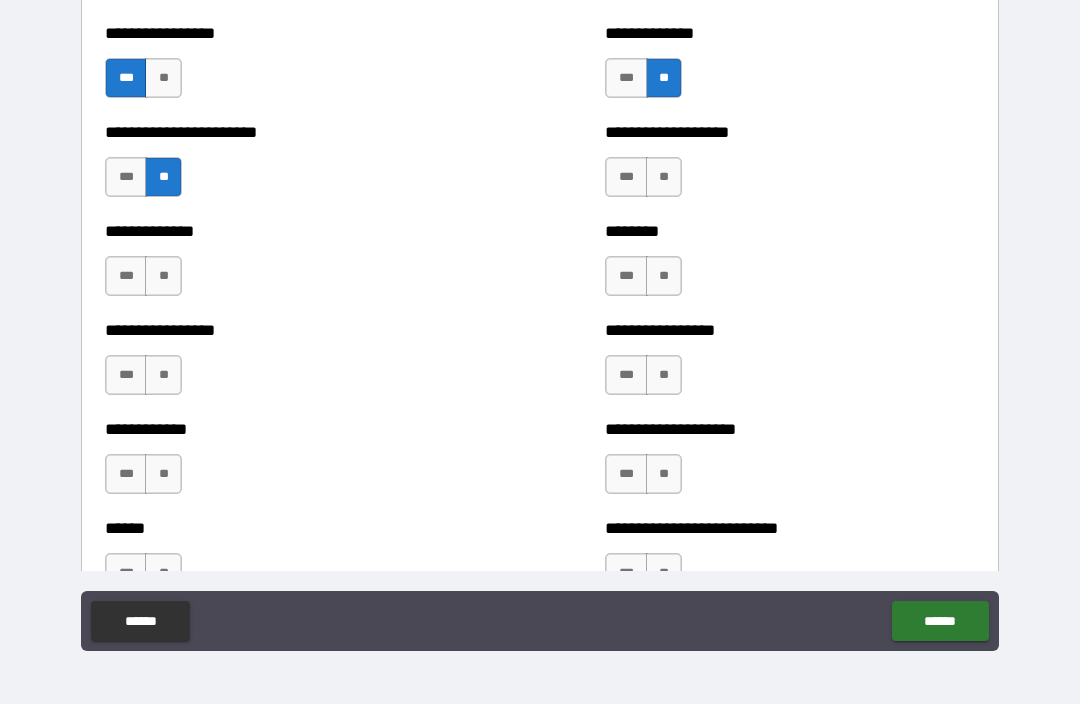 scroll, scrollTop: 3732, scrollLeft: 0, axis: vertical 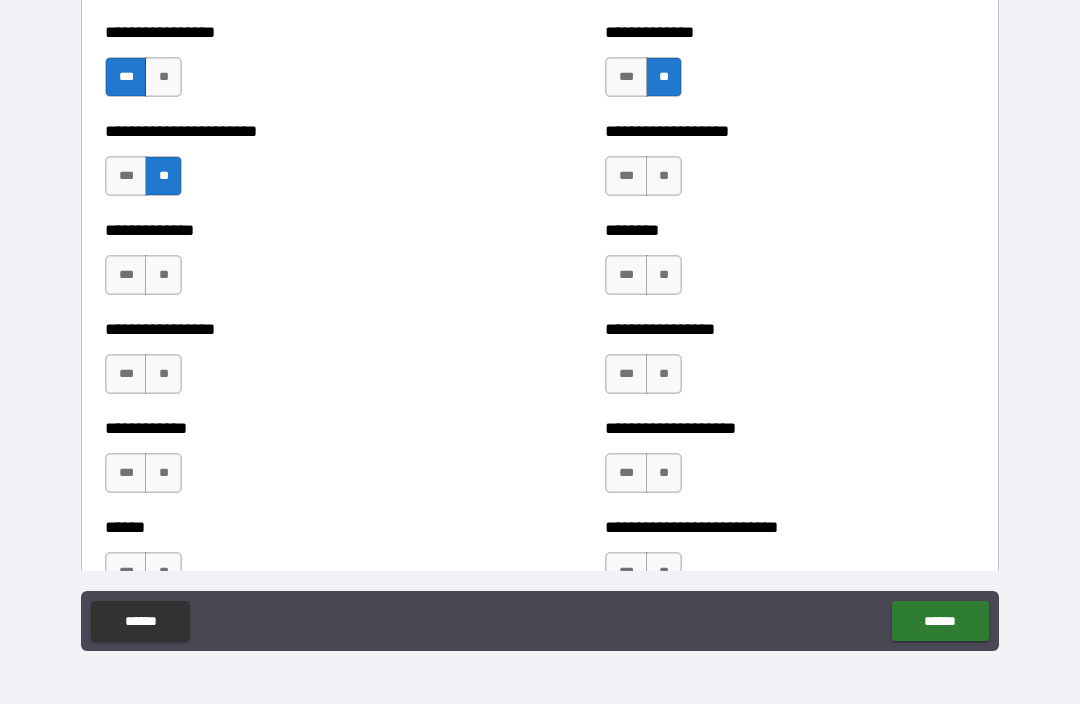 click on "**" at bounding box center [163, 275] 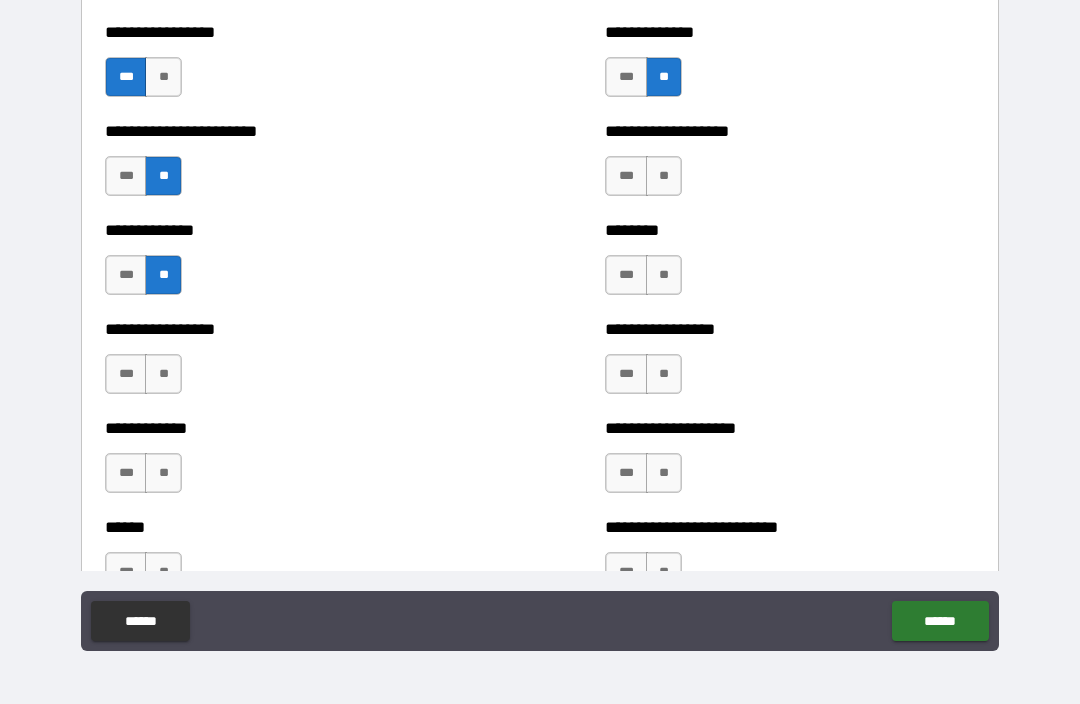 click on "***" at bounding box center (126, 275) 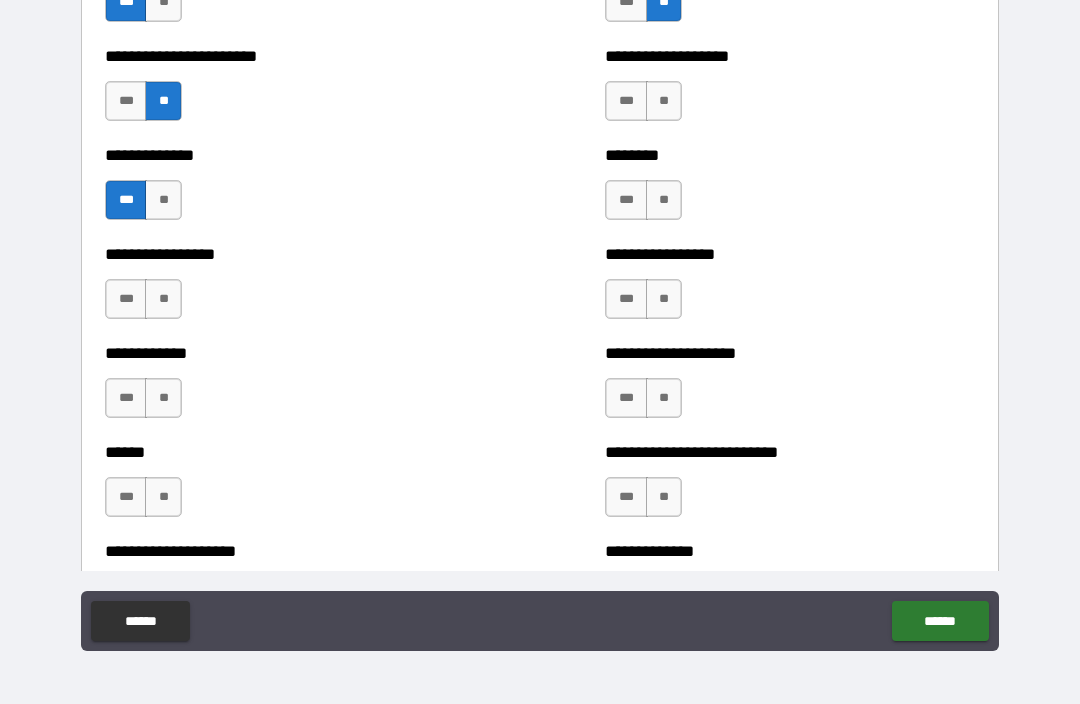 scroll, scrollTop: 3808, scrollLeft: 0, axis: vertical 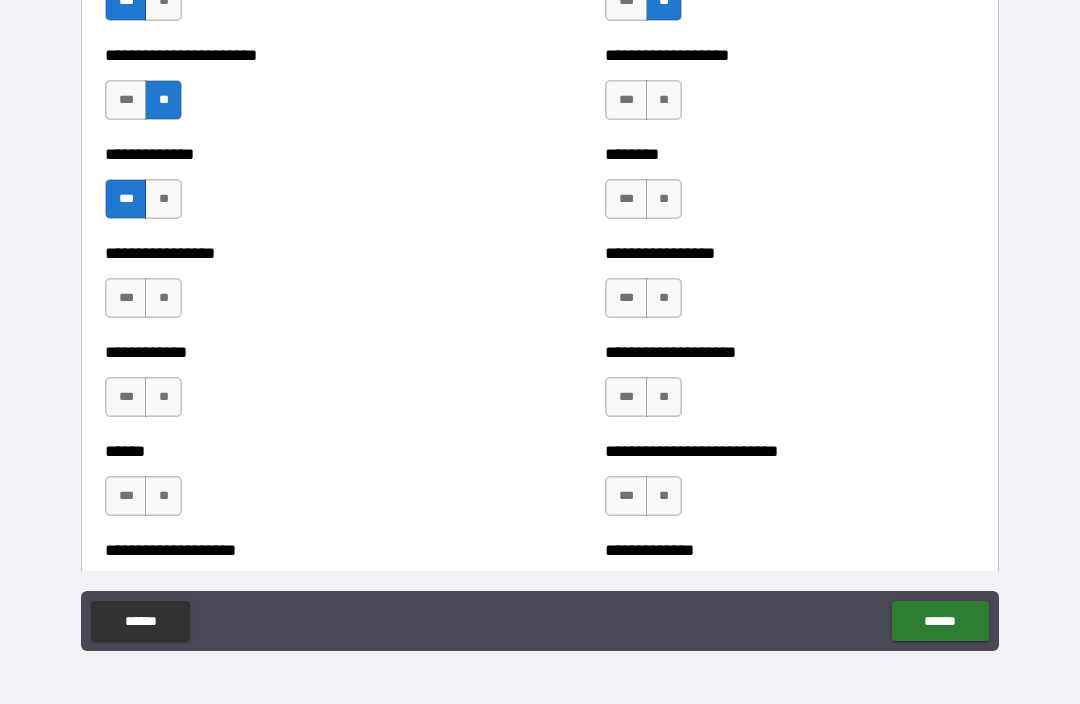 click on "**" at bounding box center [163, 298] 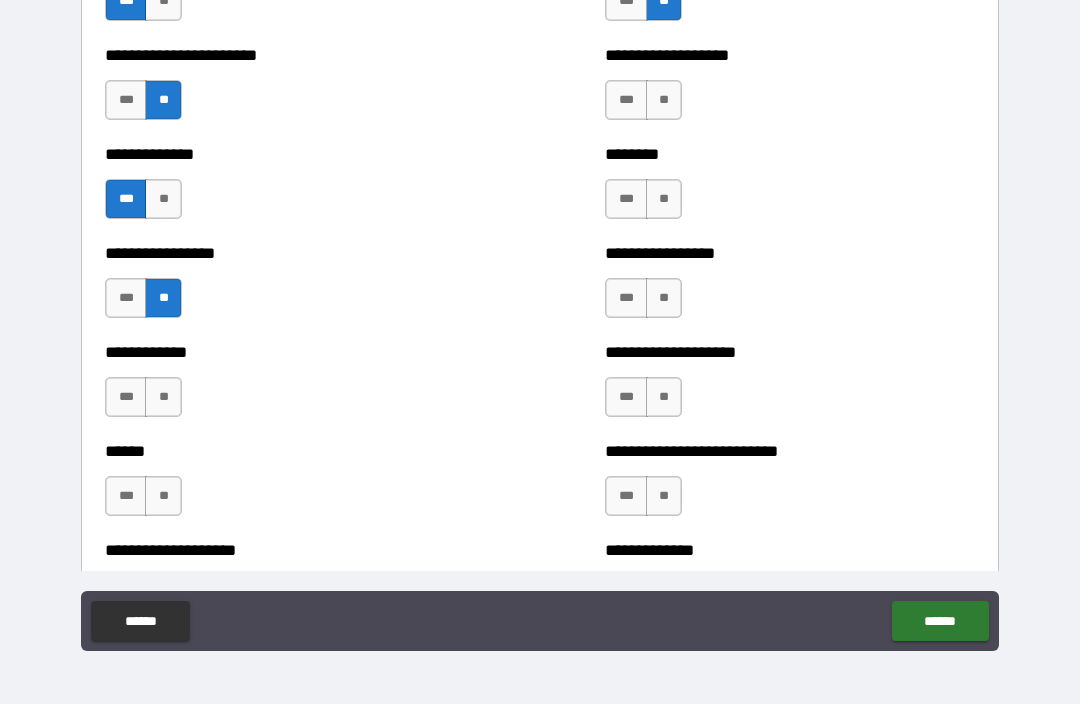 click on "**" at bounding box center (163, 397) 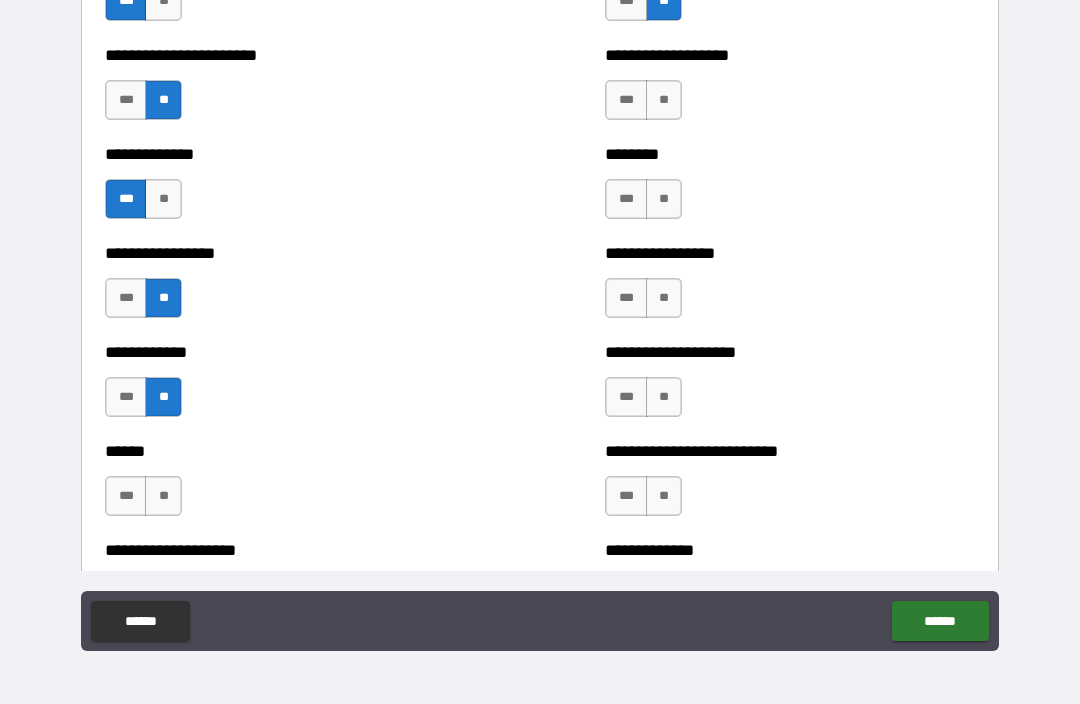 click on "**" at bounding box center [163, 496] 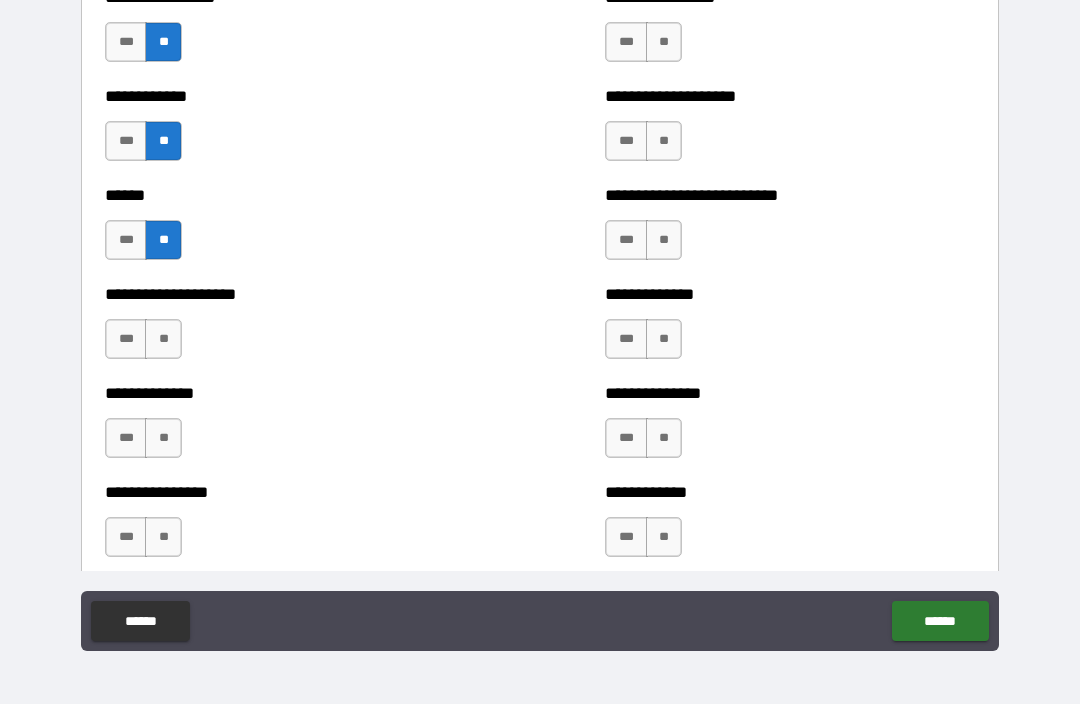 scroll, scrollTop: 4070, scrollLeft: 0, axis: vertical 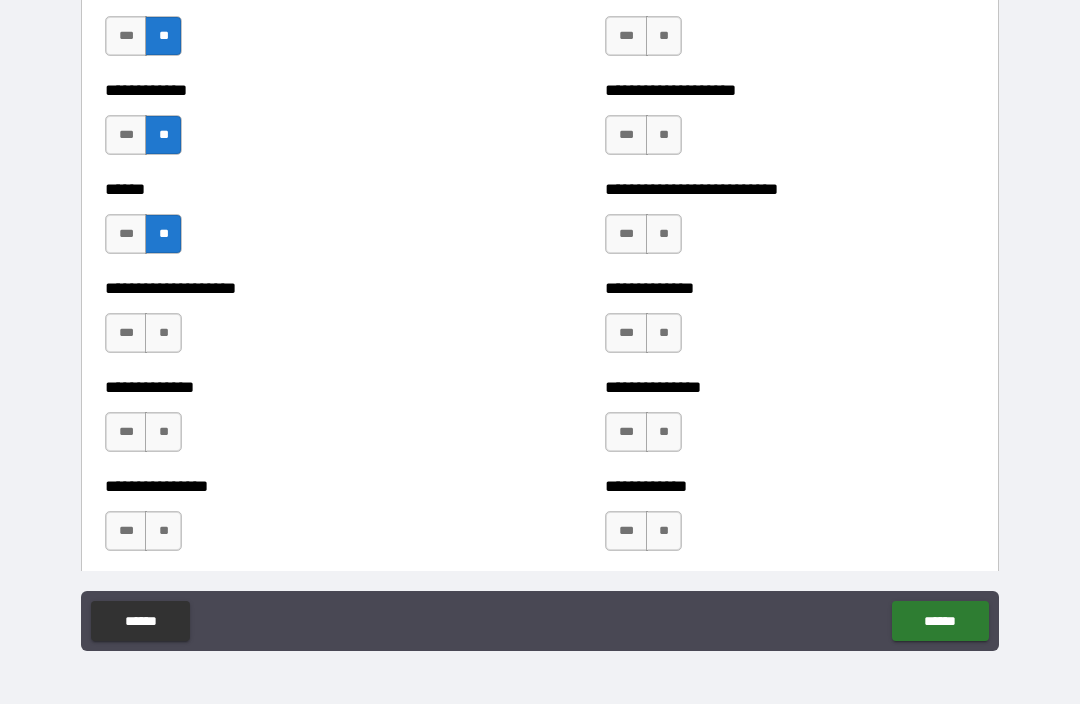 click on "**" at bounding box center (163, 333) 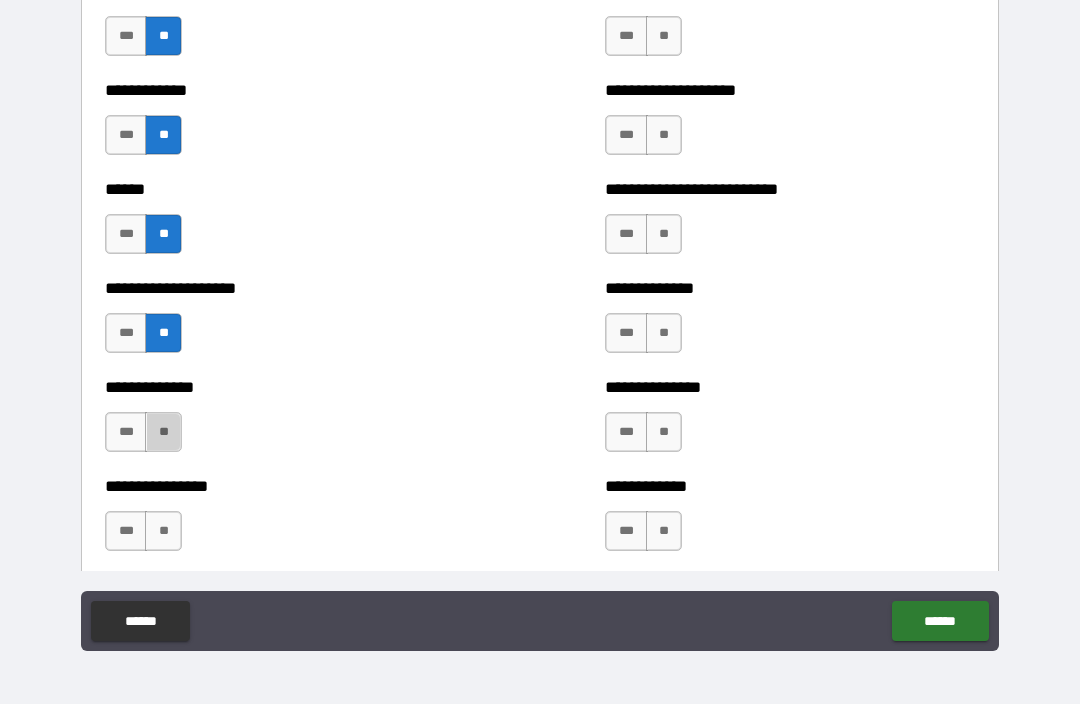 click on "**" at bounding box center (163, 432) 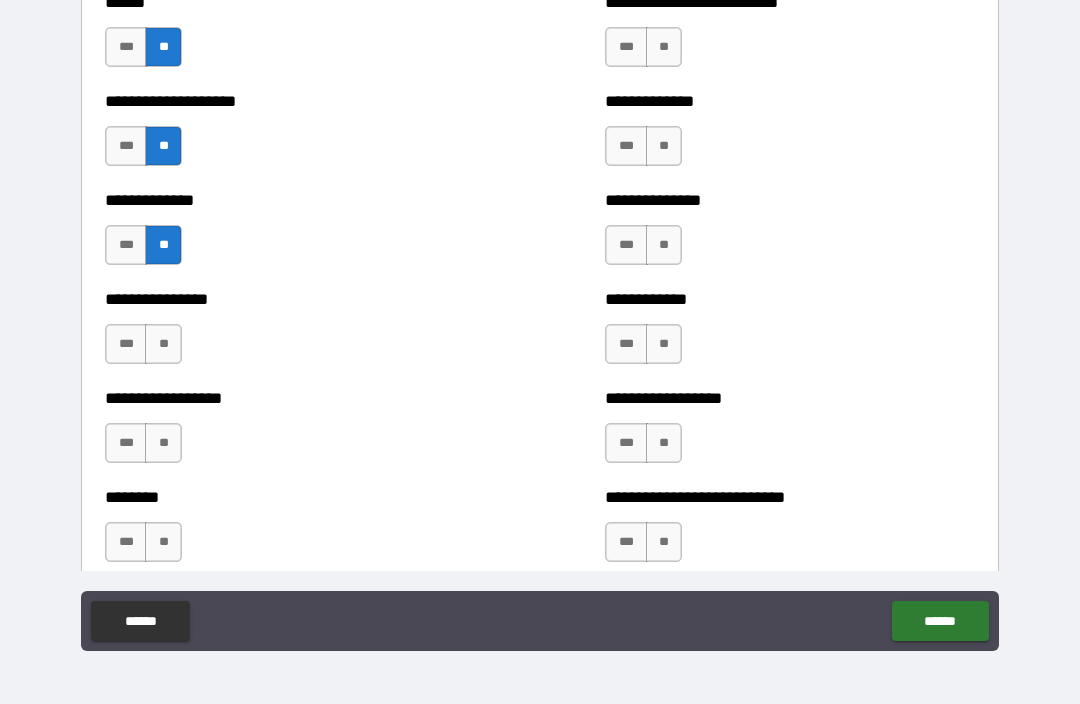 scroll, scrollTop: 4263, scrollLeft: 0, axis: vertical 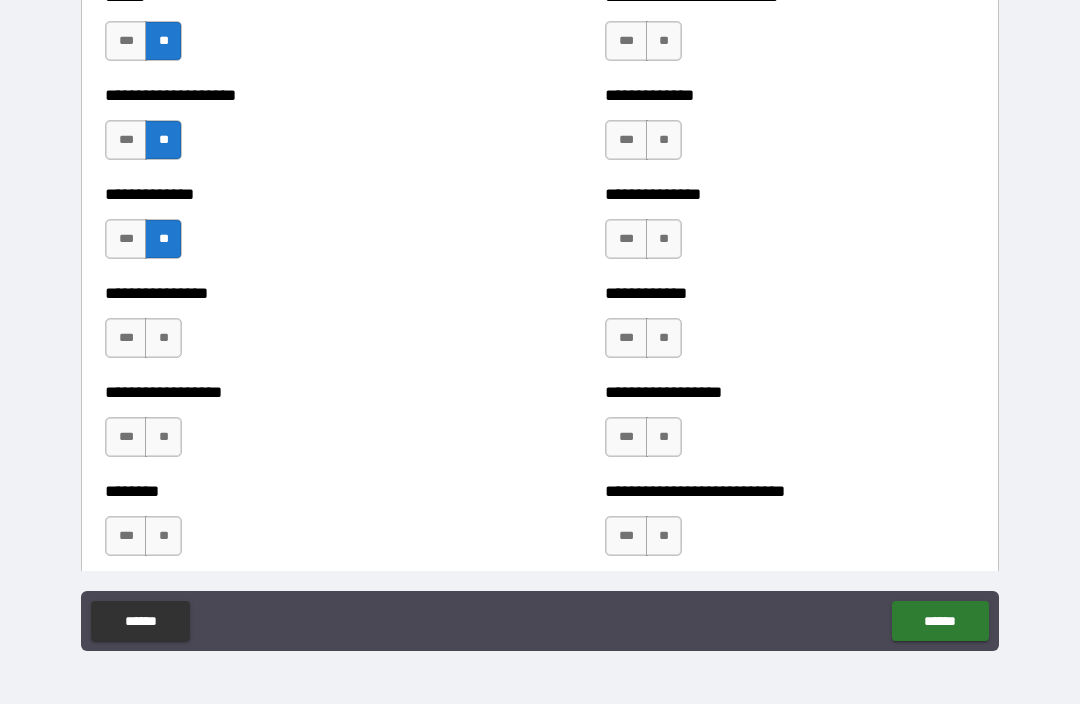 click on "**" at bounding box center [163, 338] 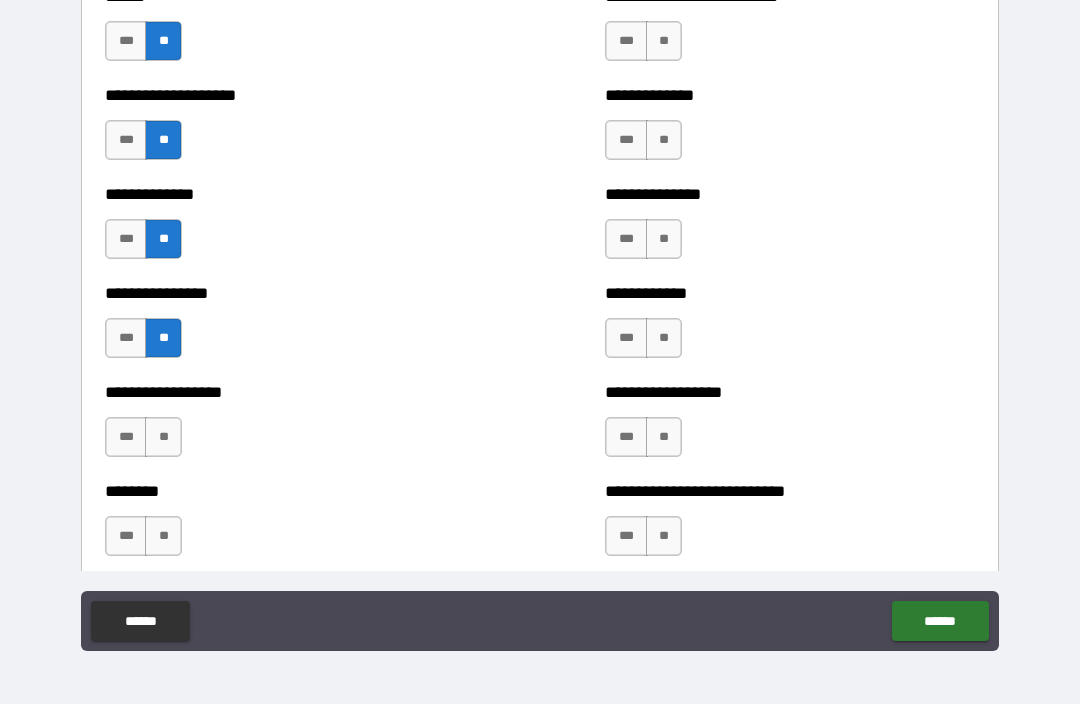 click on "**" at bounding box center [163, 437] 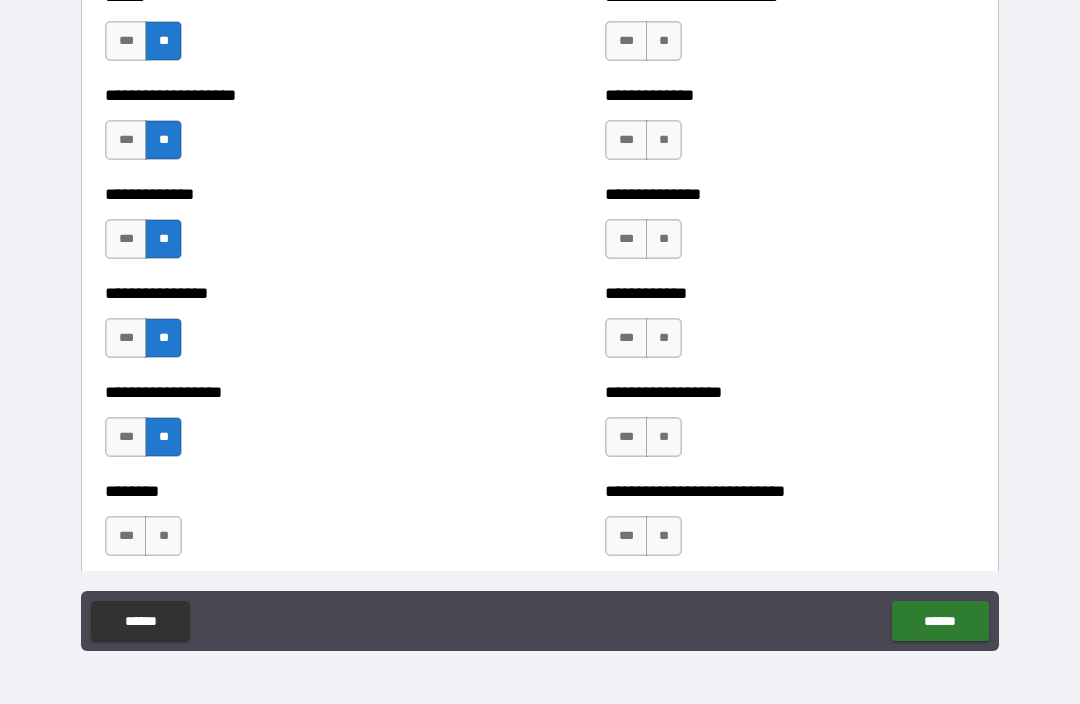 click on "**" at bounding box center [163, 536] 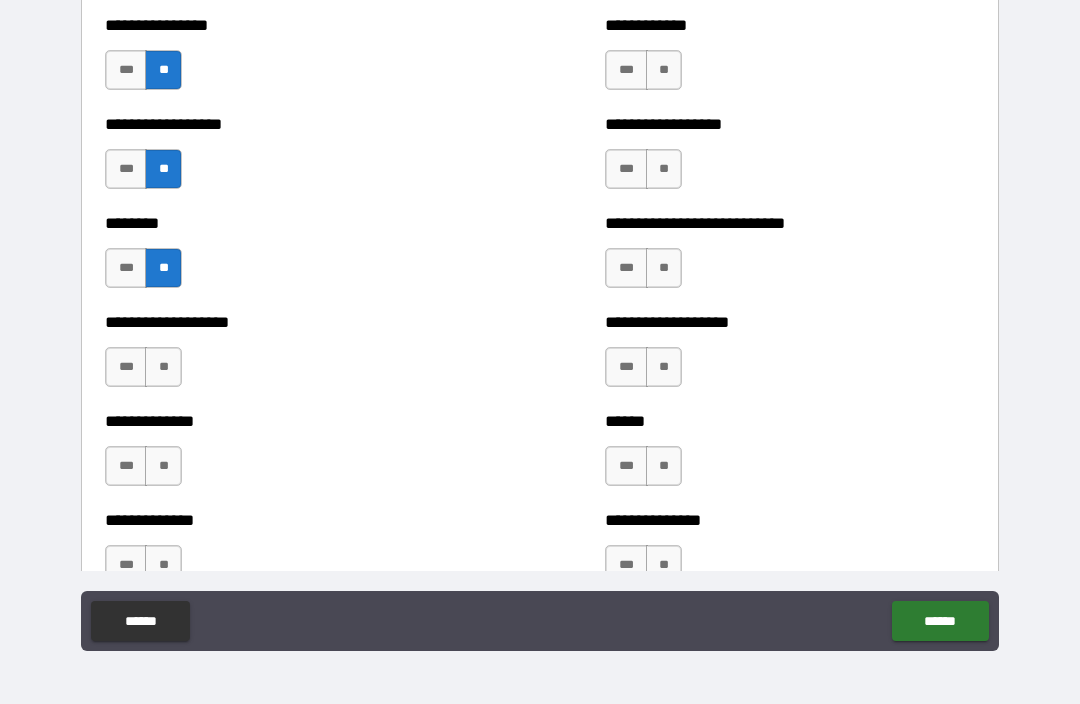 scroll, scrollTop: 4536, scrollLeft: 0, axis: vertical 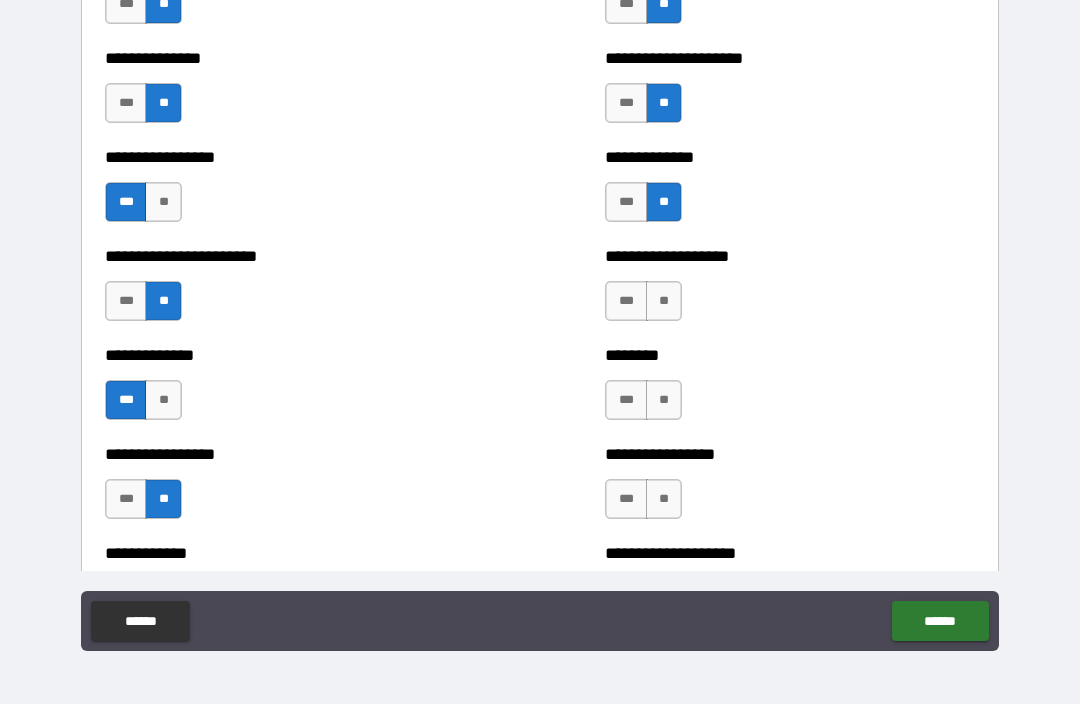click on "**" at bounding box center (664, 301) 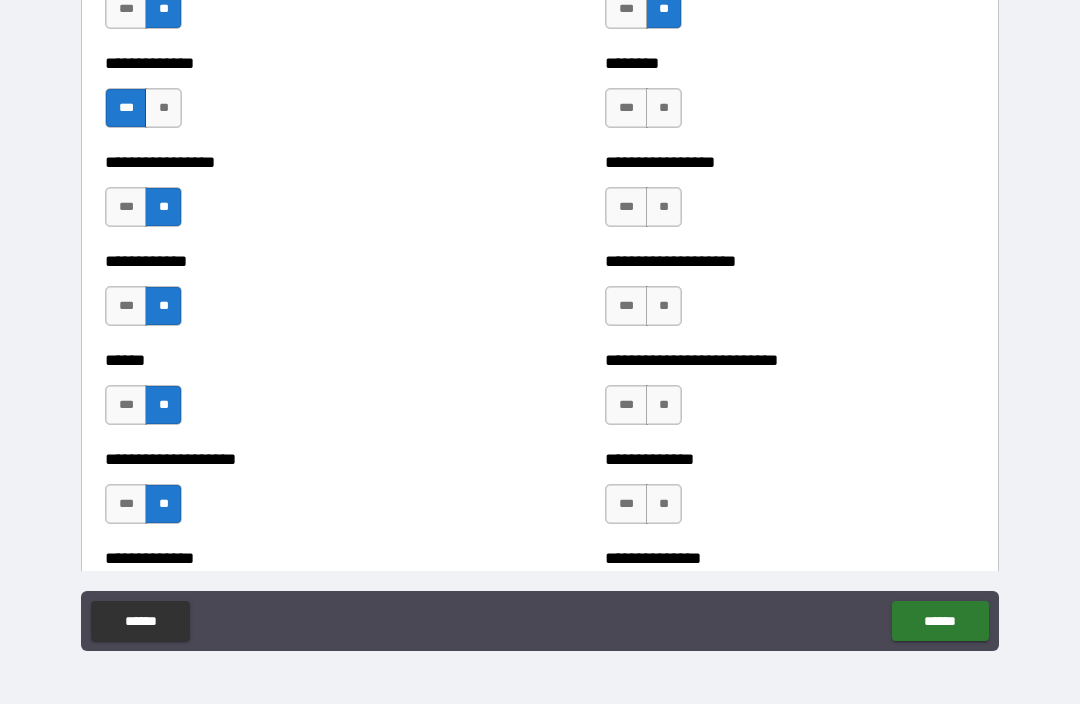 scroll, scrollTop: 3919, scrollLeft: 0, axis: vertical 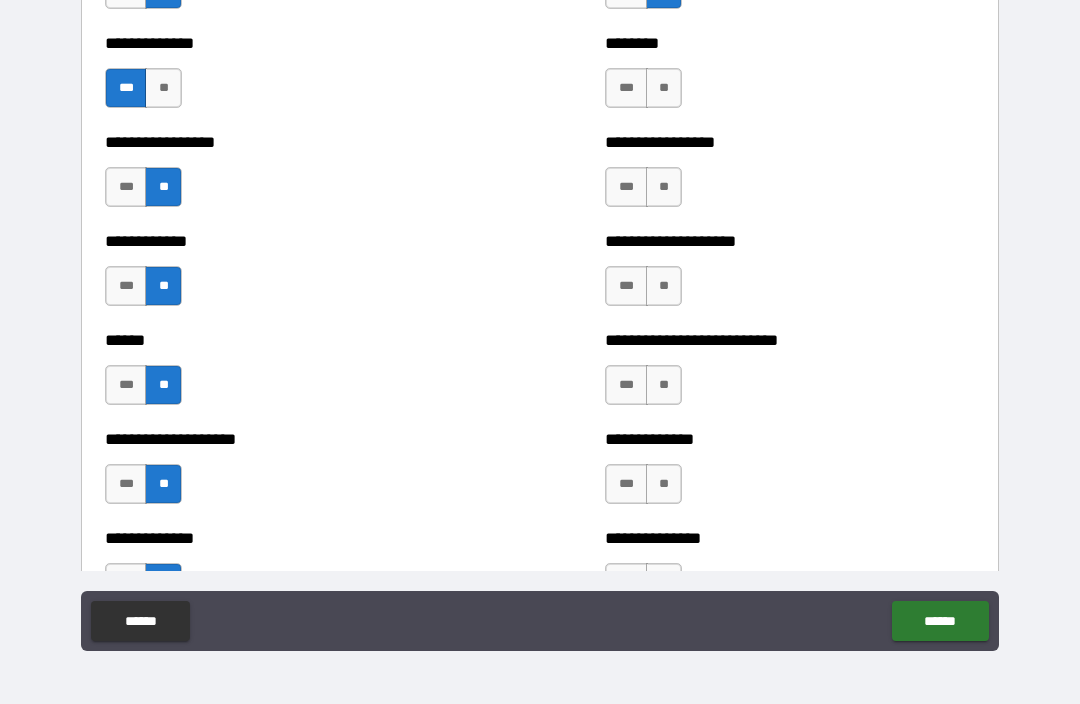 click on "**" at bounding box center (664, 88) 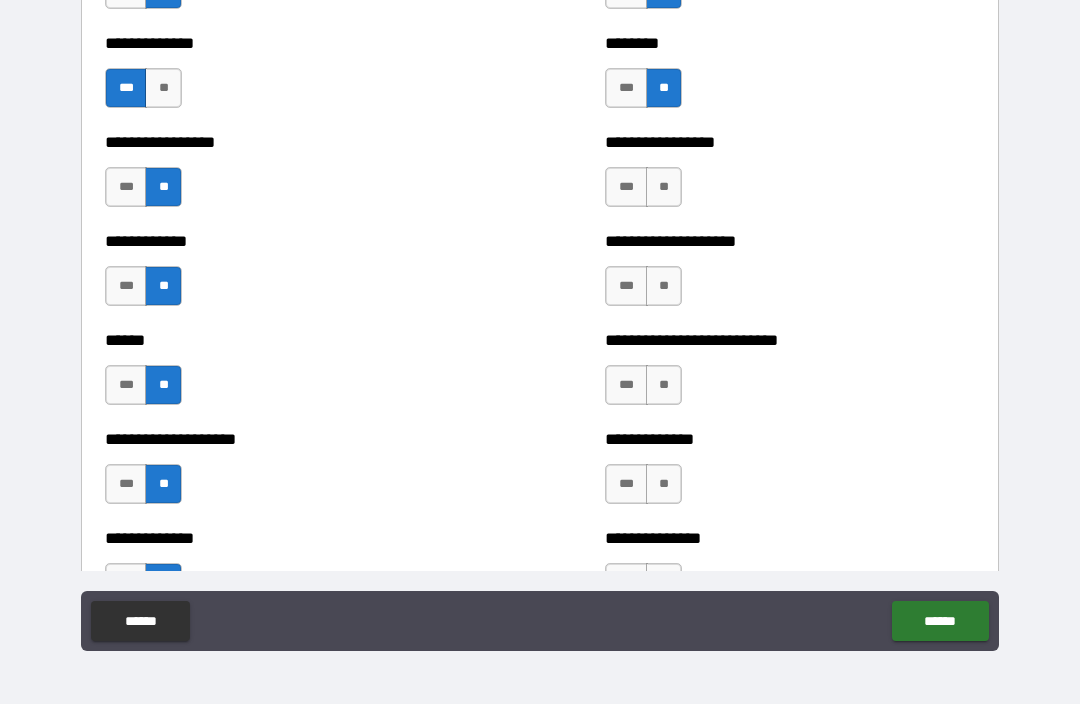 click on "**" at bounding box center [664, 187] 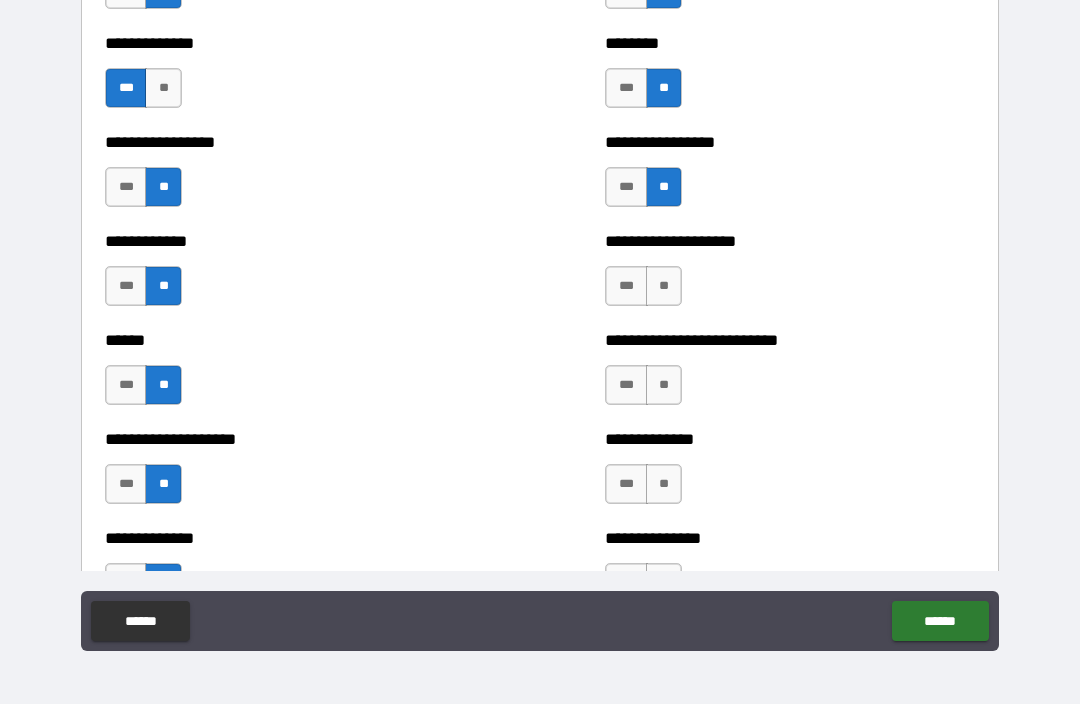 click on "**" at bounding box center (664, 286) 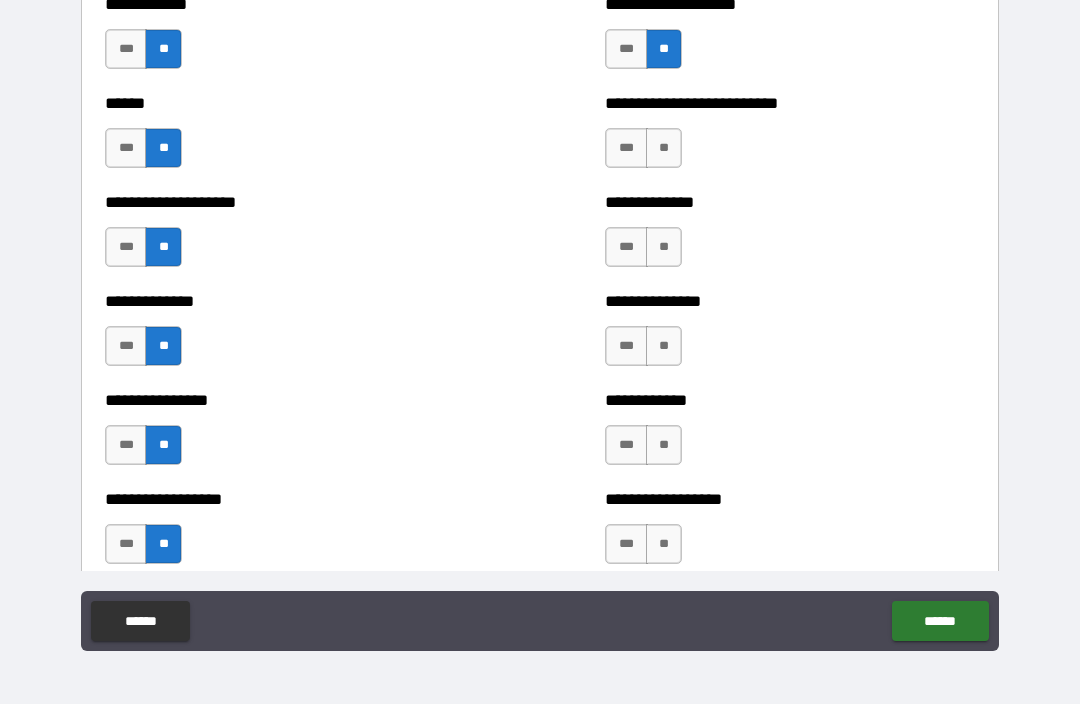 scroll, scrollTop: 4163, scrollLeft: 0, axis: vertical 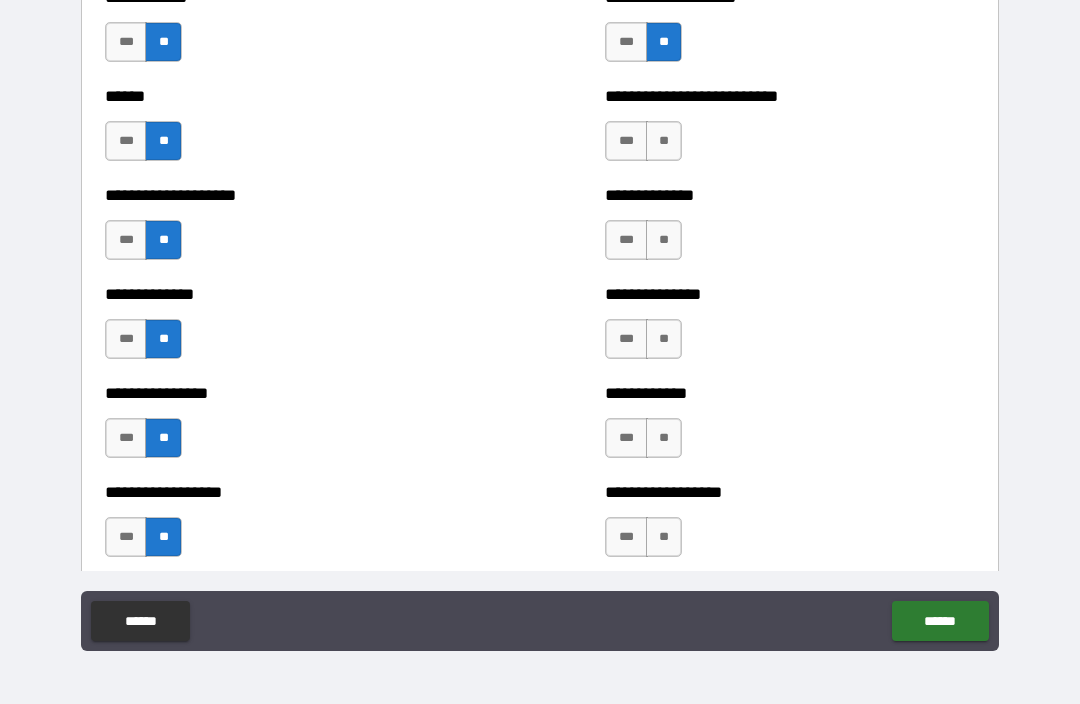 click on "**" at bounding box center [664, 141] 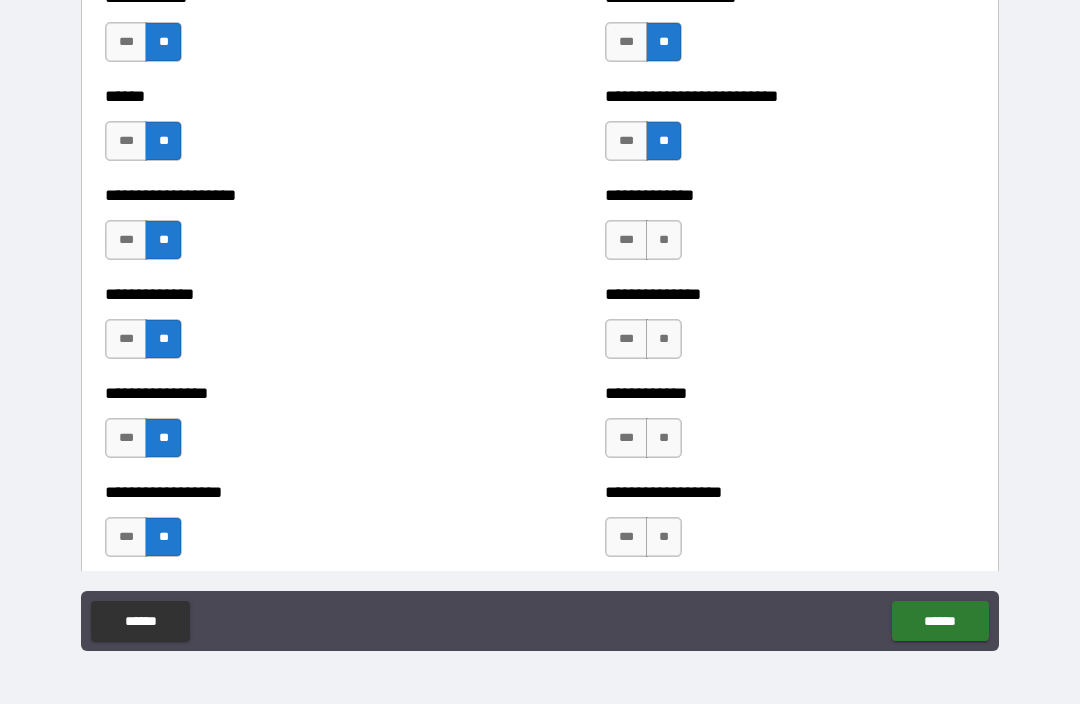 click on "**" at bounding box center [664, 240] 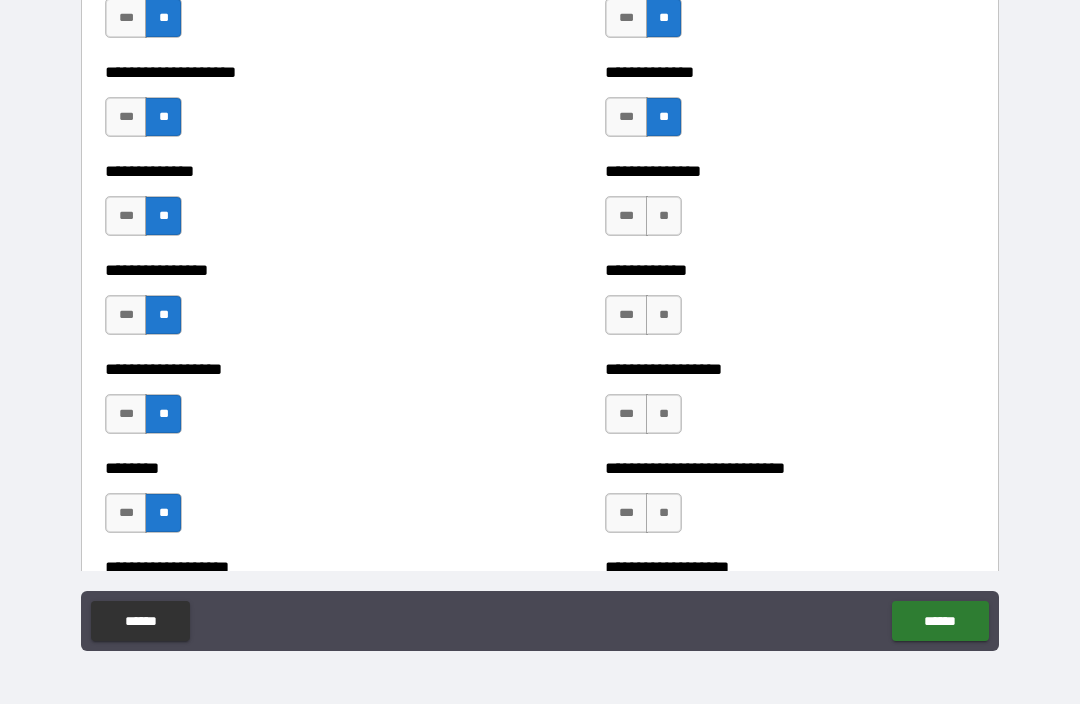 scroll, scrollTop: 4318, scrollLeft: 0, axis: vertical 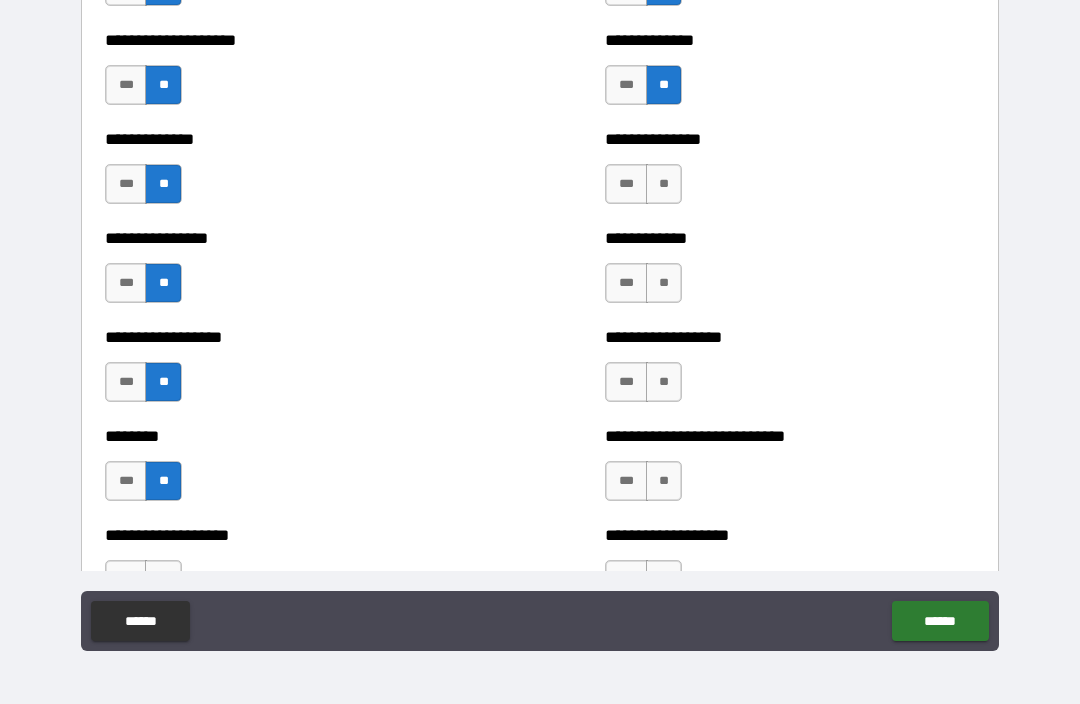 click on "***" at bounding box center (626, 85) 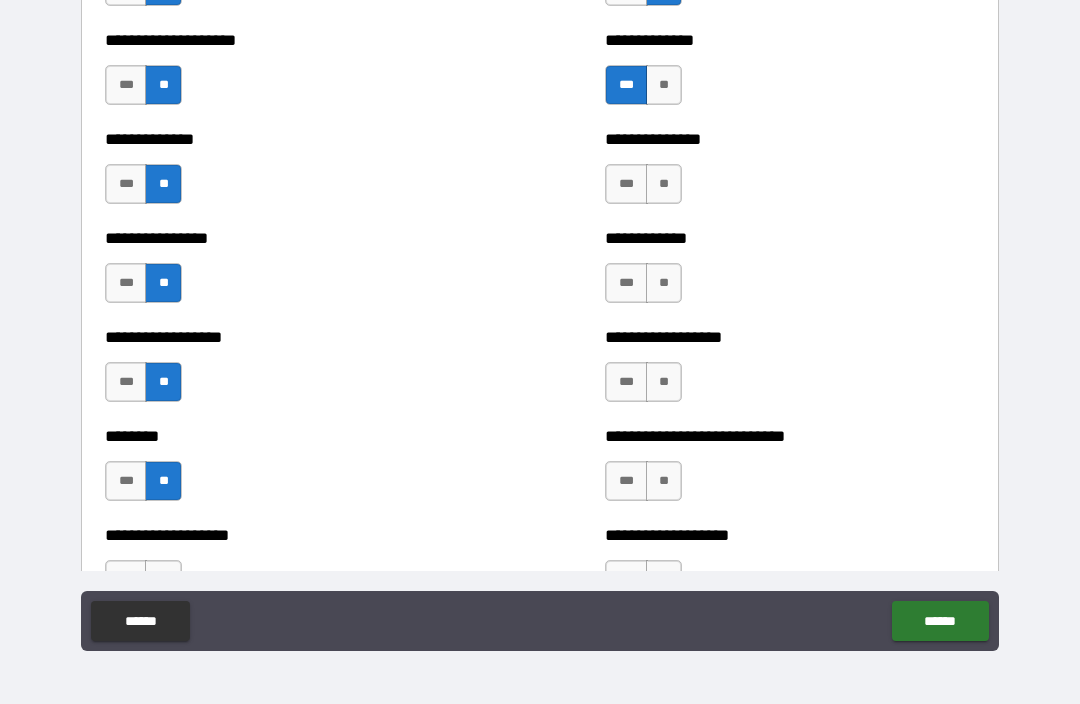 click on "**" at bounding box center [664, 184] 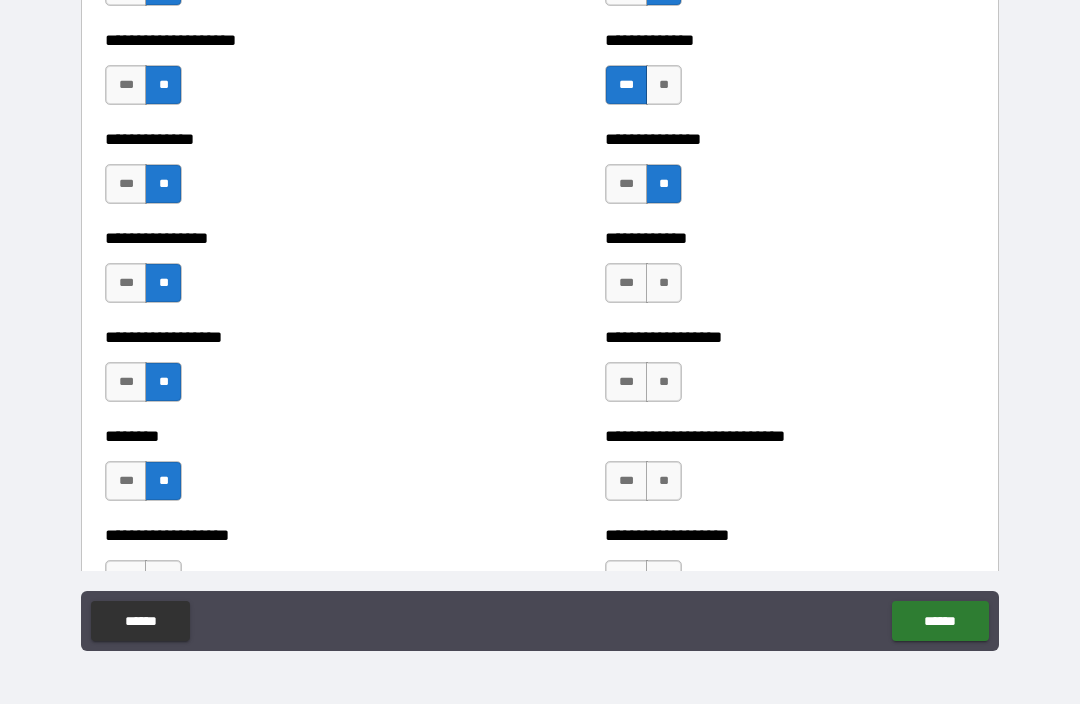 click on "**" at bounding box center (664, 283) 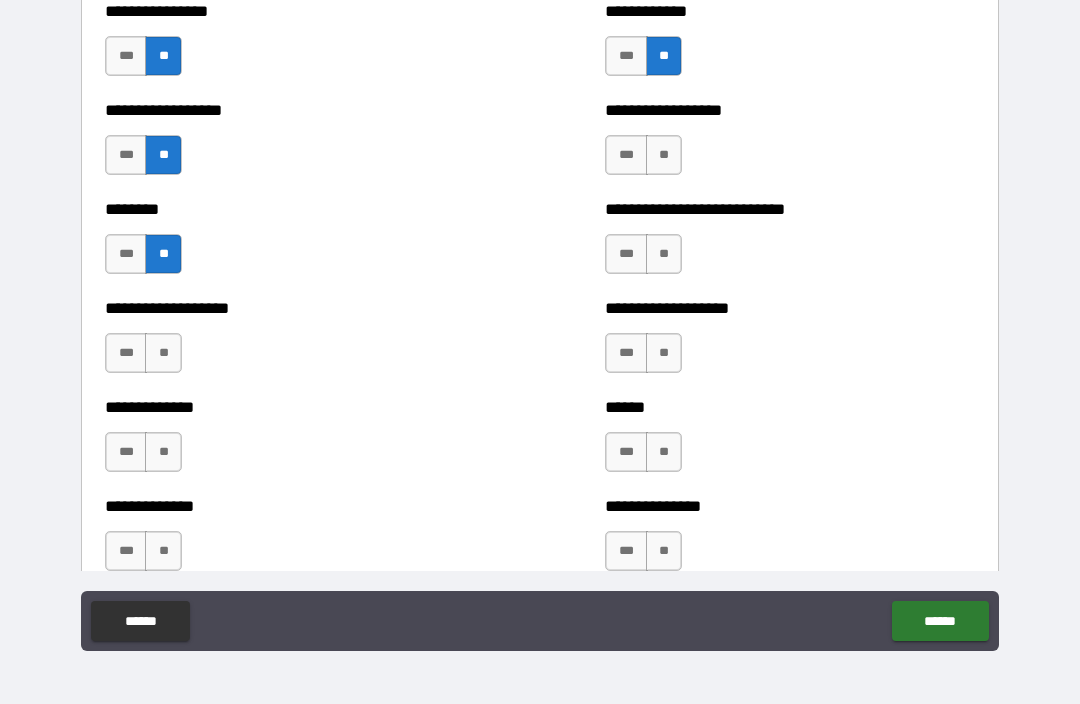scroll, scrollTop: 4547, scrollLeft: 0, axis: vertical 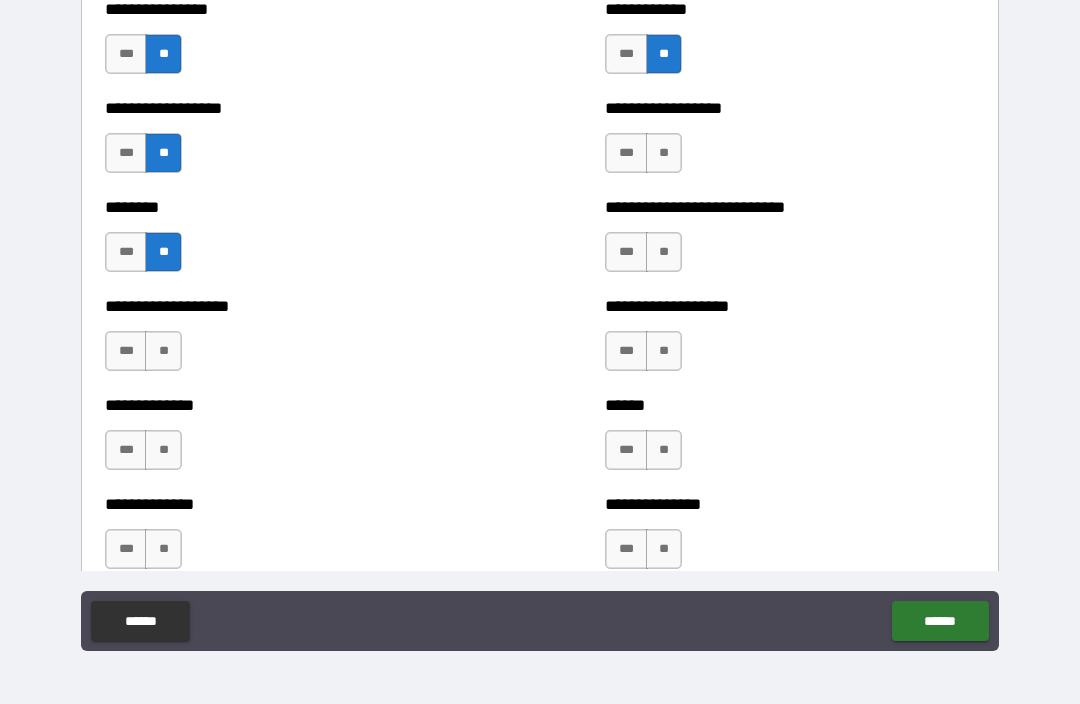 click on "**" at bounding box center (664, 153) 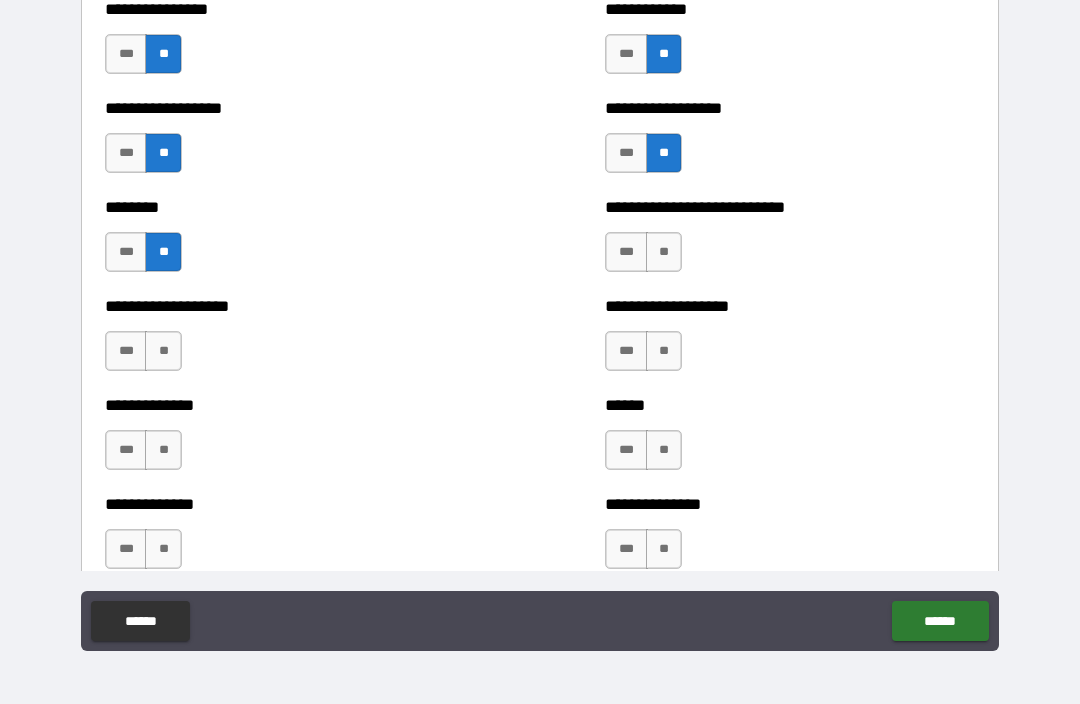 click on "**" at bounding box center [664, 252] 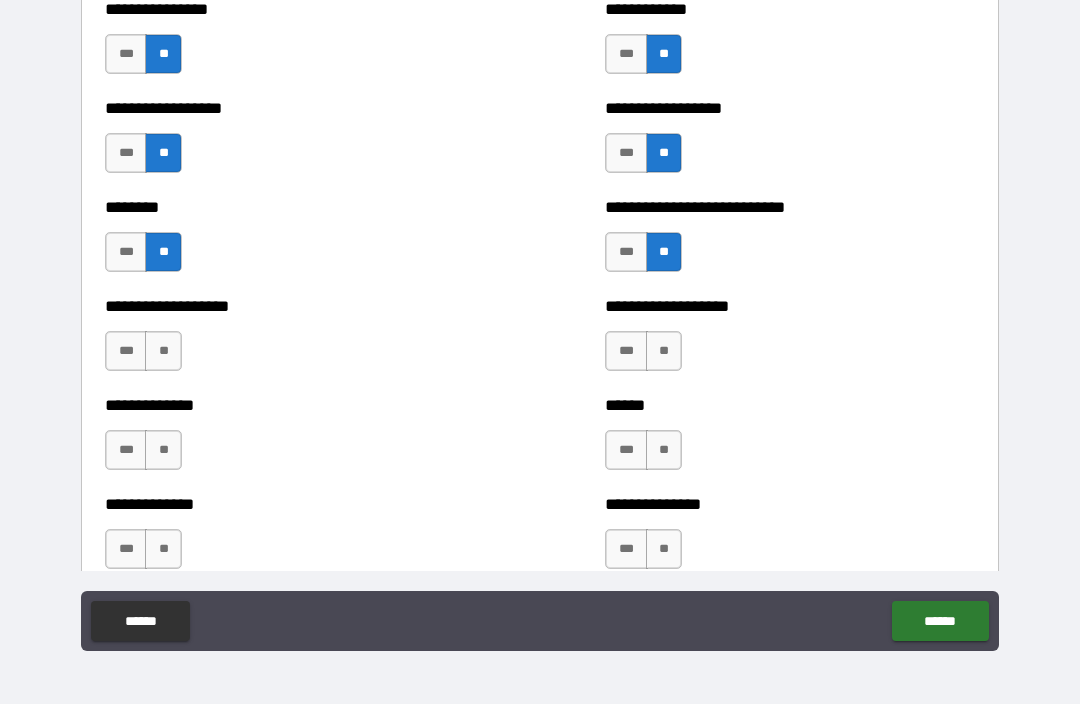 click on "**" at bounding box center (664, 351) 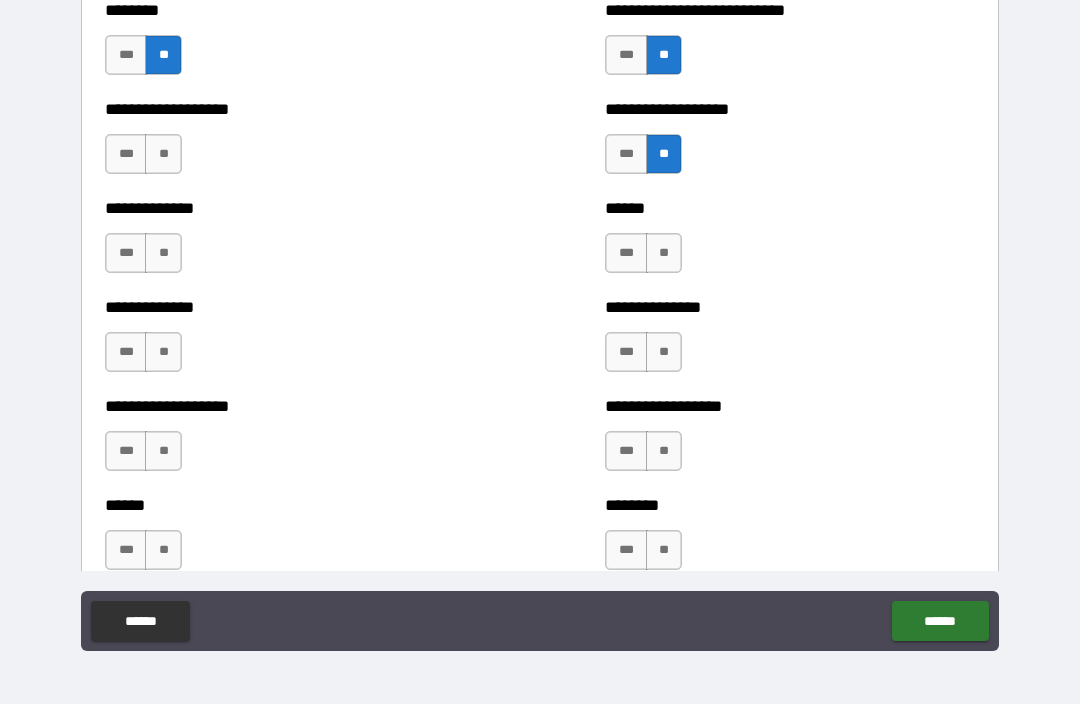scroll, scrollTop: 4757, scrollLeft: 0, axis: vertical 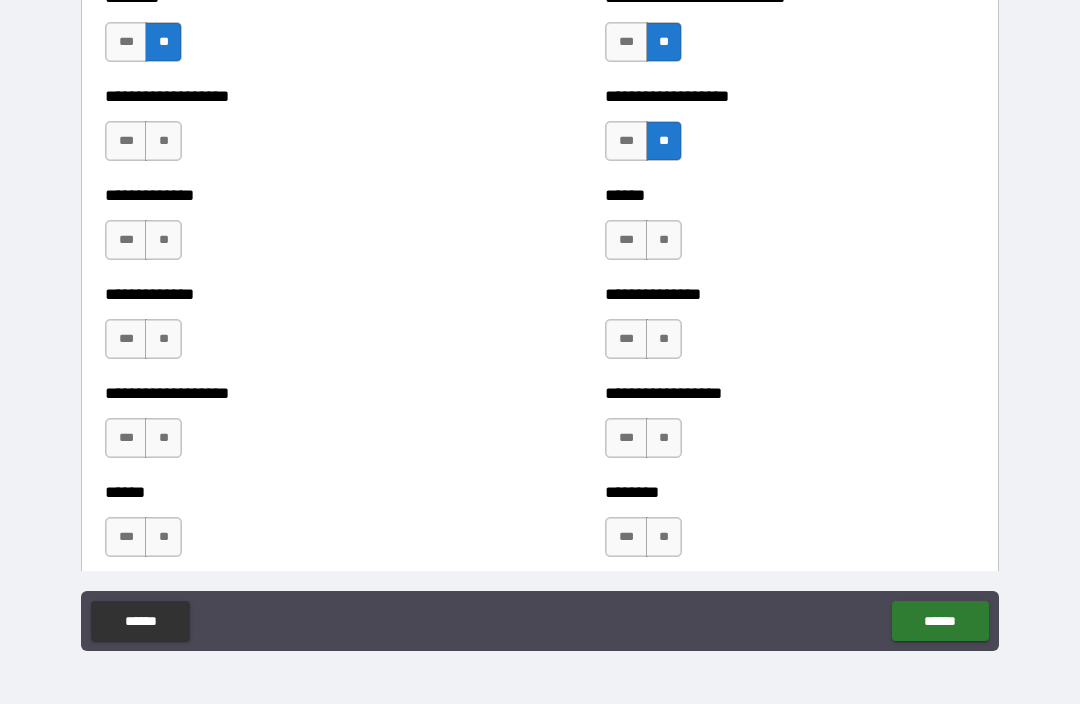 click on "**" at bounding box center (664, 240) 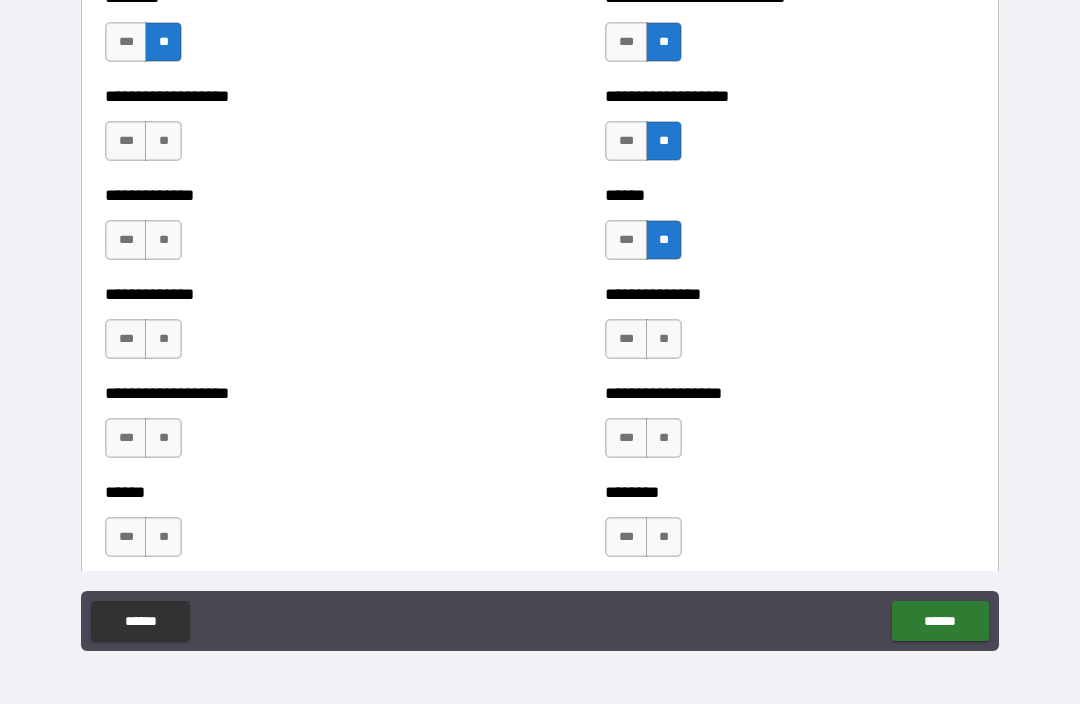 click on "**" at bounding box center (664, 339) 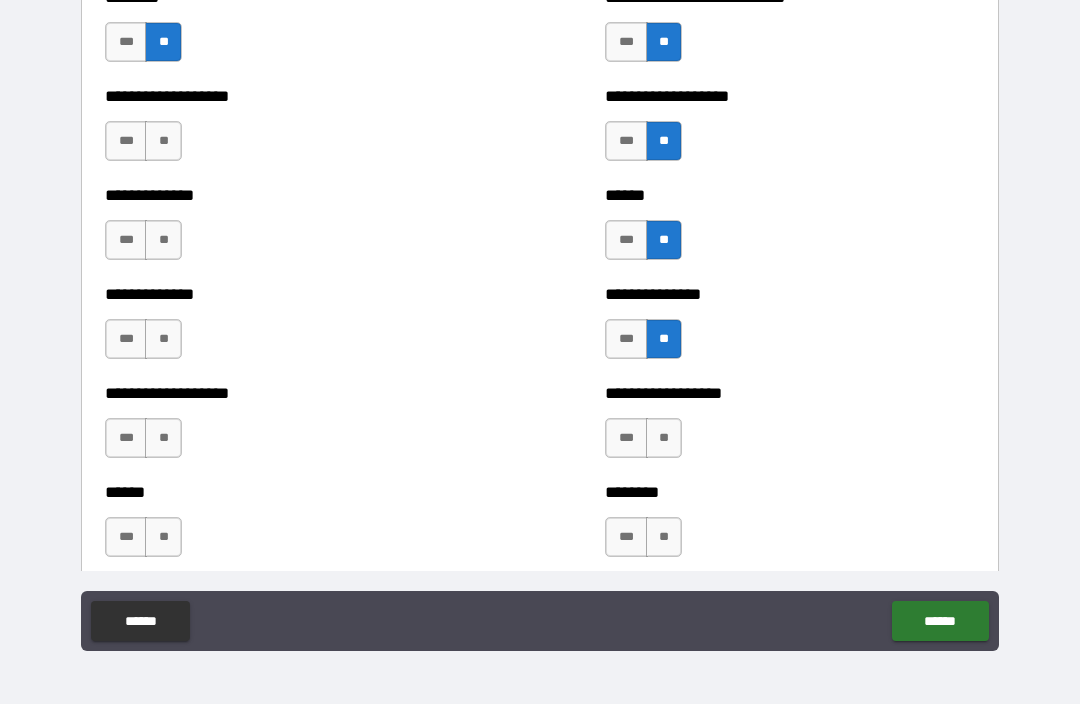 click on "**" at bounding box center (664, 438) 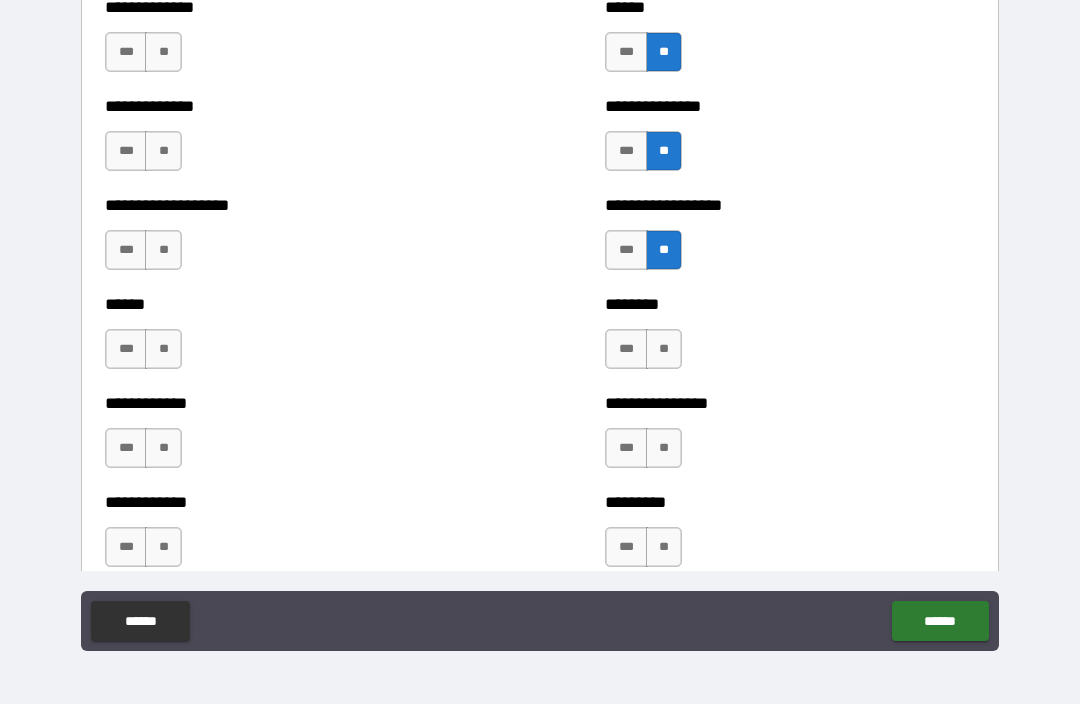 scroll, scrollTop: 4961, scrollLeft: 0, axis: vertical 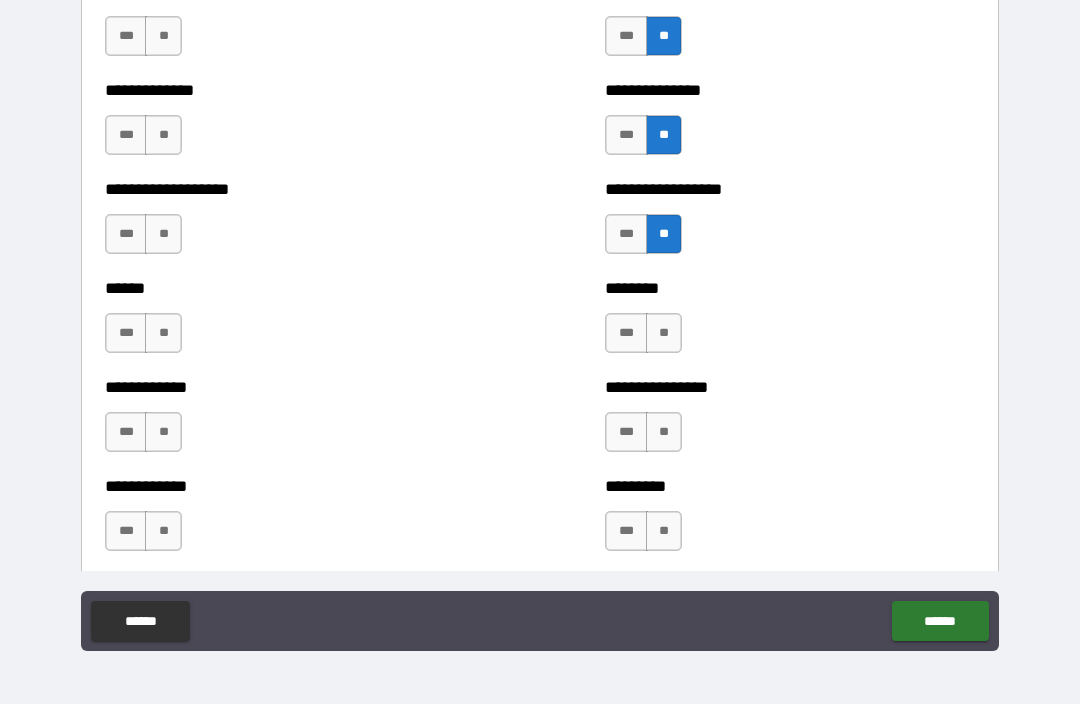 click on "**" at bounding box center (163, 36) 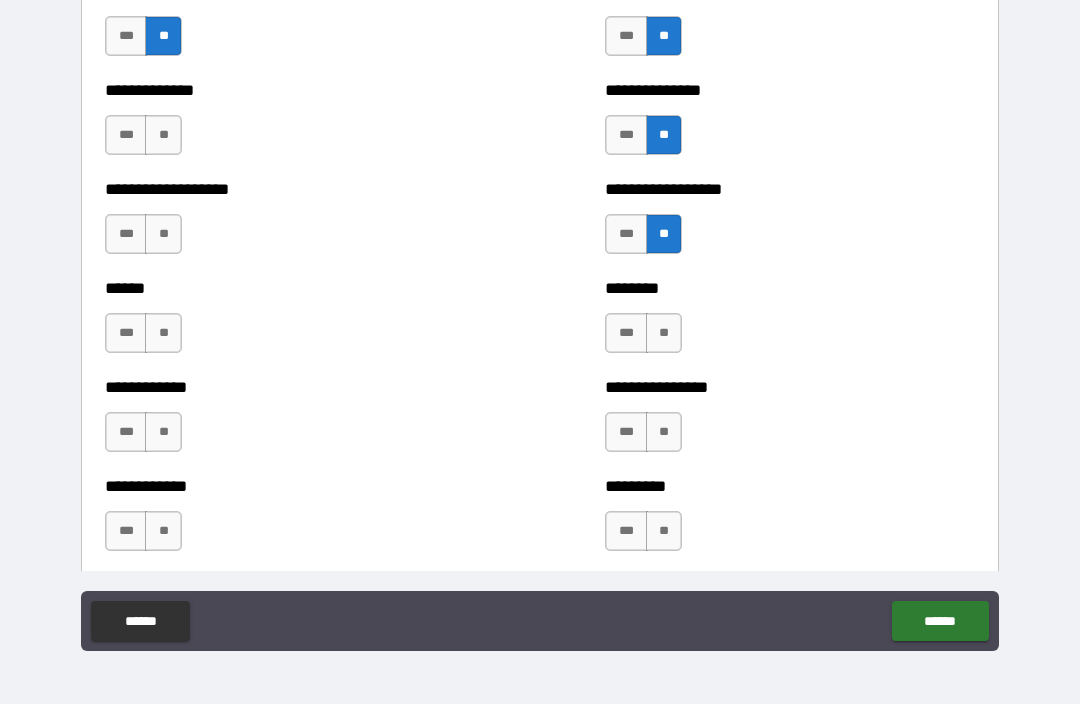 click on "**" at bounding box center (163, 135) 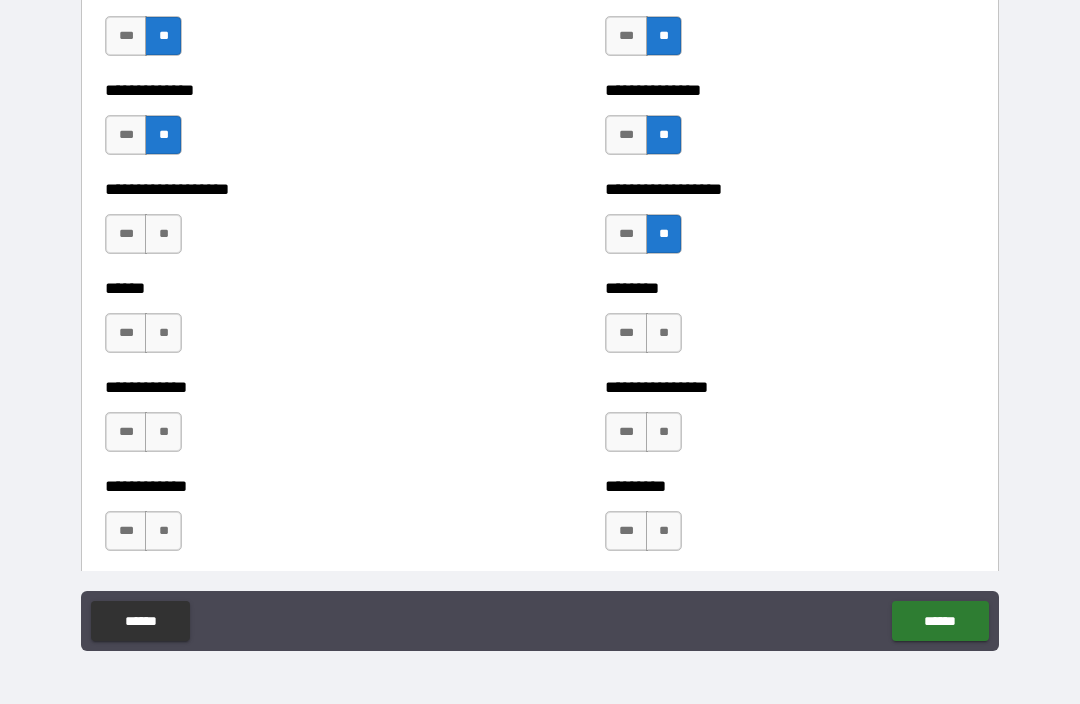 click on "**" at bounding box center (163, 234) 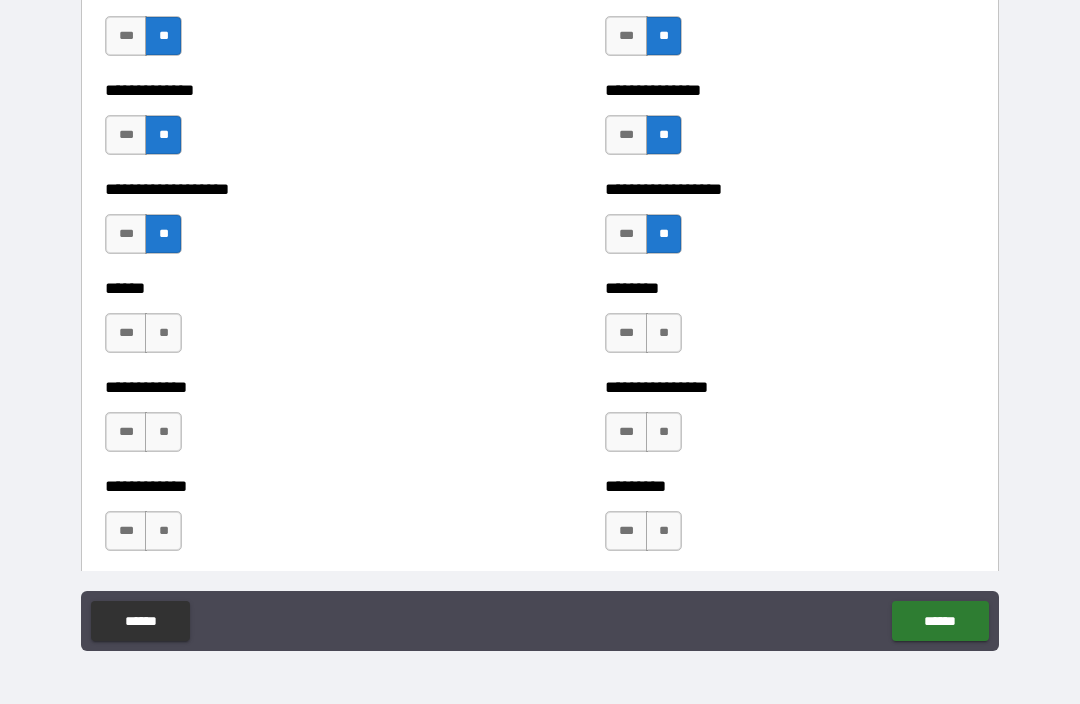 click on "**" at bounding box center [163, 333] 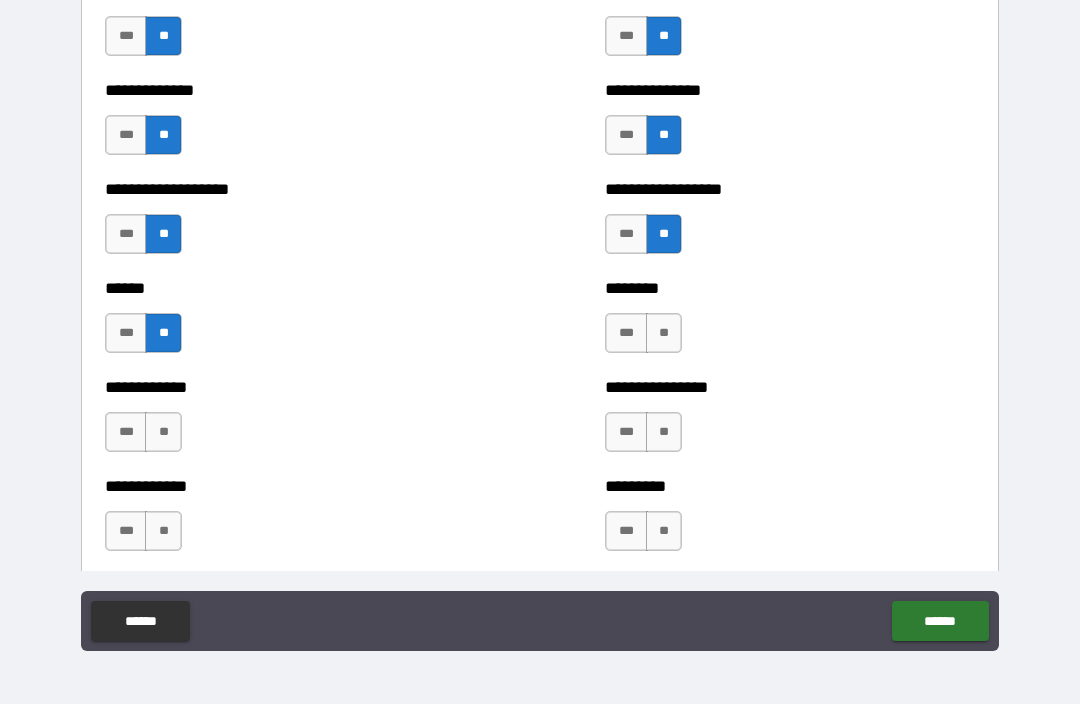 click on "**" at bounding box center (163, 432) 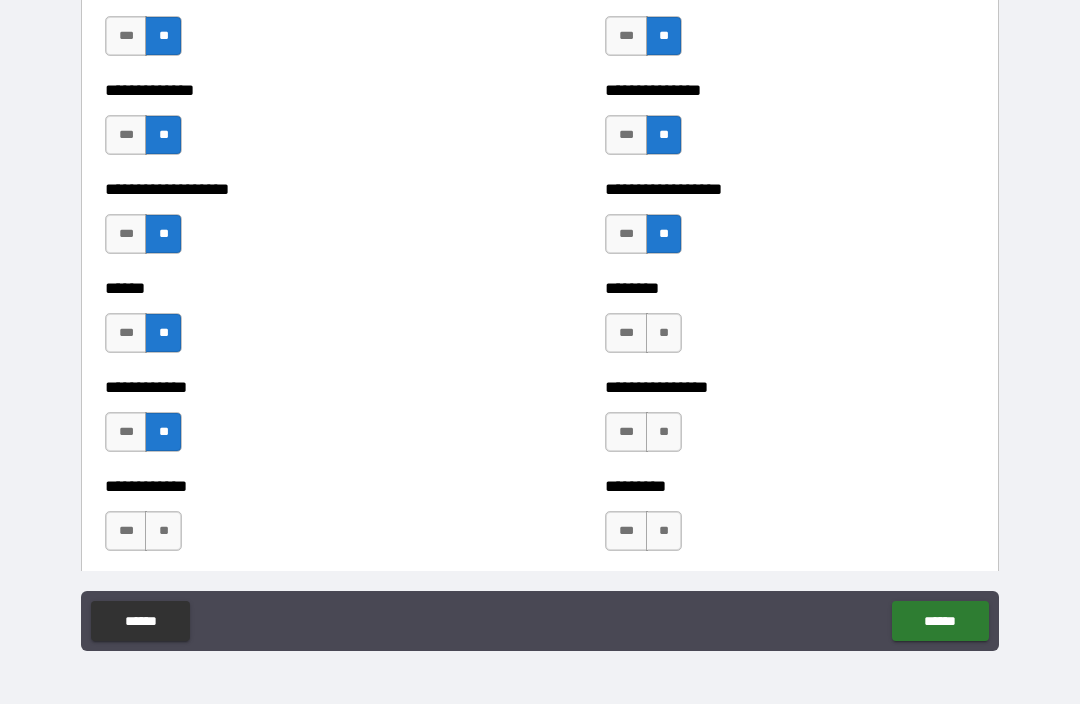 click on "**" at bounding box center [163, 531] 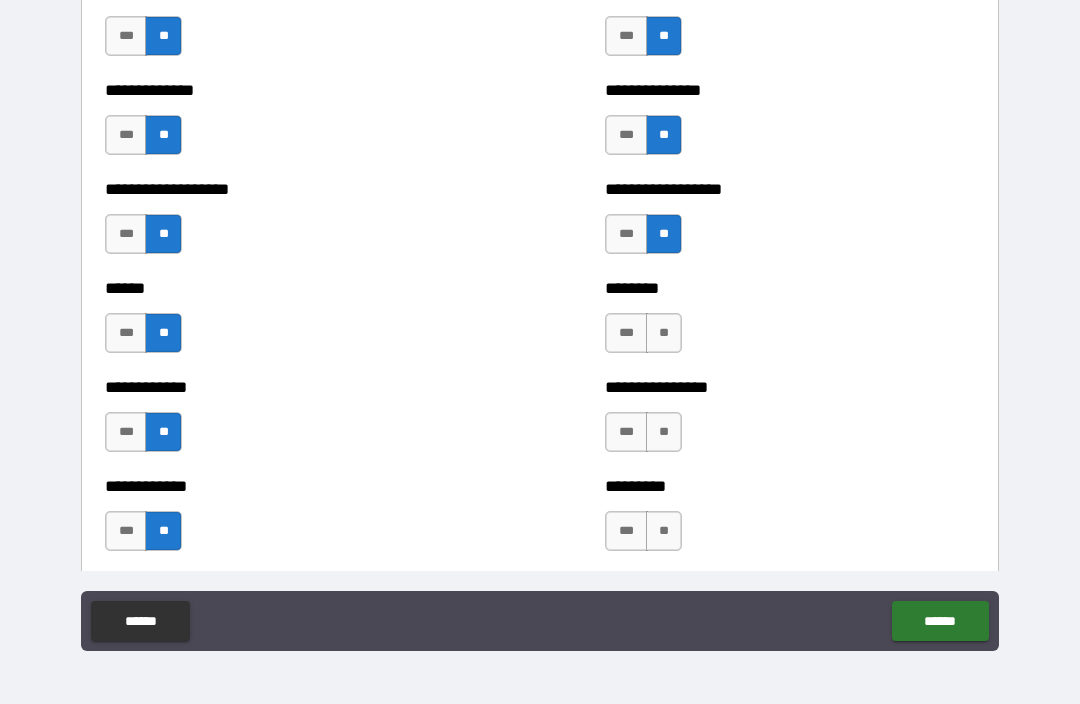 click on "**" at bounding box center (664, 333) 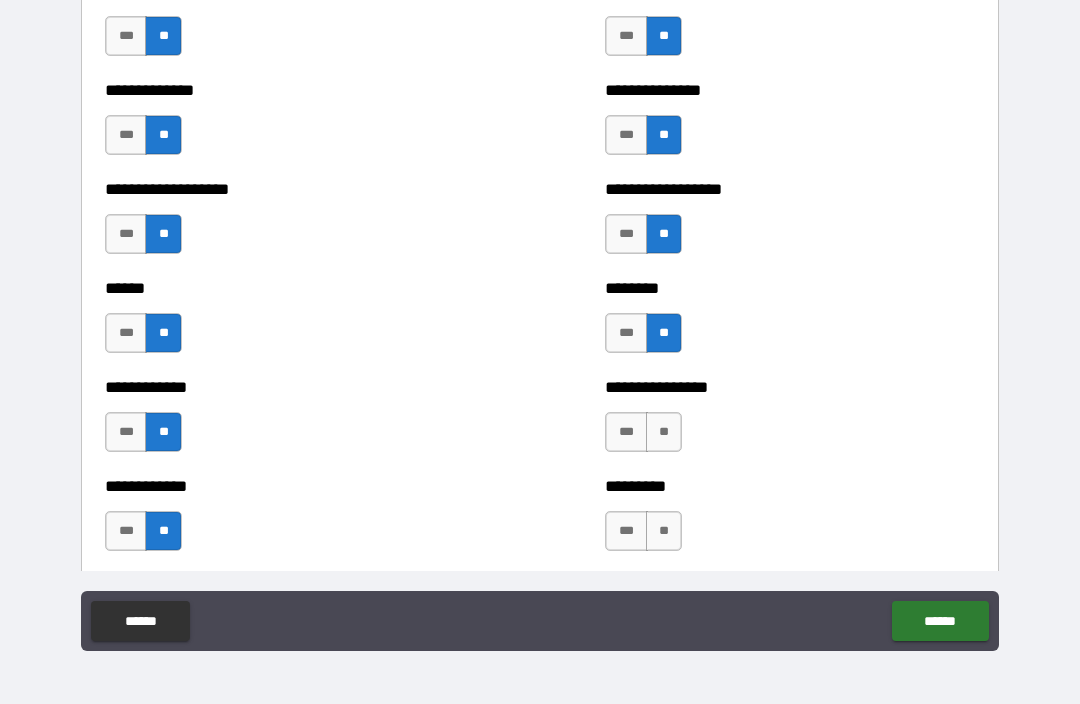 click on "**" at bounding box center (664, 432) 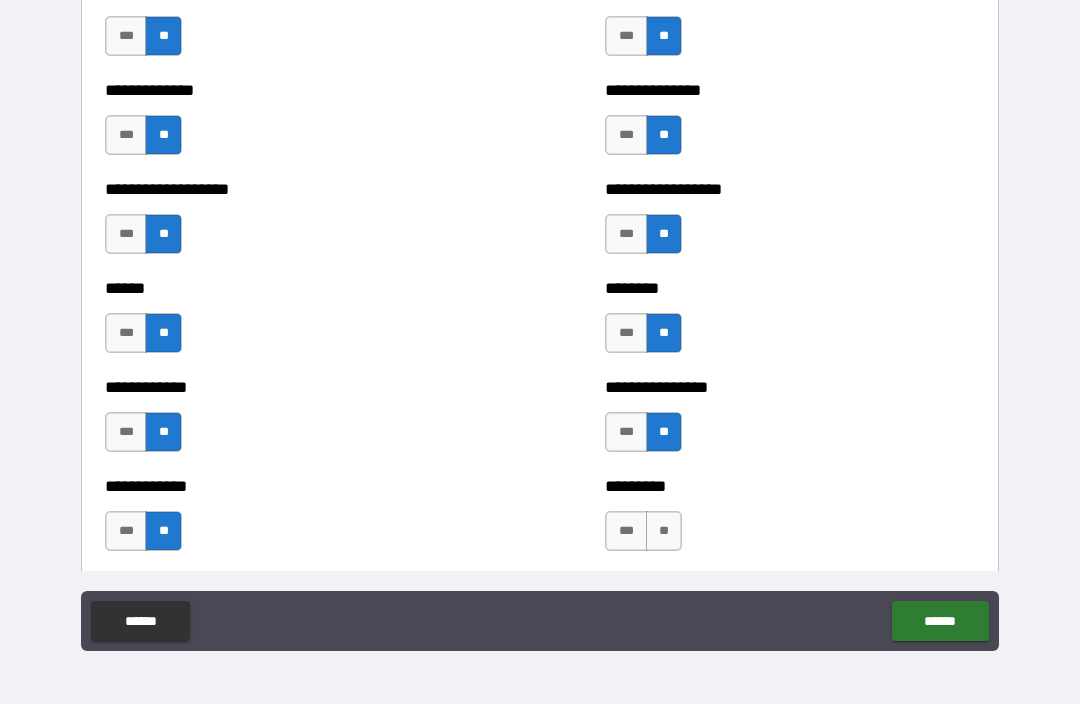 click on "**" at bounding box center [664, 531] 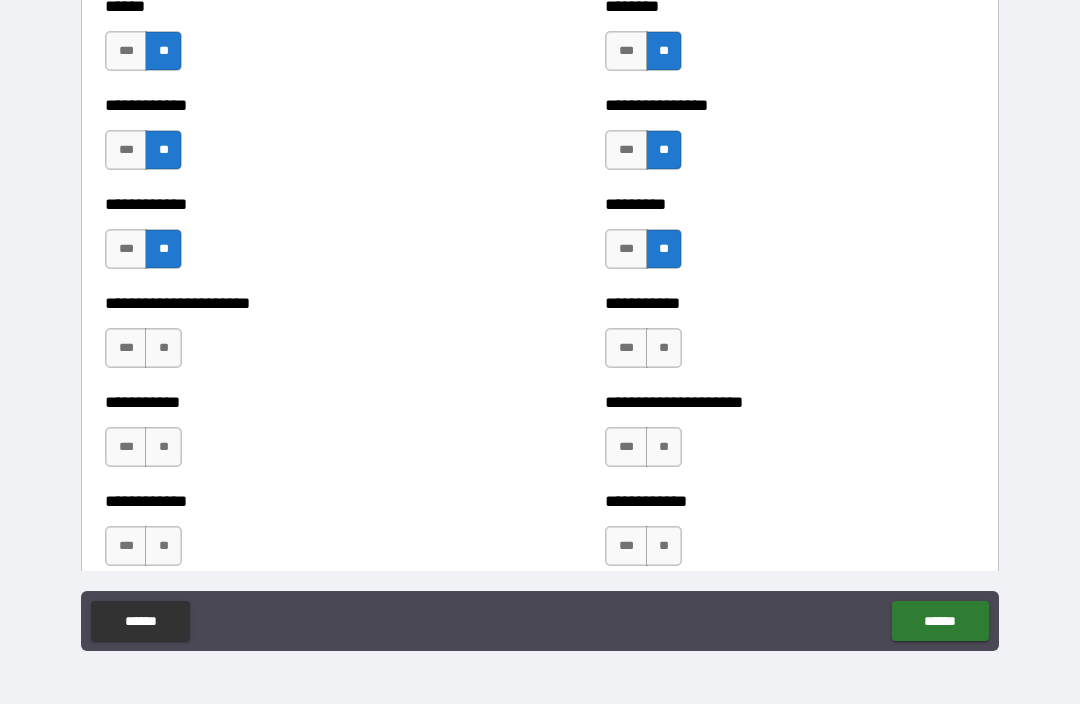 scroll, scrollTop: 5306, scrollLeft: 0, axis: vertical 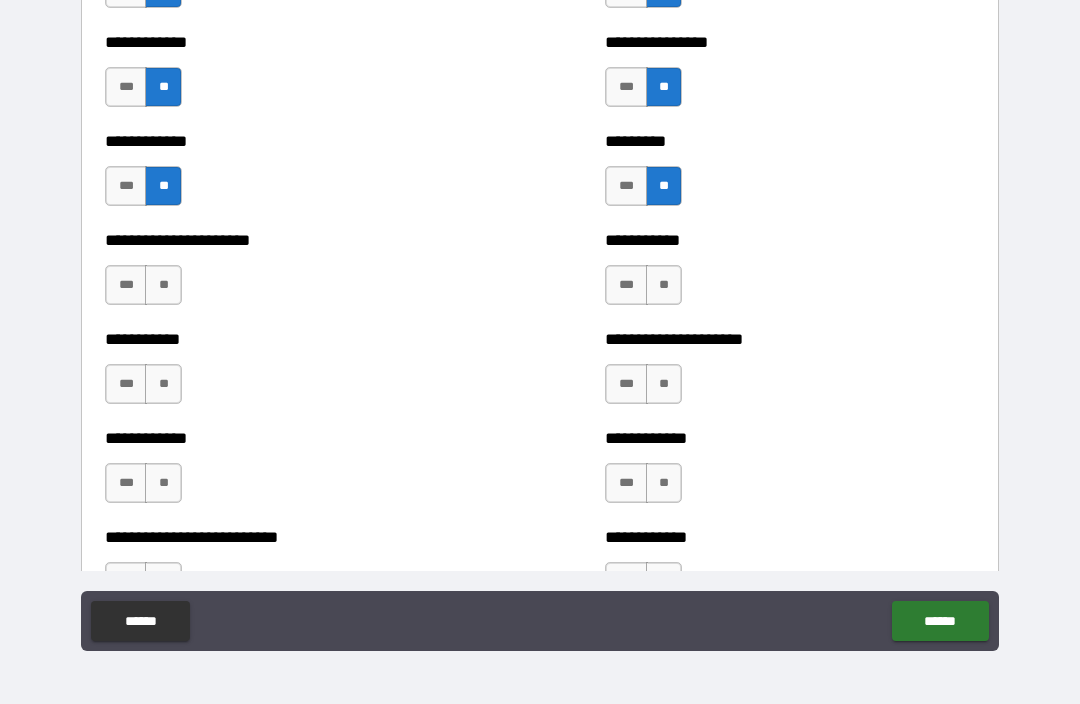 click on "**" at bounding box center (664, 285) 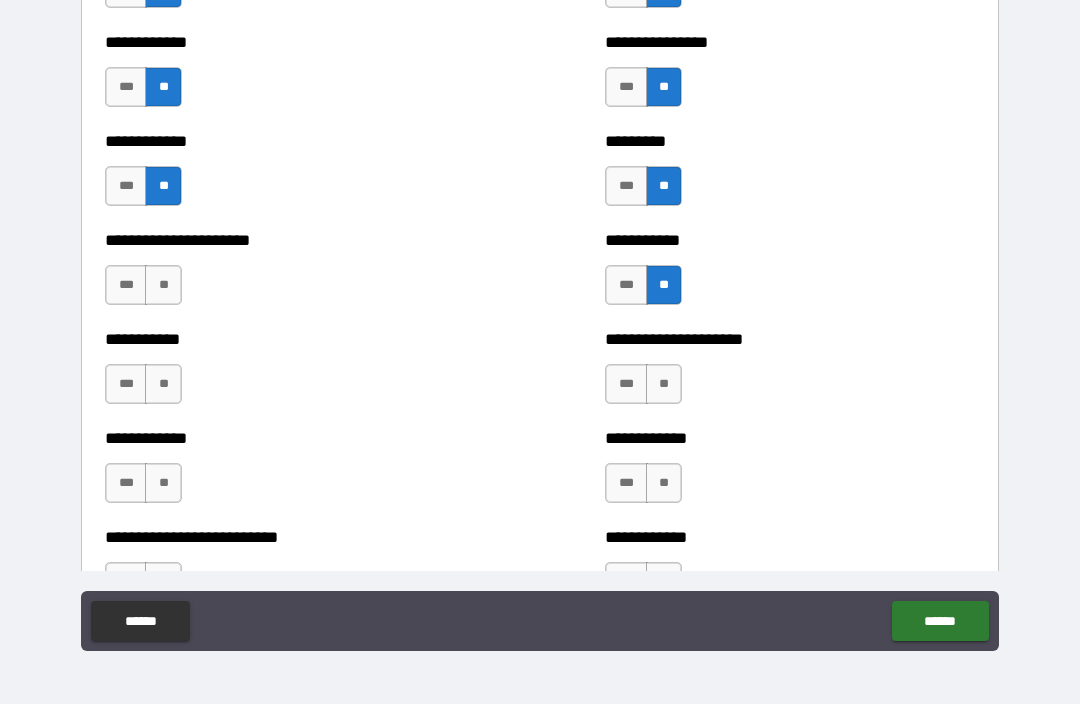 click on "**" at bounding box center (664, 384) 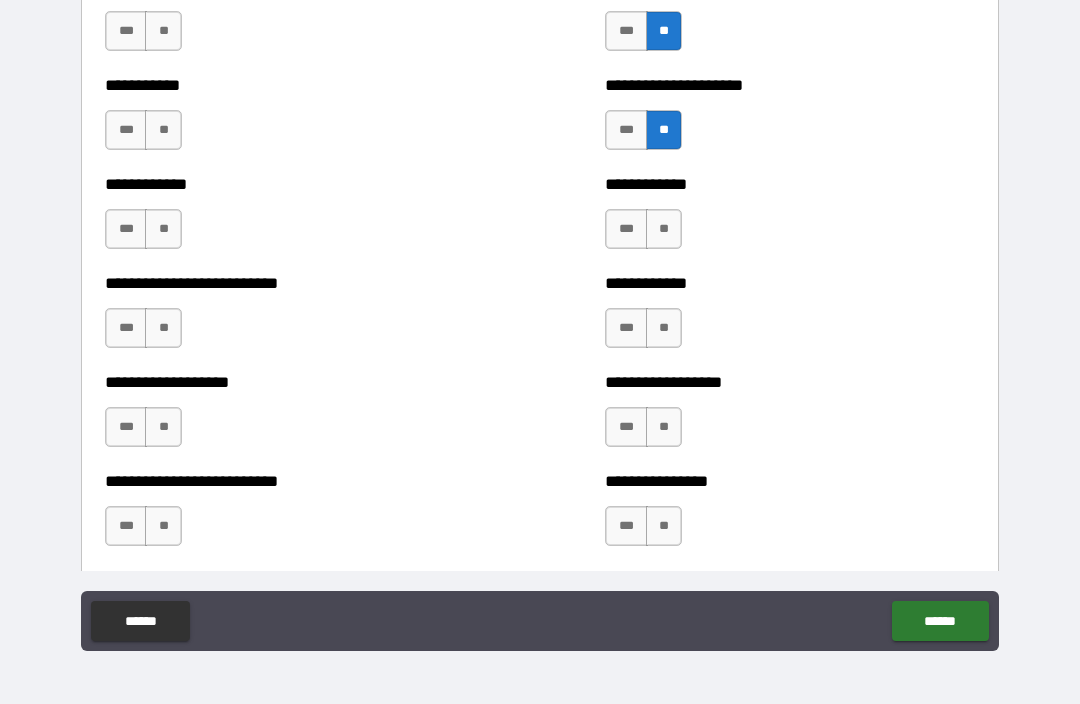 scroll, scrollTop: 5569, scrollLeft: 0, axis: vertical 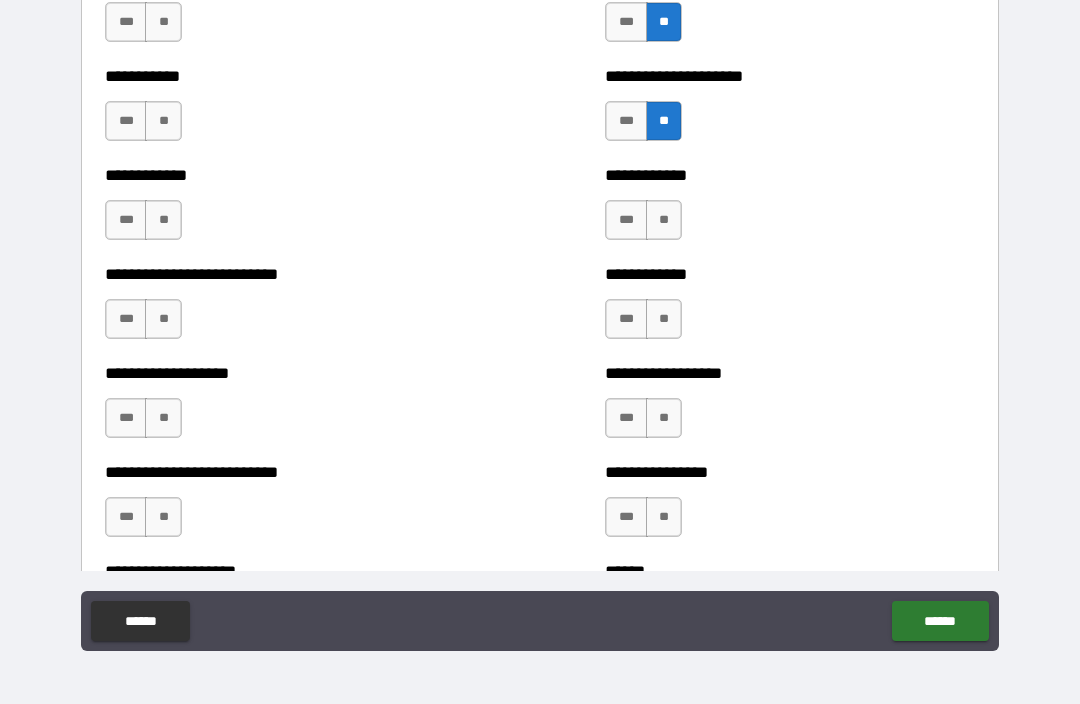 click on "**" at bounding box center [664, 220] 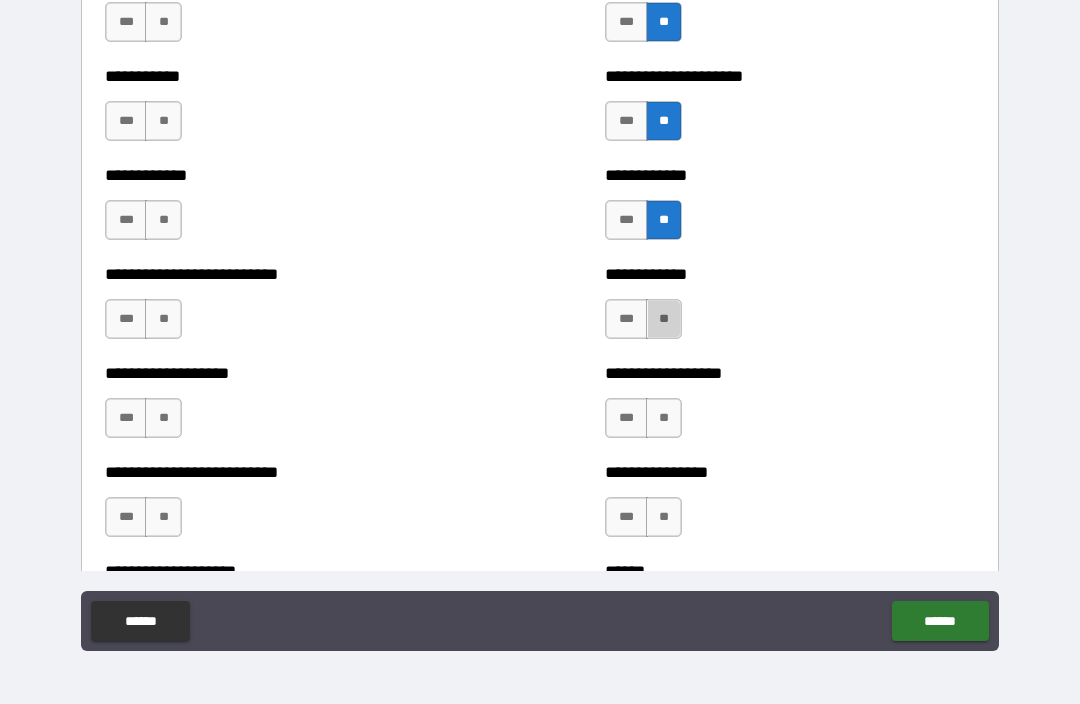 click on "**" at bounding box center (664, 319) 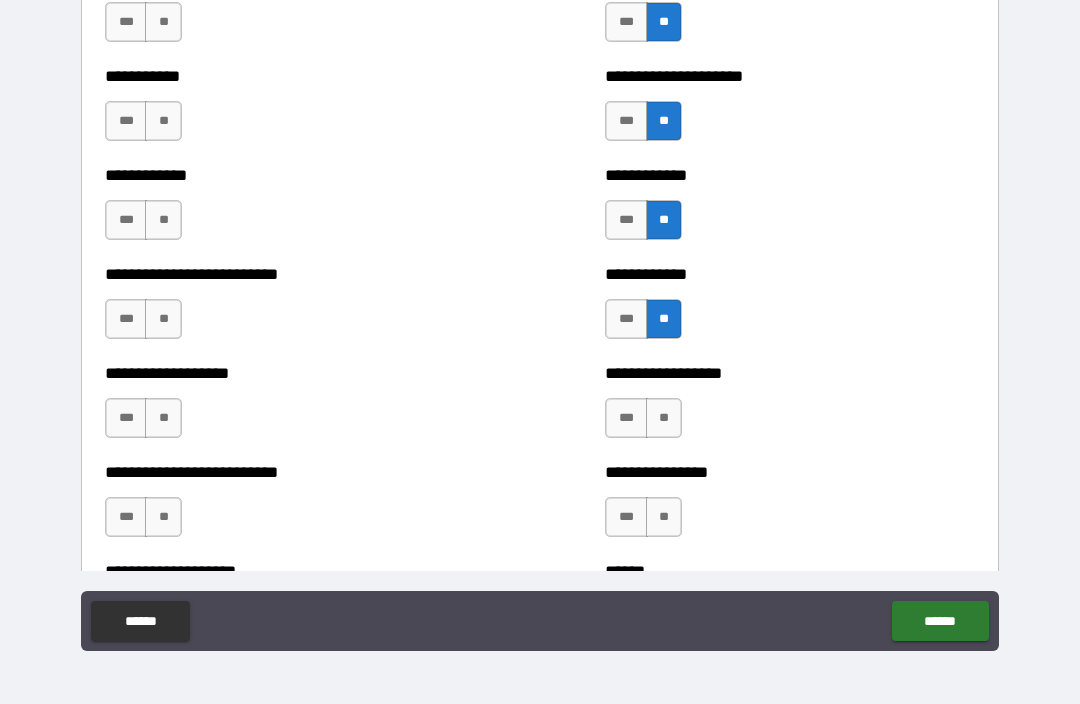 click on "**" at bounding box center (664, 418) 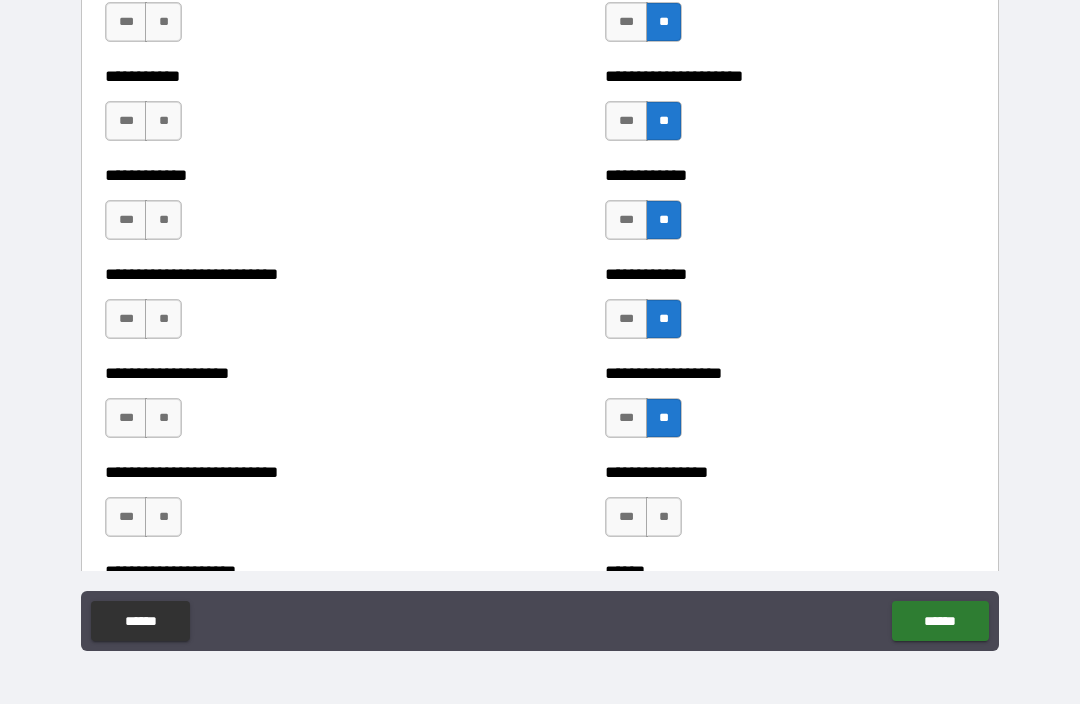 click on "**" at bounding box center (664, 517) 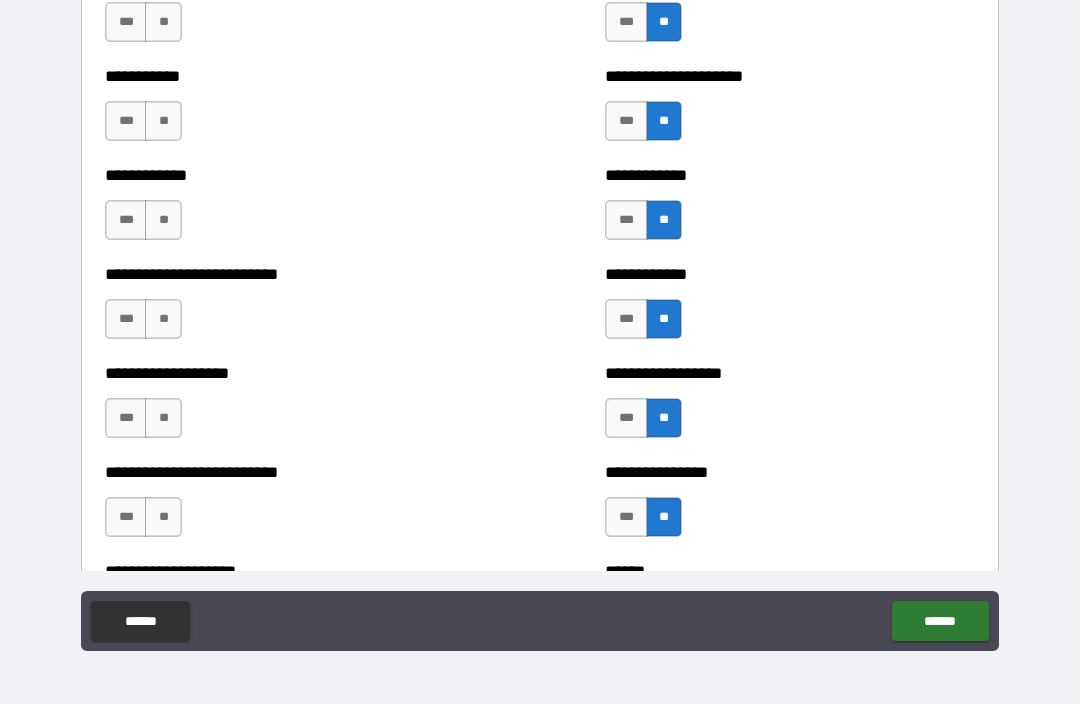 click on "**" at bounding box center (163, 22) 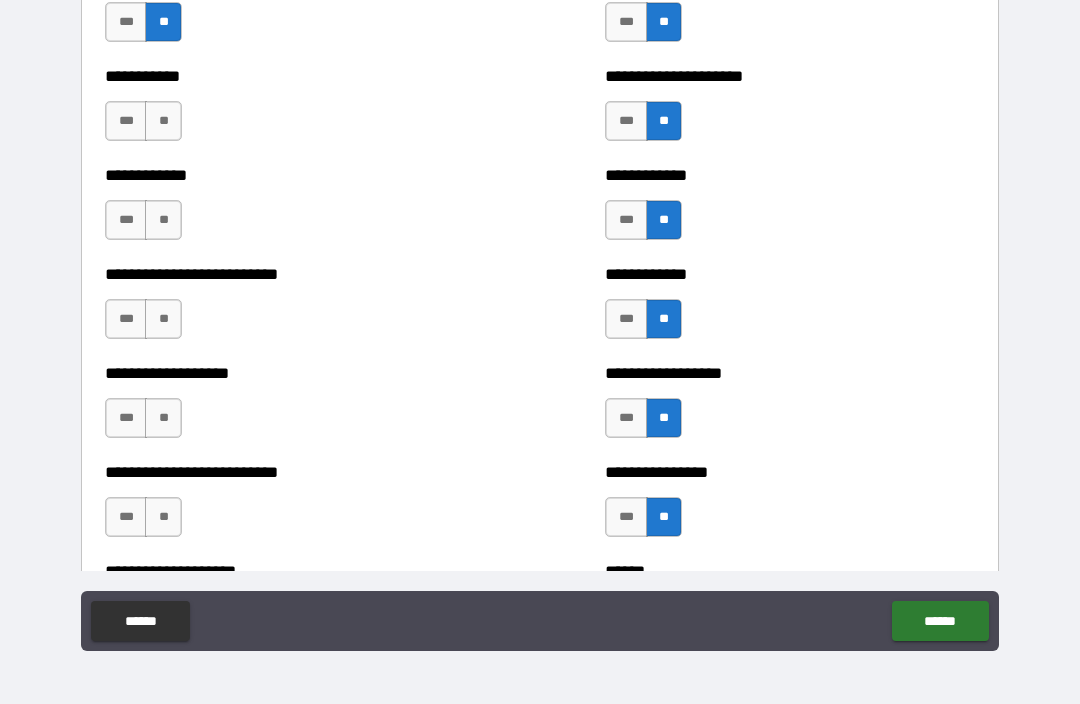click on "**" at bounding box center (163, 121) 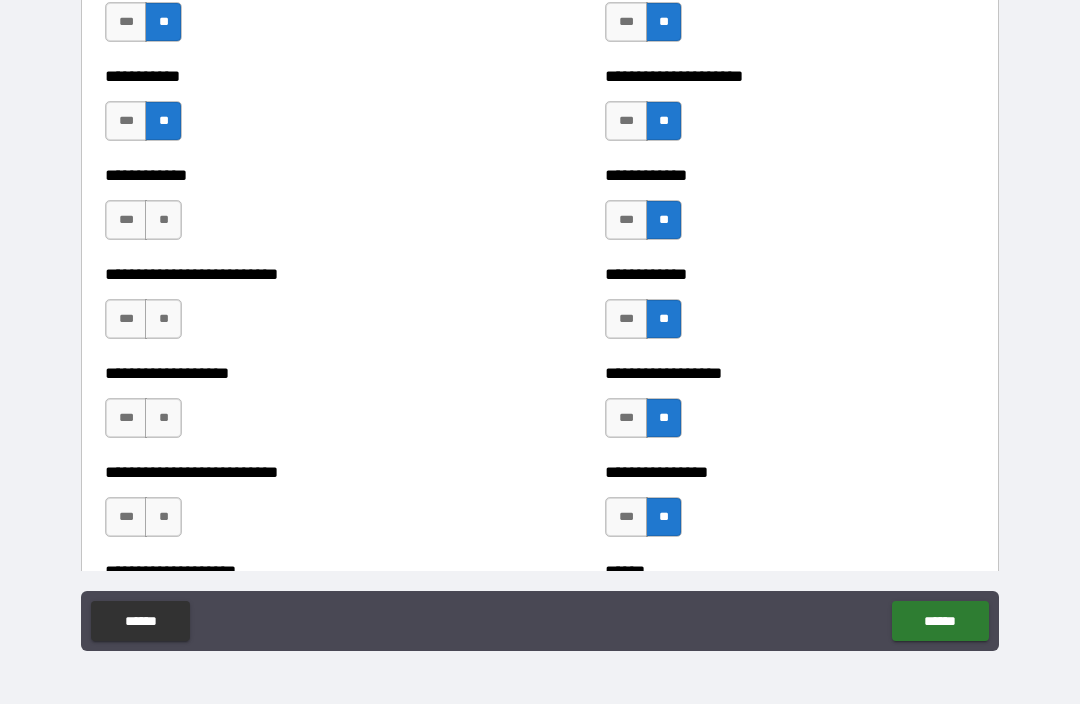 click on "**" at bounding box center (163, 220) 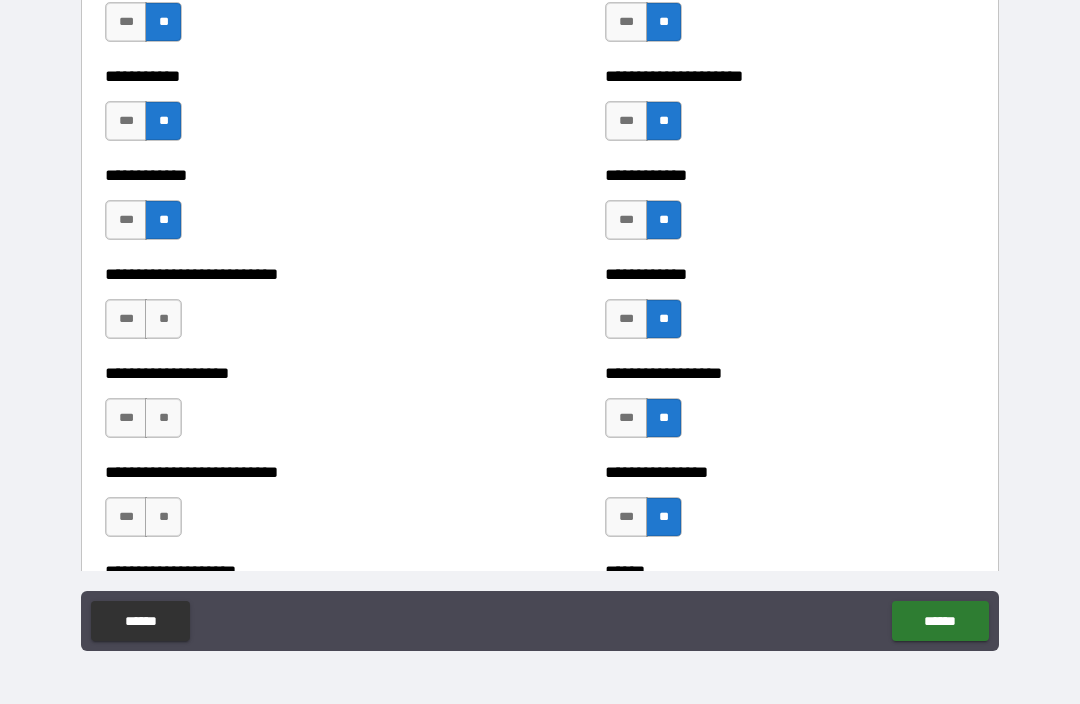 click on "**" at bounding box center (163, 319) 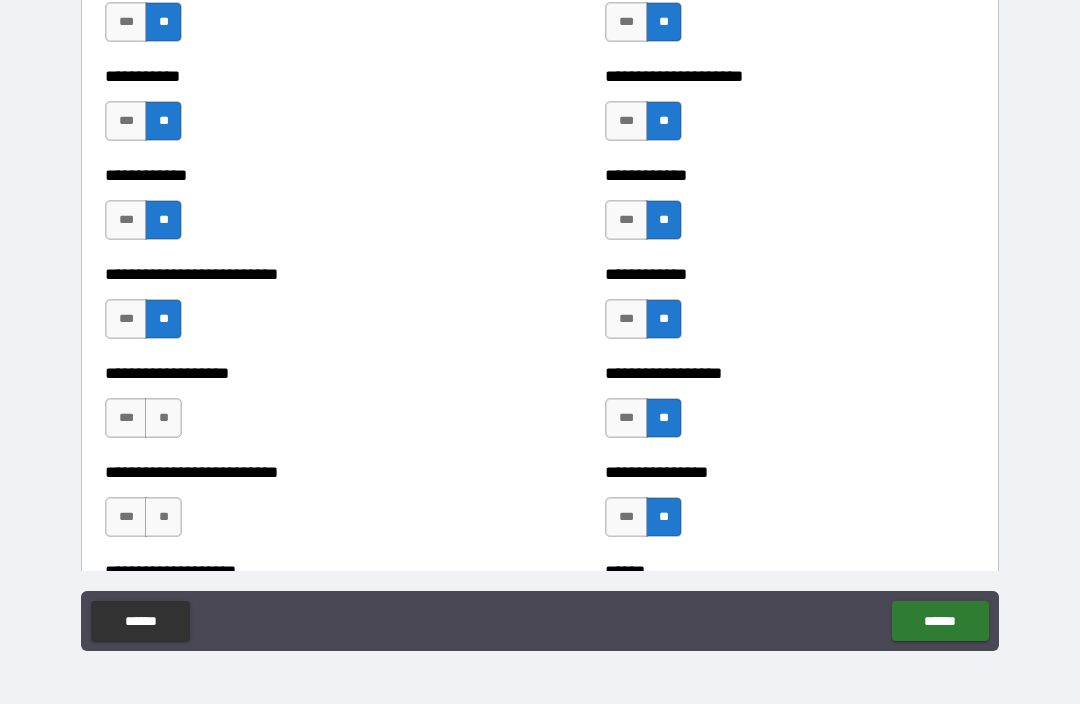 click on "**" at bounding box center [163, 418] 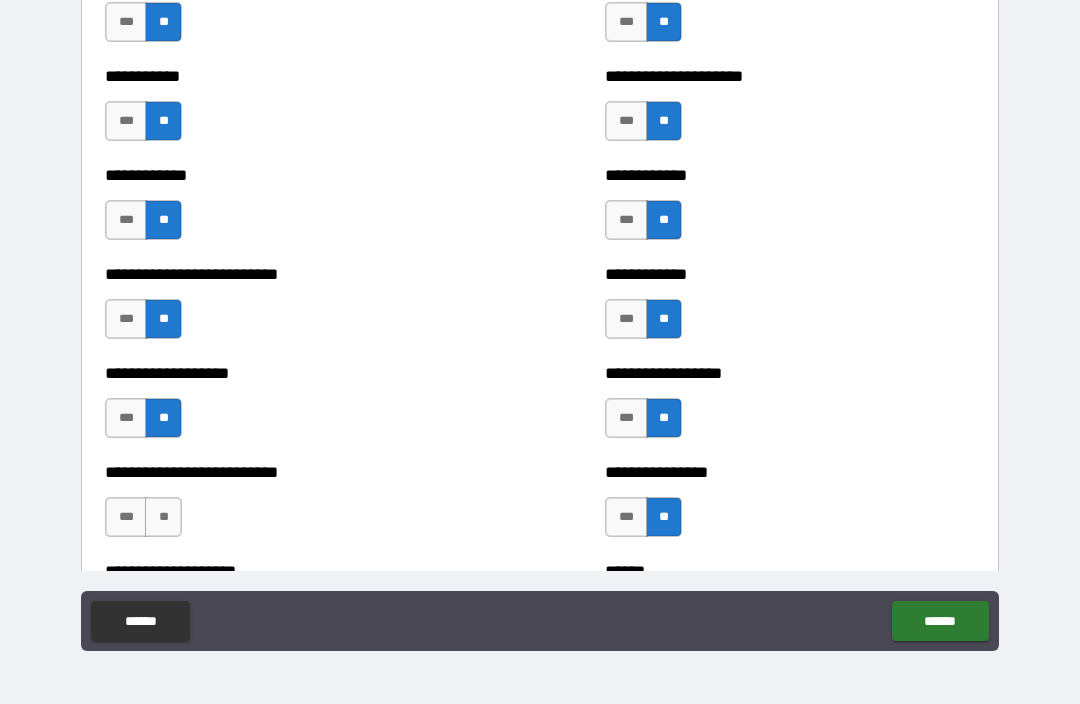 click on "**" at bounding box center [163, 517] 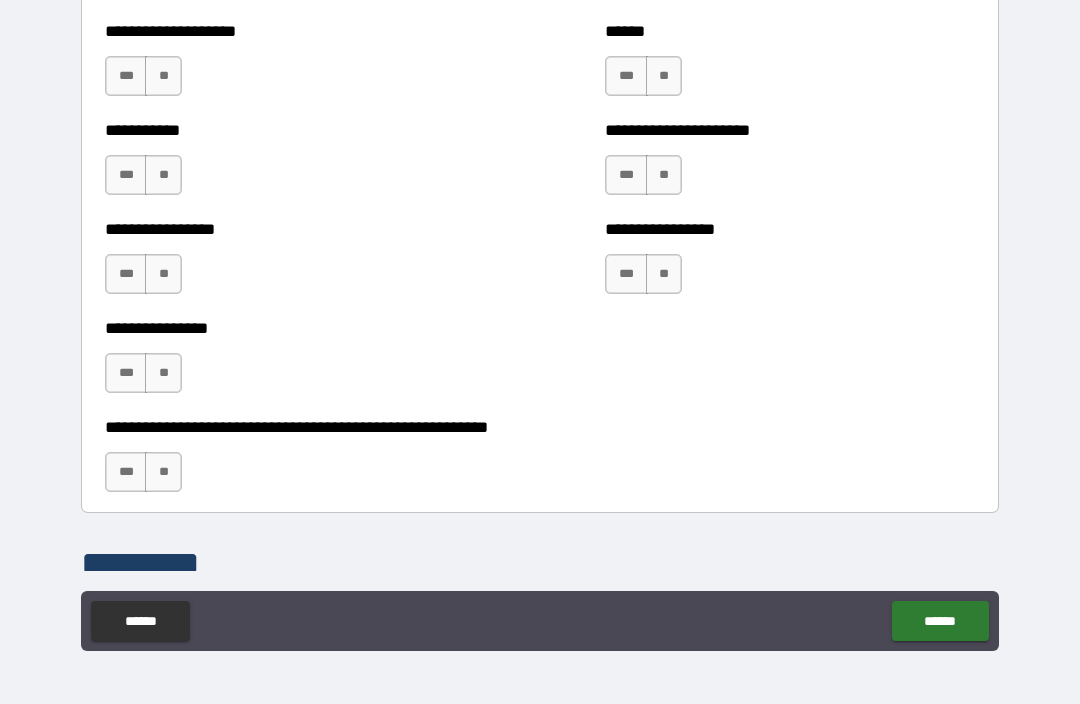 scroll, scrollTop: 6110, scrollLeft: 0, axis: vertical 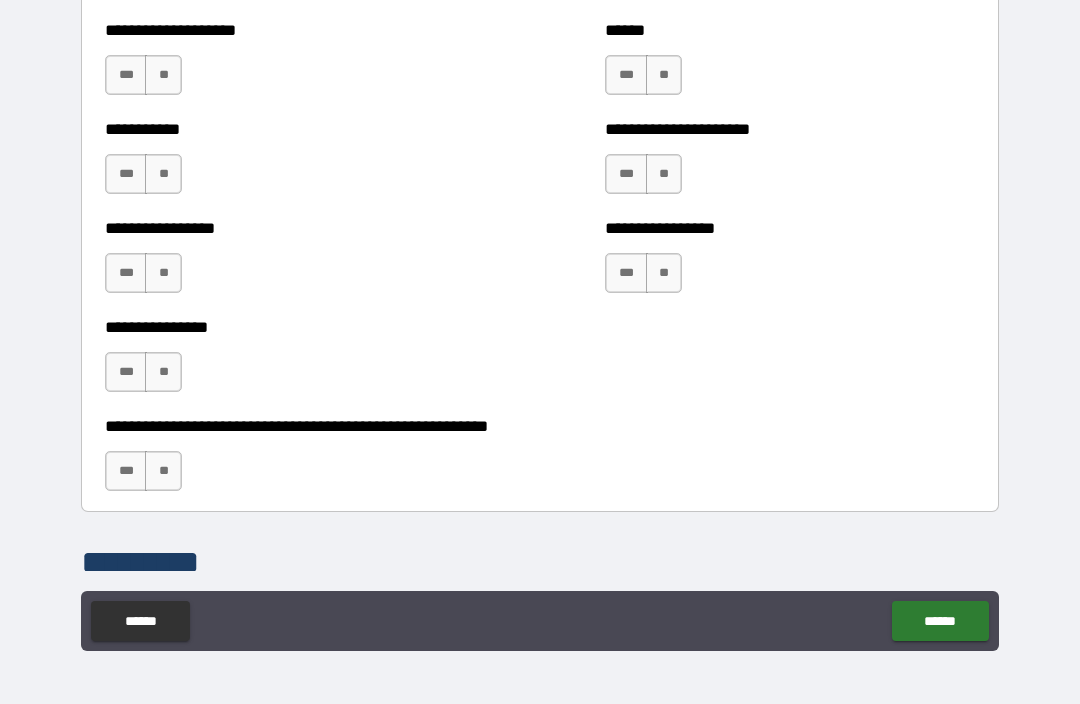 click on "**" at bounding box center [163, 75] 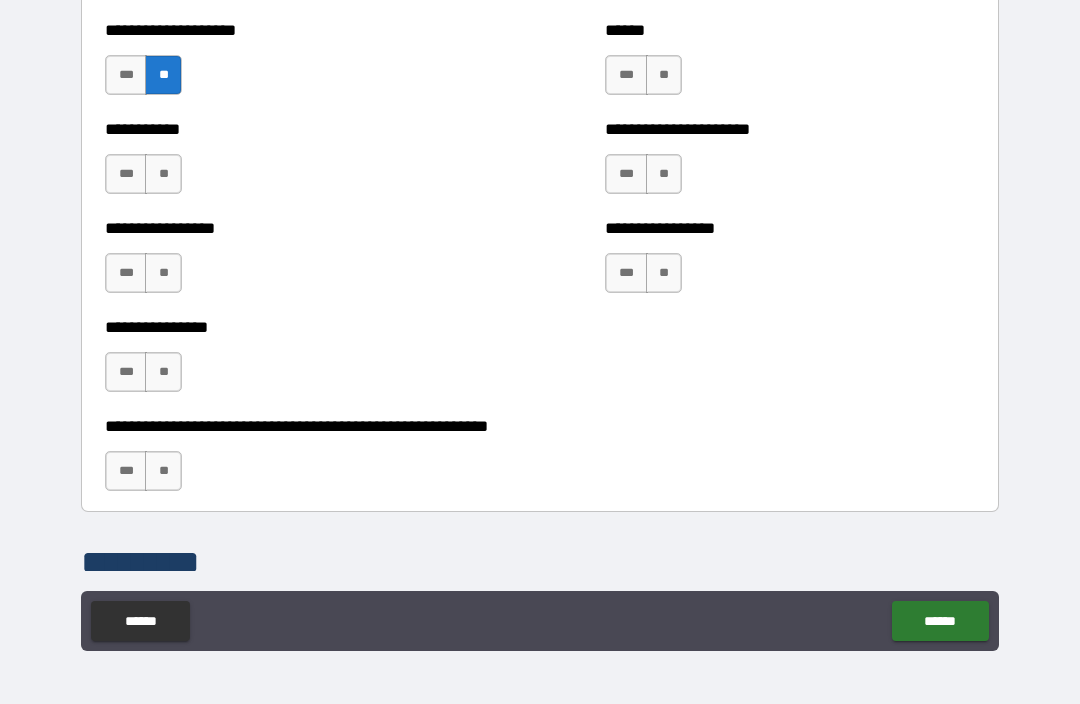 click on "**" at bounding box center (664, 75) 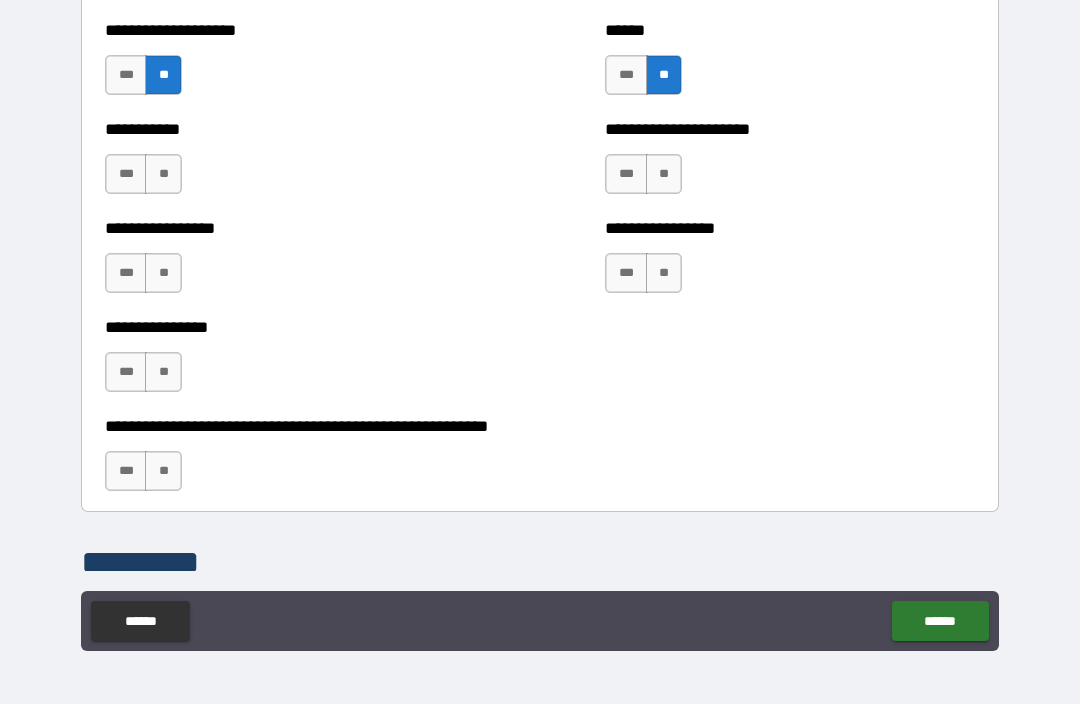 click on "**" at bounding box center (664, 174) 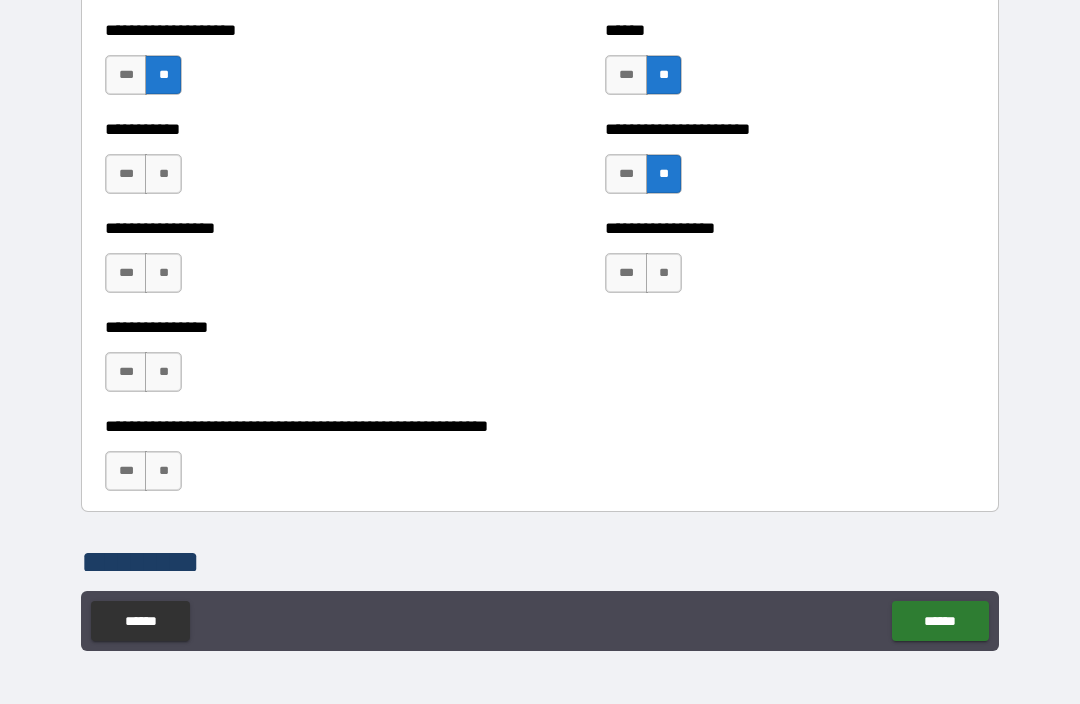 click on "**" at bounding box center (664, 273) 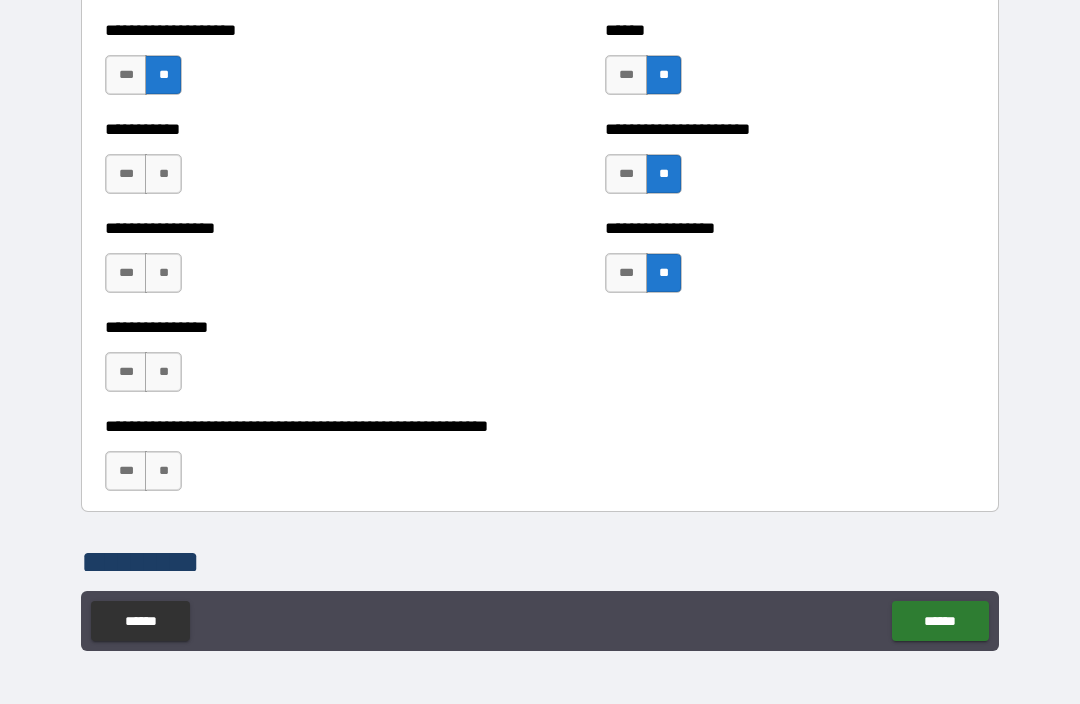 click on "**" at bounding box center [163, 174] 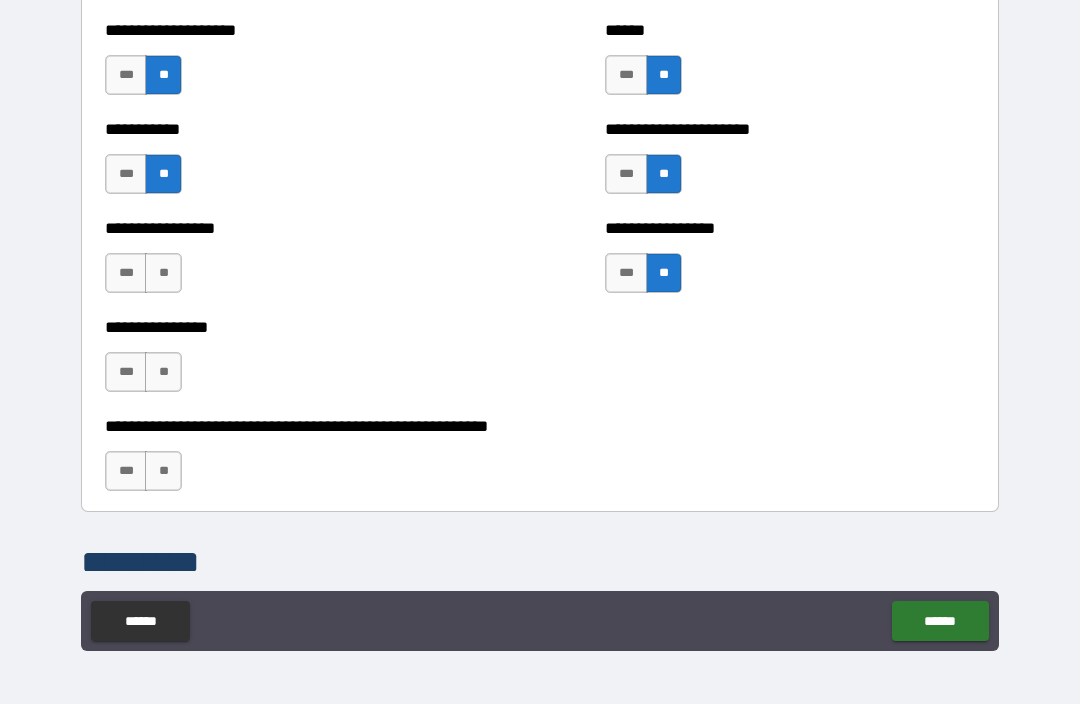 click on "**" at bounding box center (163, 273) 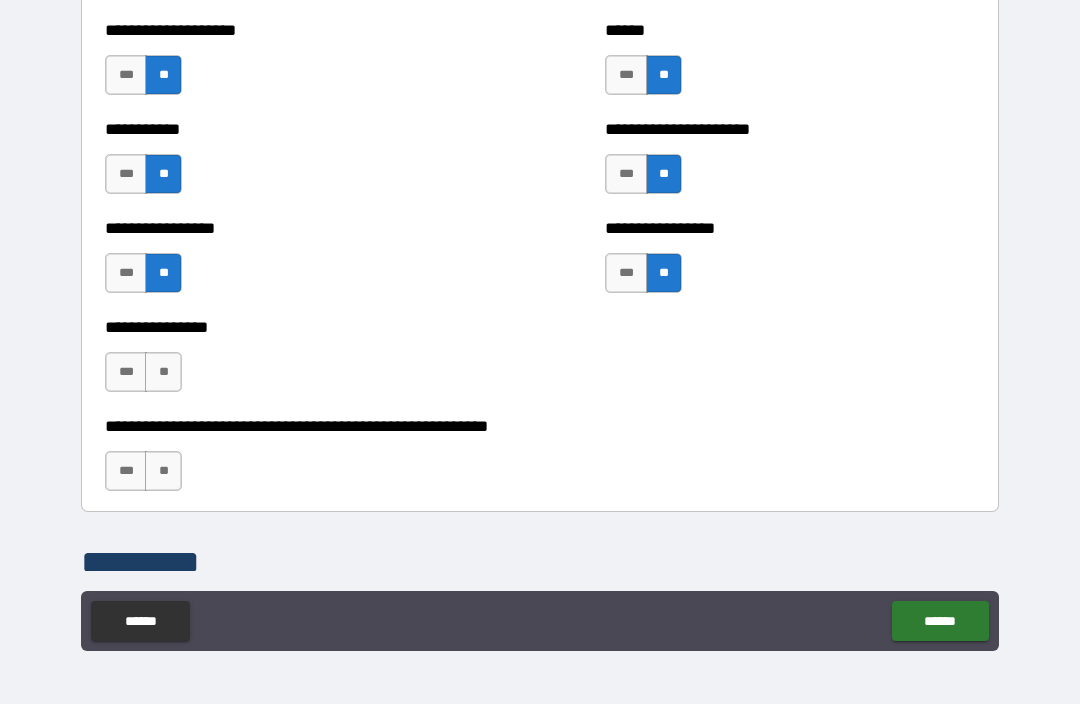 click on "**" at bounding box center (163, 372) 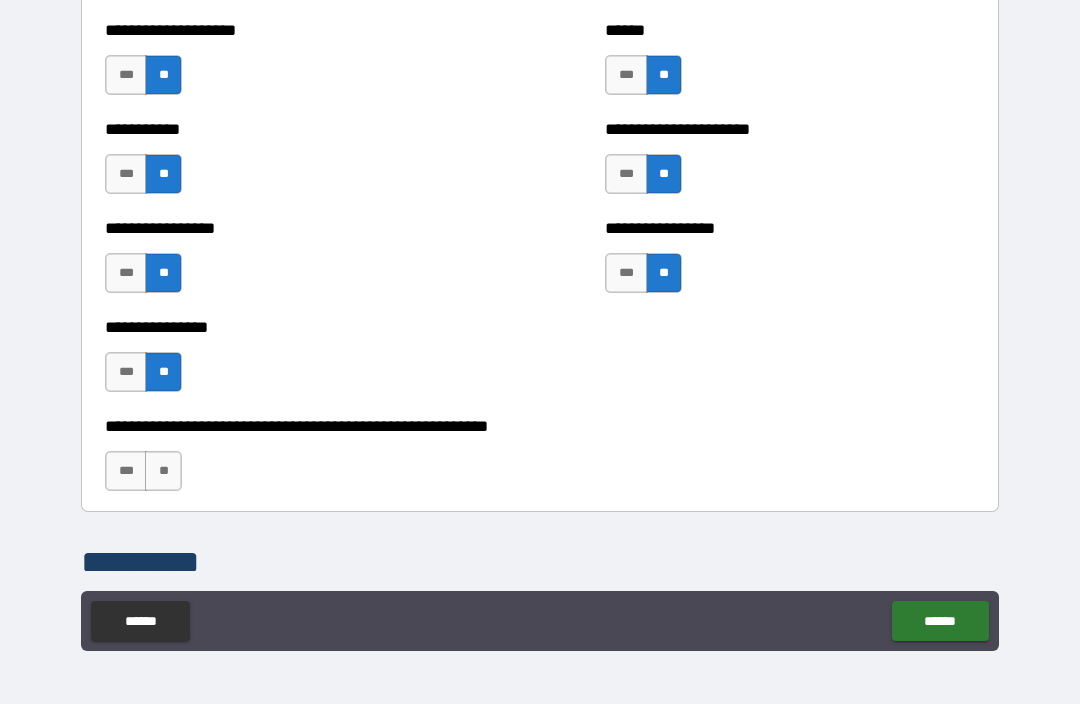 click on "**" at bounding box center [163, 471] 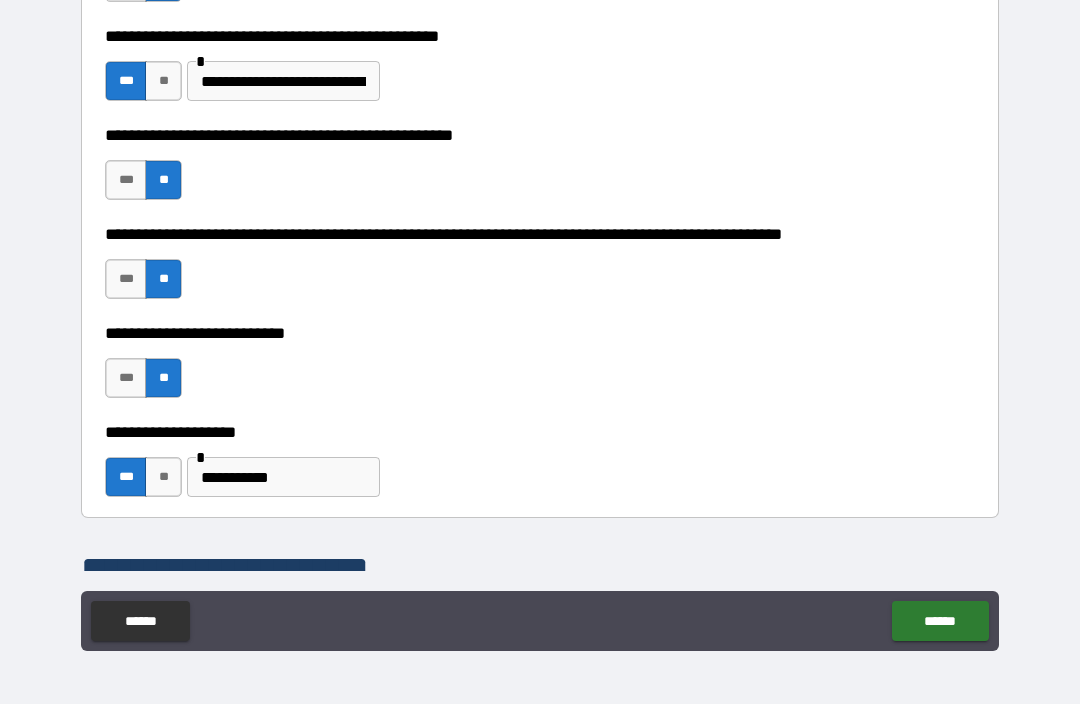 scroll, scrollTop: 1015, scrollLeft: 0, axis: vertical 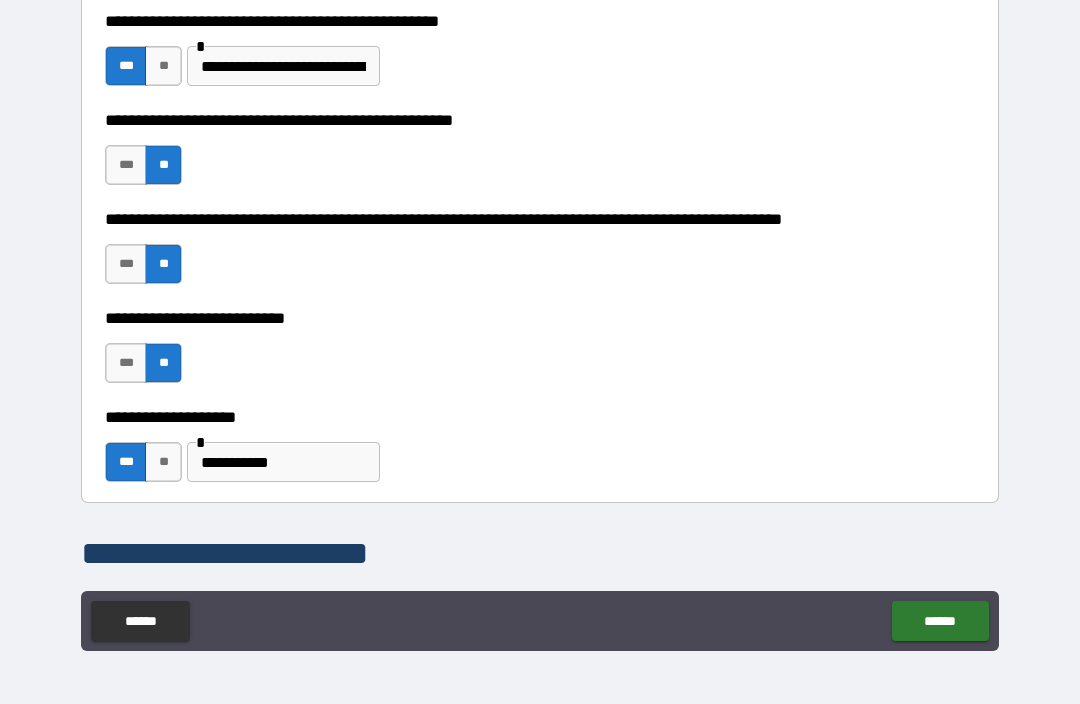 click on "**********" at bounding box center (283, 66) 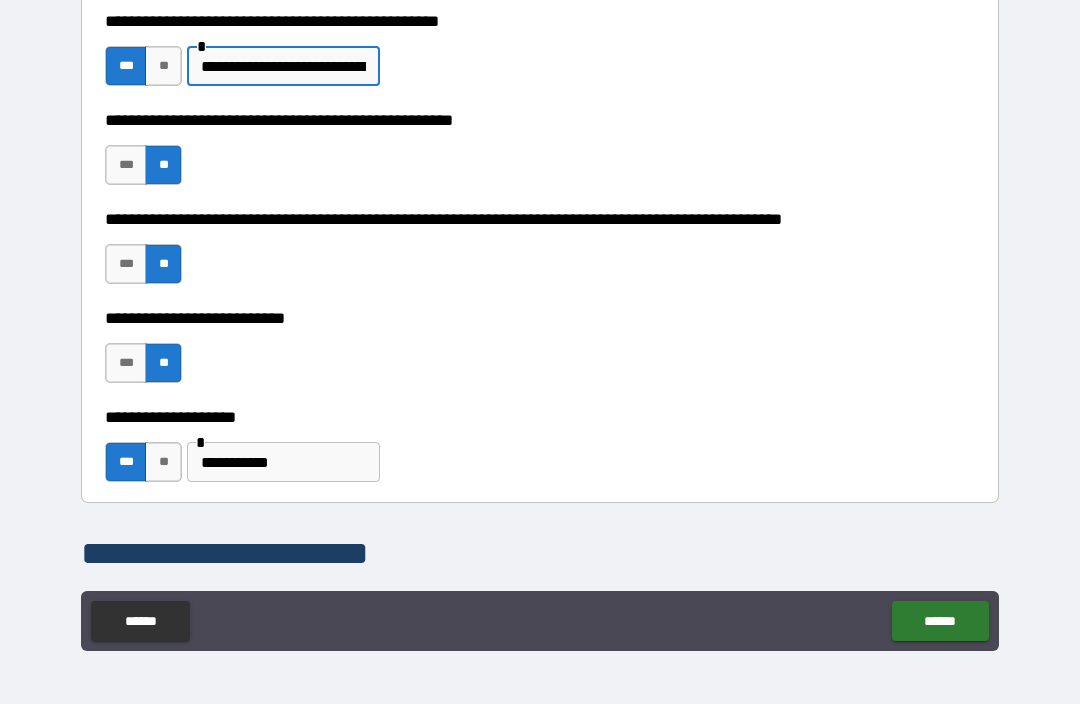 click on "**********" at bounding box center (283, 66) 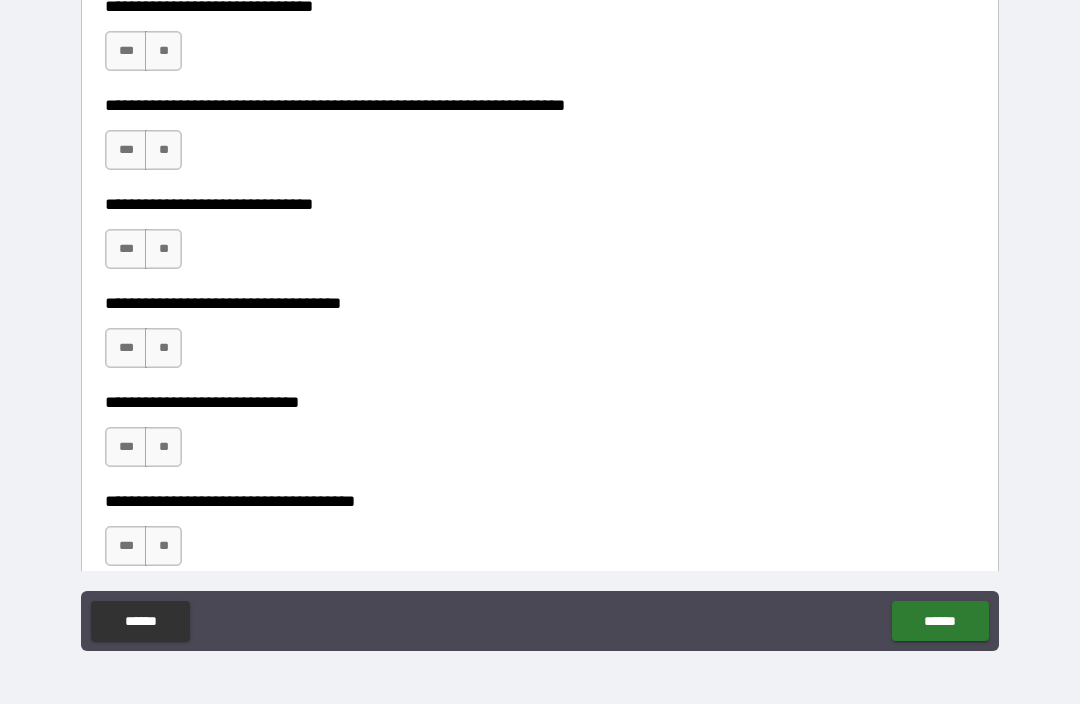 scroll, scrollTop: 6888, scrollLeft: 0, axis: vertical 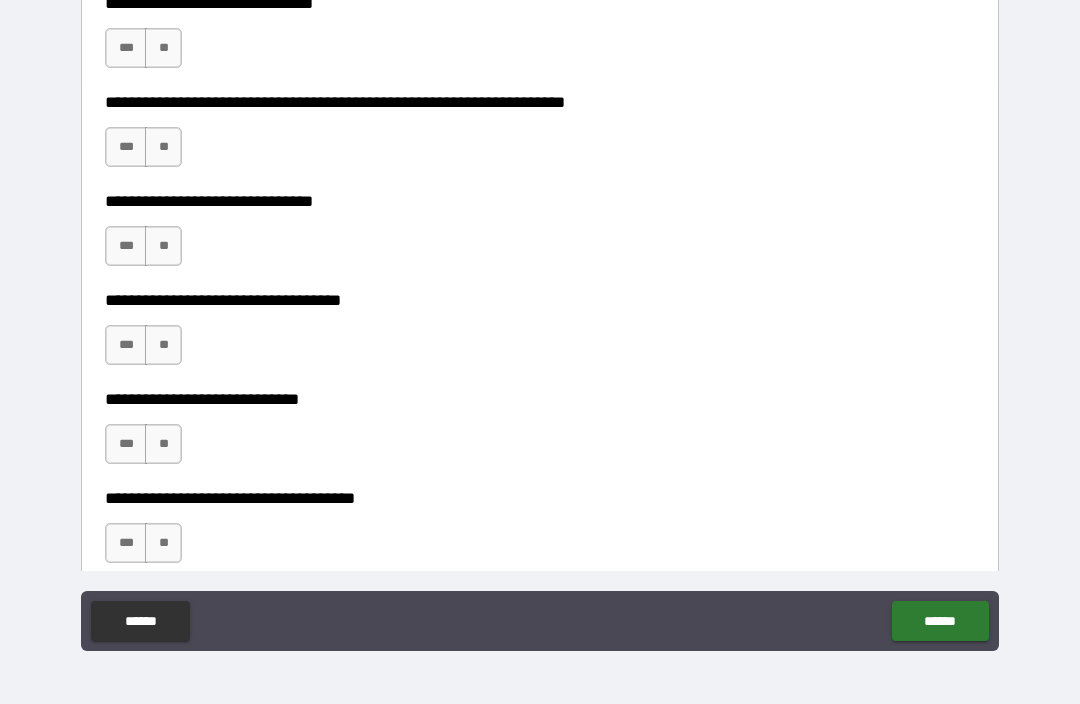 type on "**********" 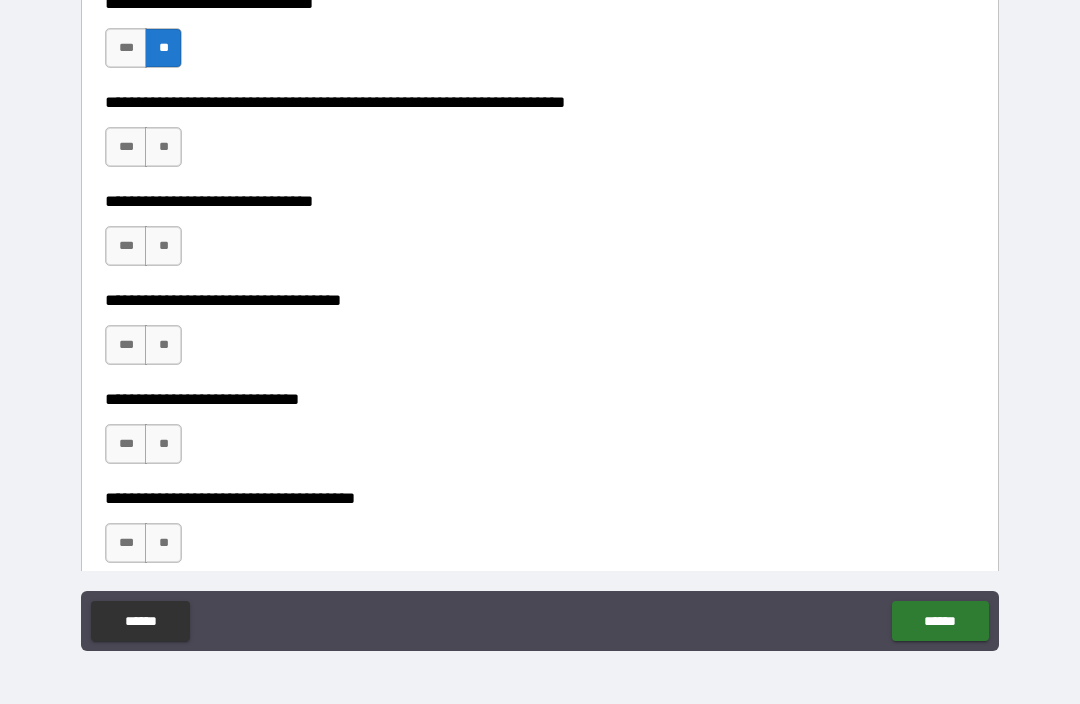 click on "***" at bounding box center (126, 147) 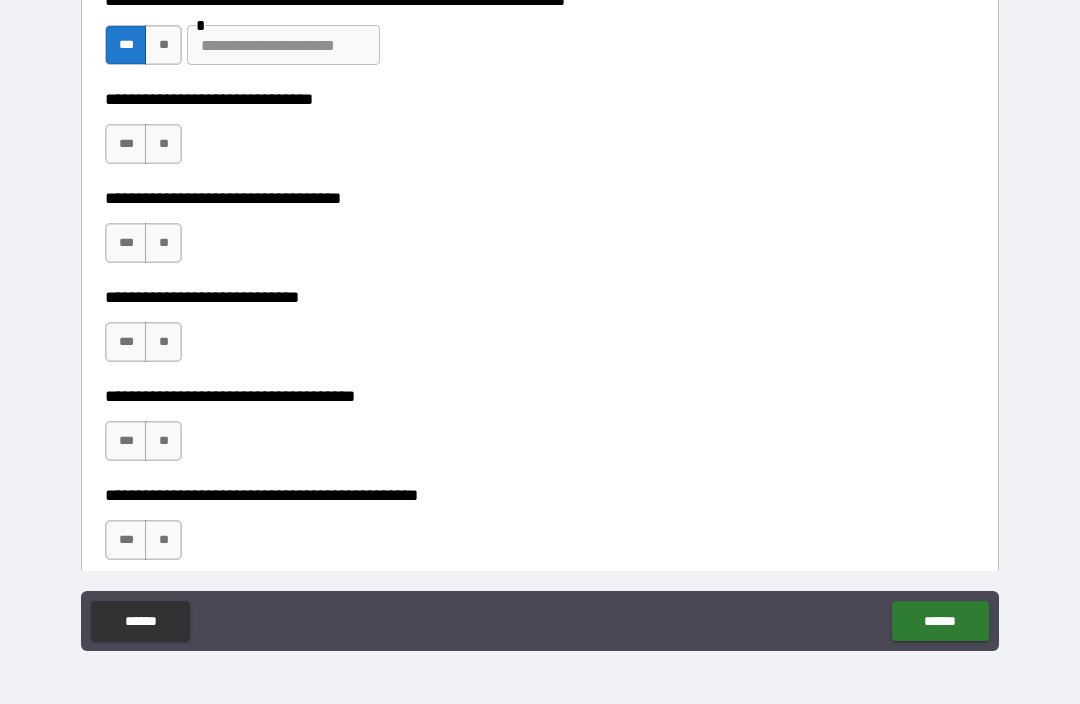 scroll, scrollTop: 7002, scrollLeft: 0, axis: vertical 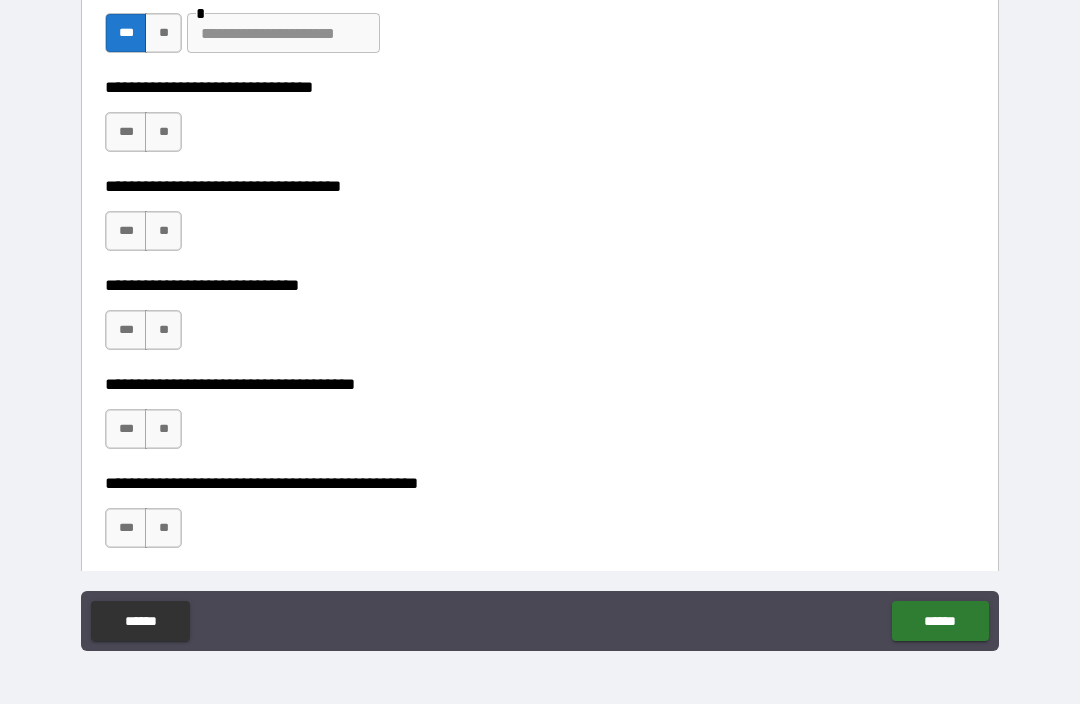 click at bounding box center [283, 33] 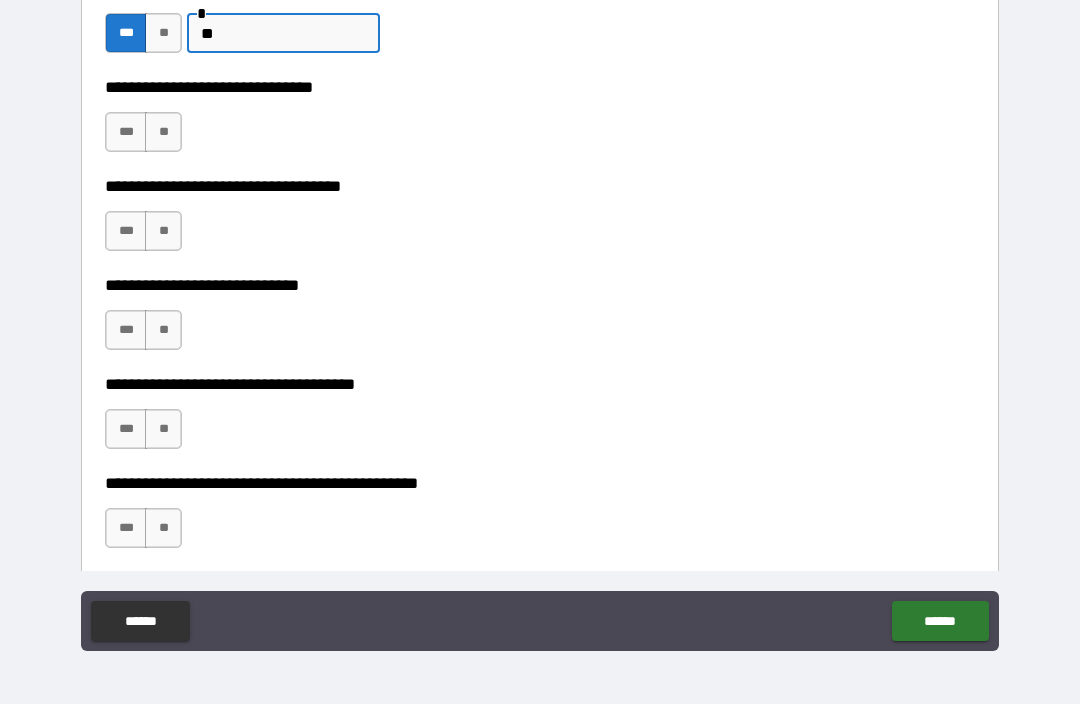 type on "*" 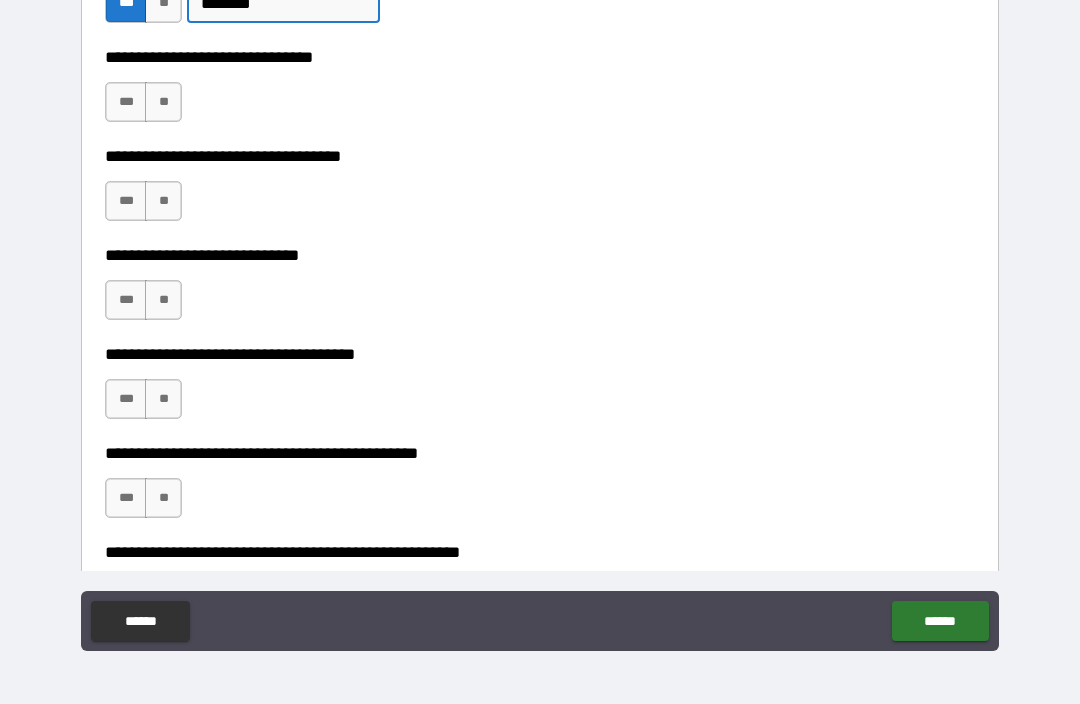 scroll, scrollTop: 7035, scrollLeft: 0, axis: vertical 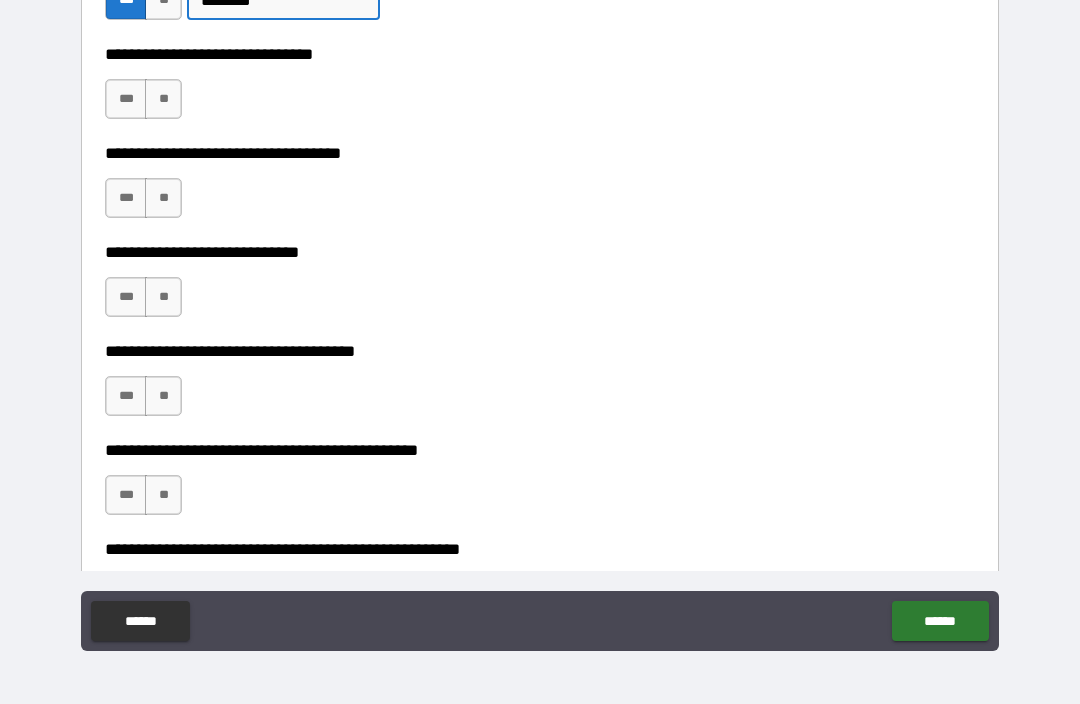 type on "********" 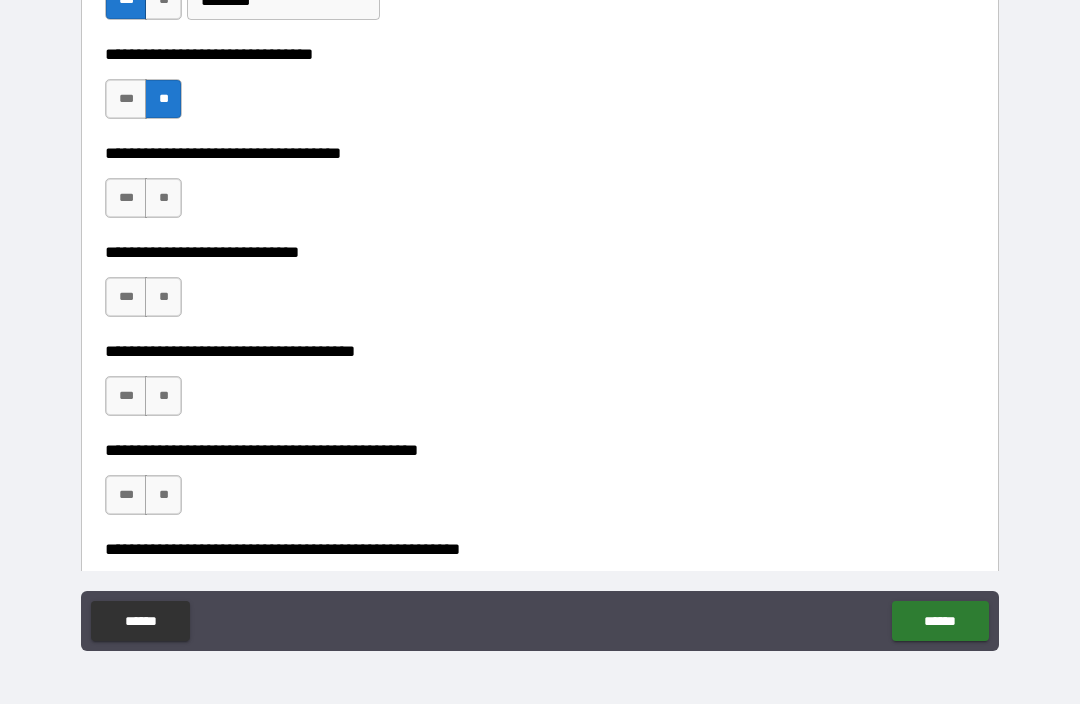 click on "**" at bounding box center (163, 198) 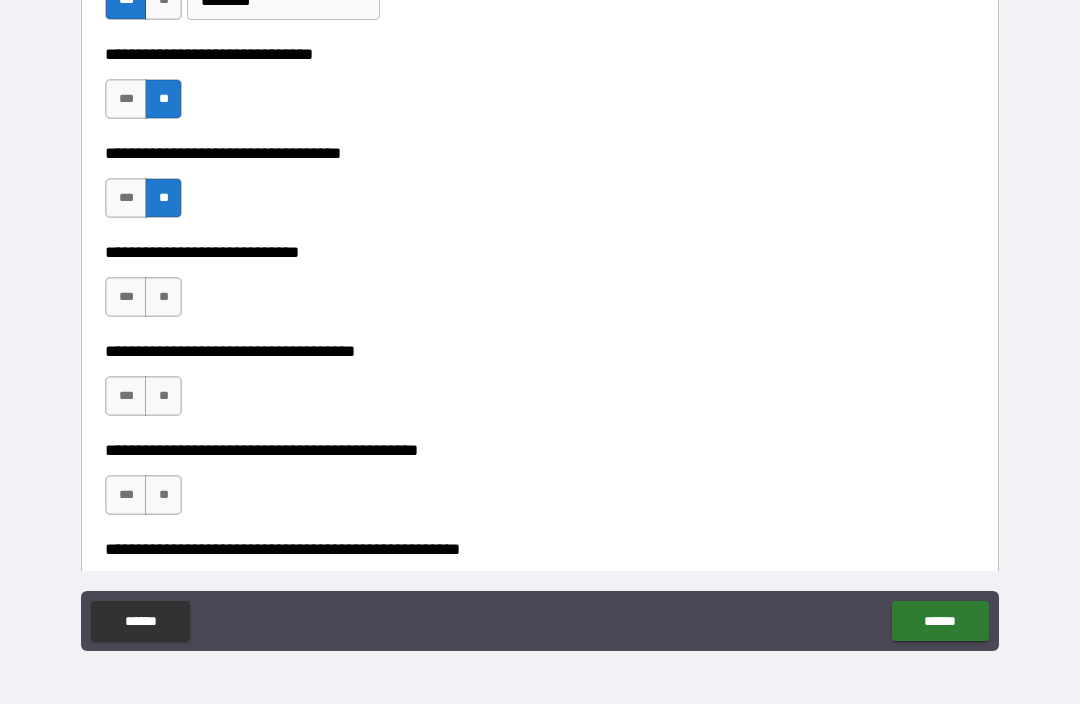 click on "**" at bounding box center (163, 297) 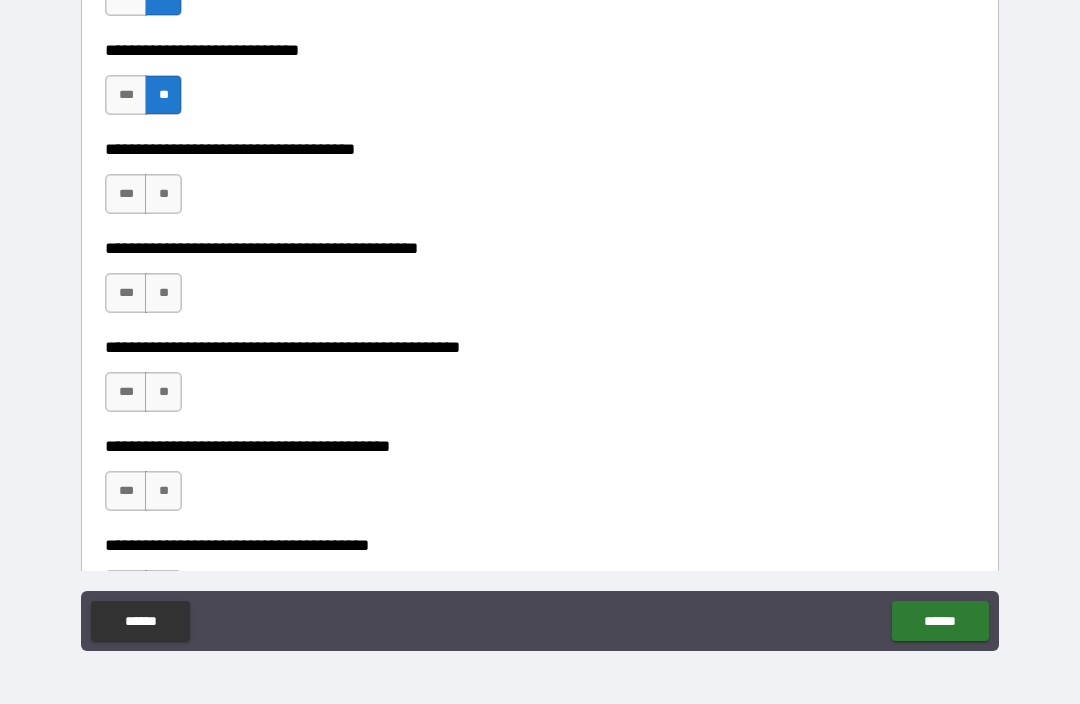 scroll, scrollTop: 7240, scrollLeft: 0, axis: vertical 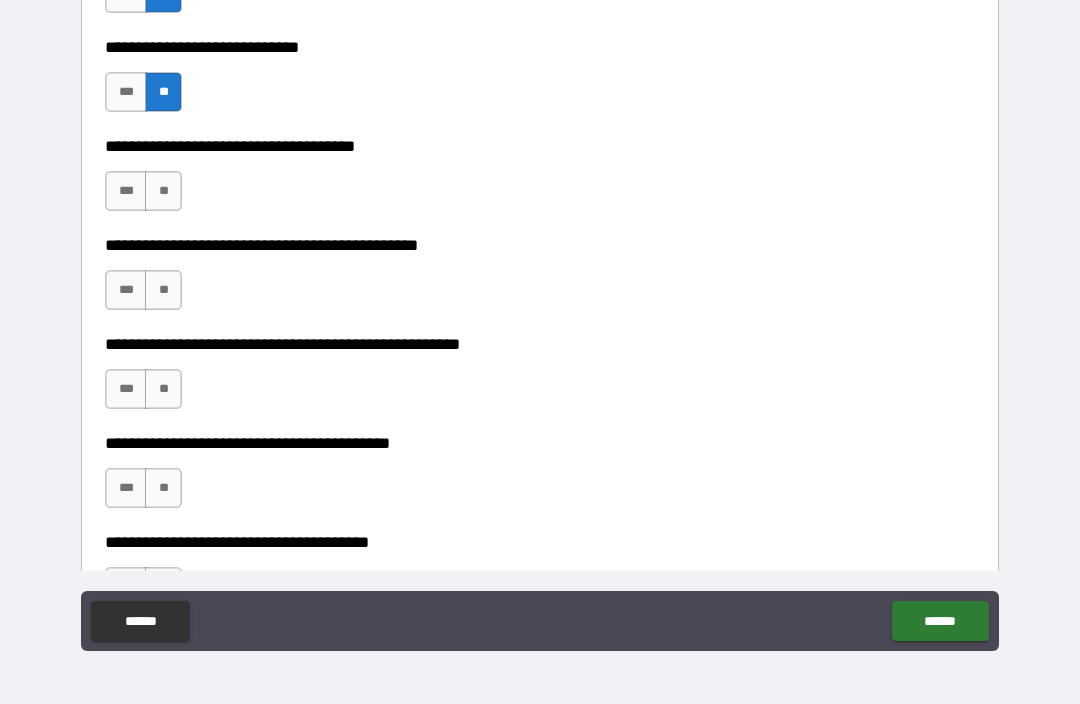 click on "**" at bounding box center [163, 191] 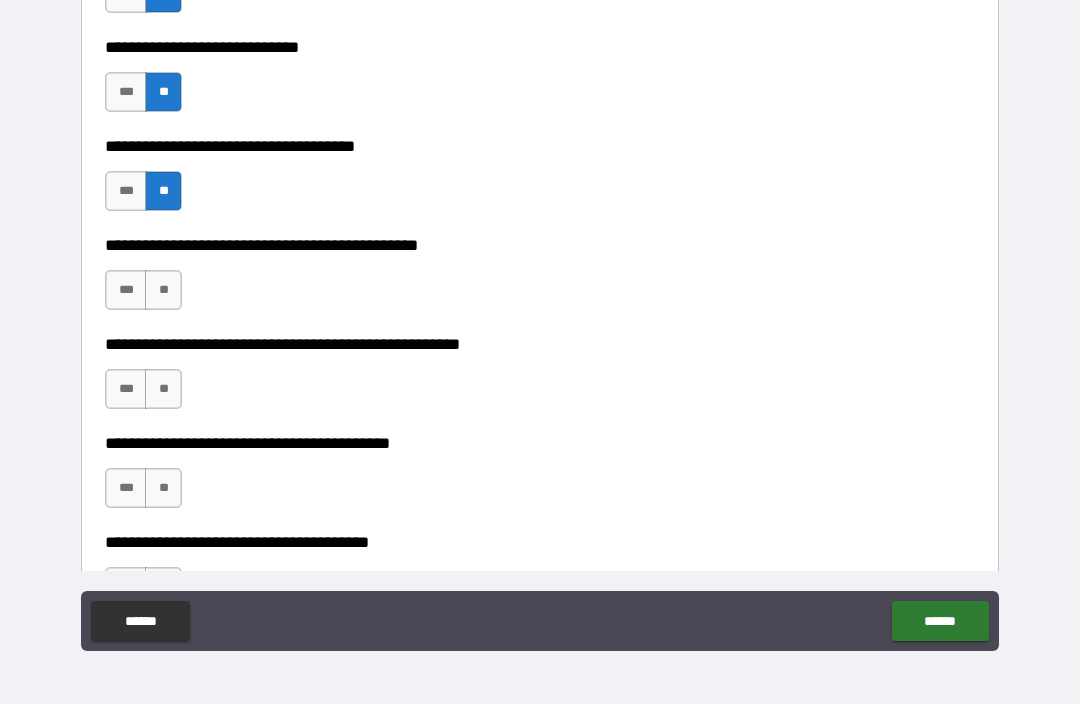 click on "**" at bounding box center (163, 290) 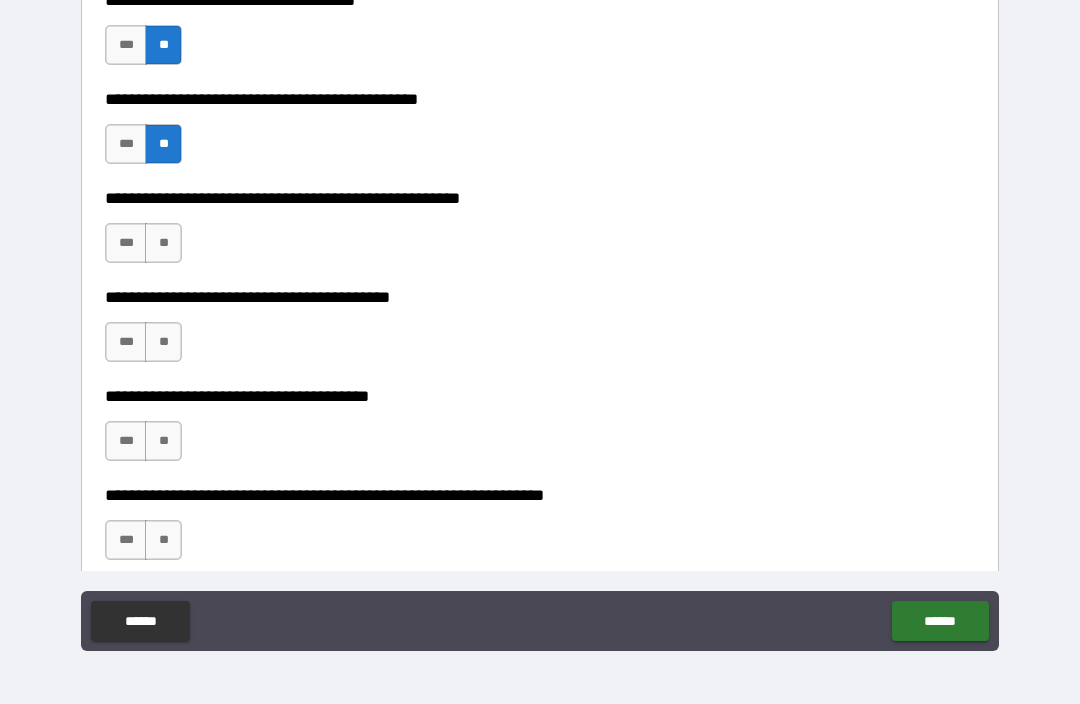scroll, scrollTop: 7387, scrollLeft: 0, axis: vertical 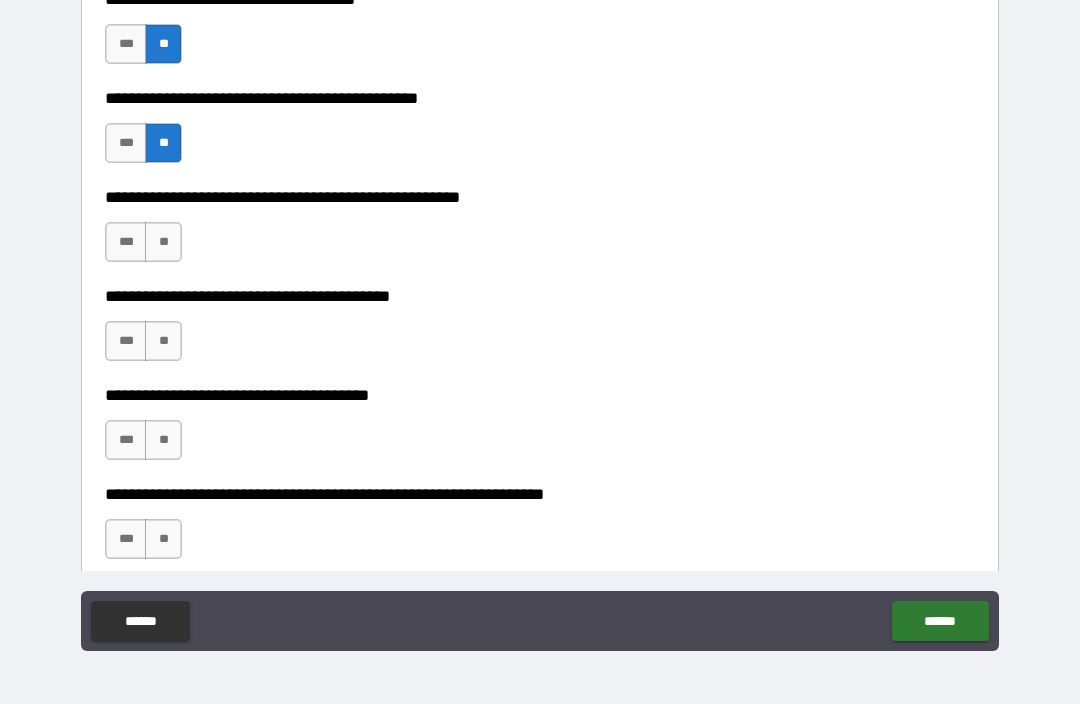 click on "***" at bounding box center [126, 143] 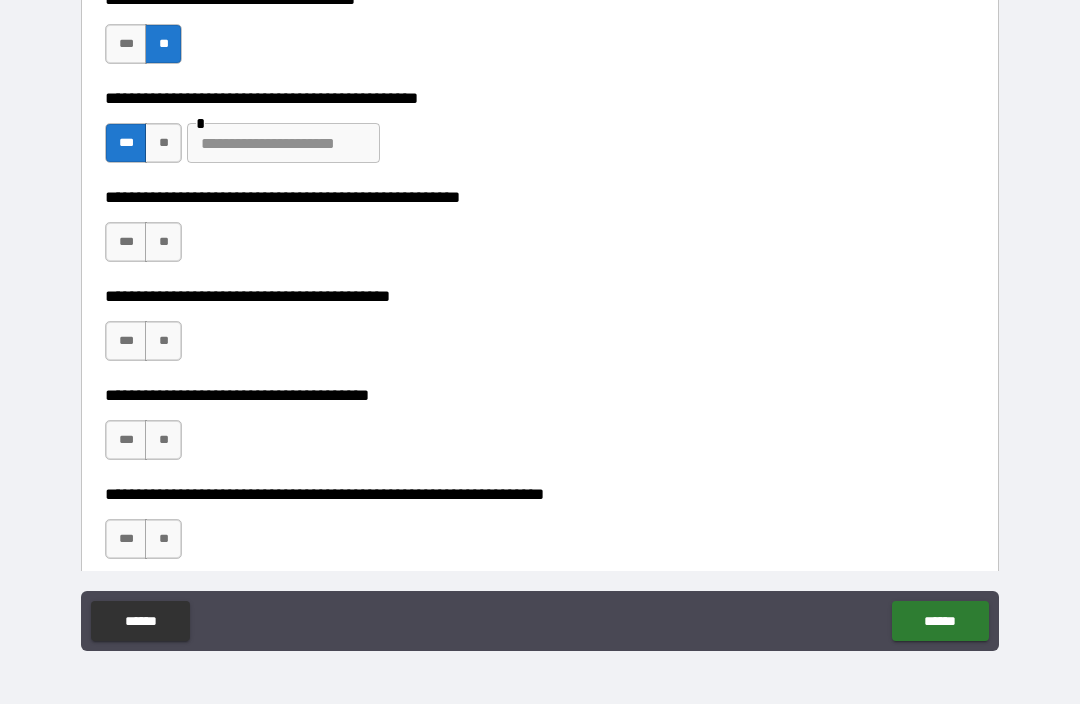click on "**" at bounding box center [163, 242] 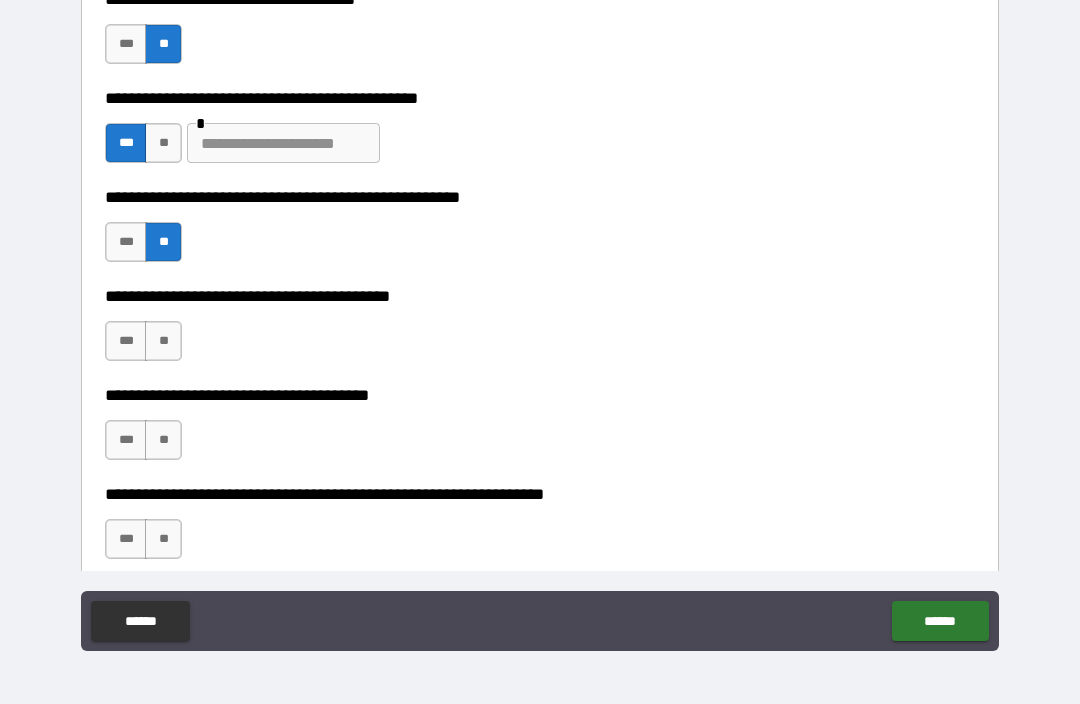 click on "***" at bounding box center (126, 242) 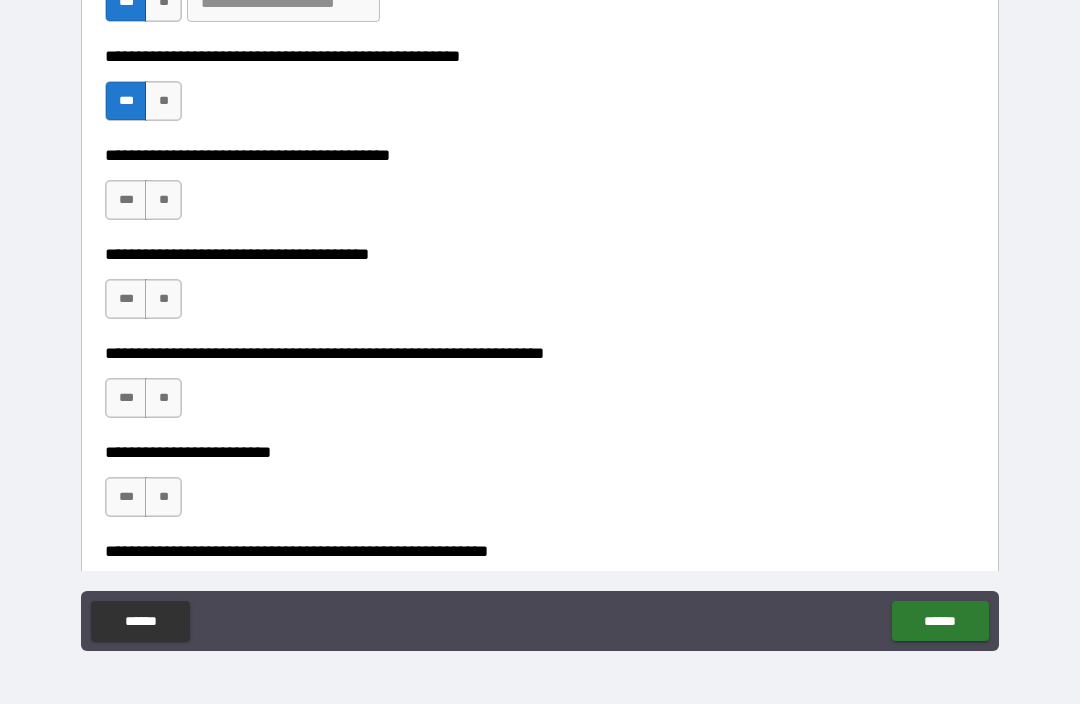 scroll, scrollTop: 7529, scrollLeft: 0, axis: vertical 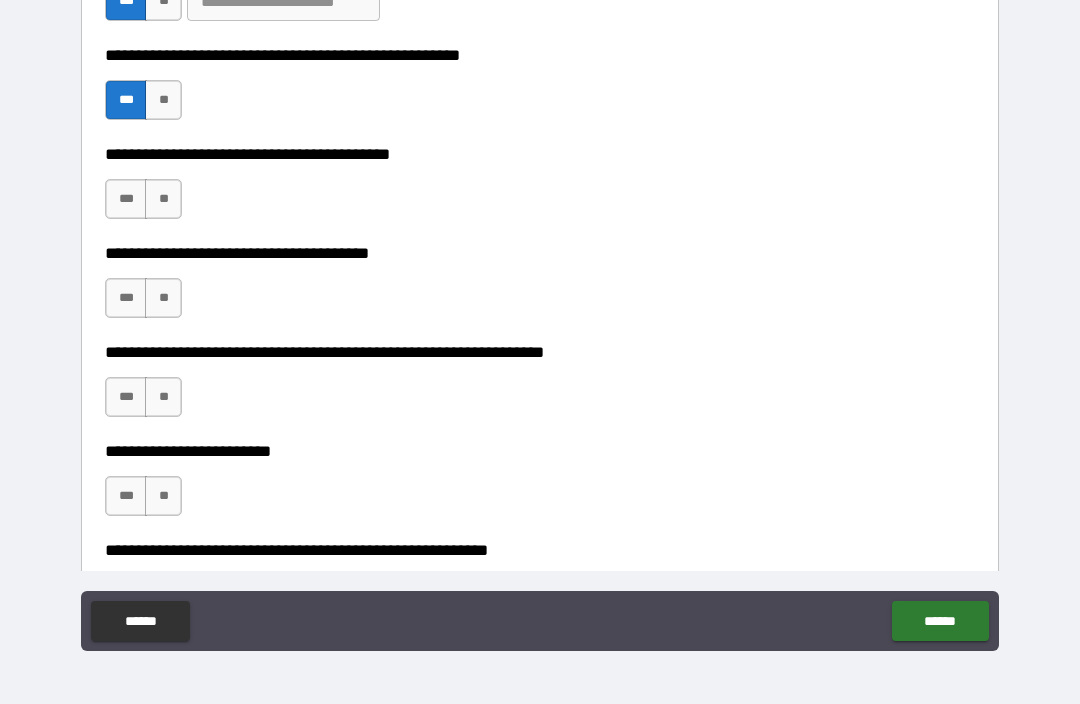 click on "**" at bounding box center (163, 199) 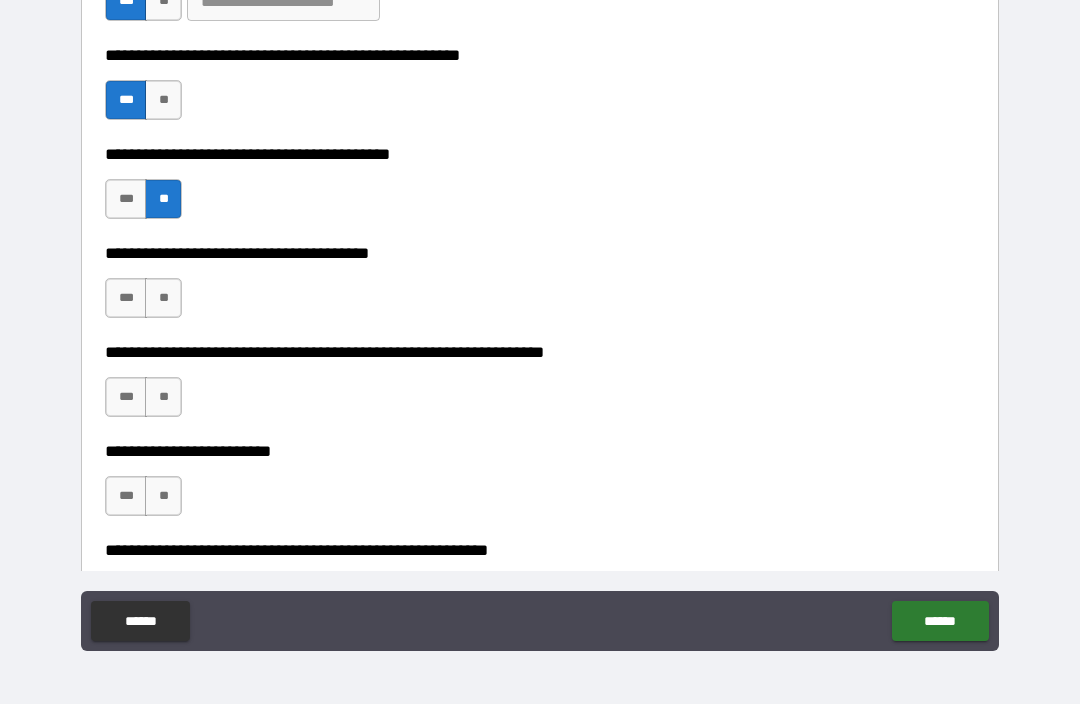 click on "**" at bounding box center [163, 298] 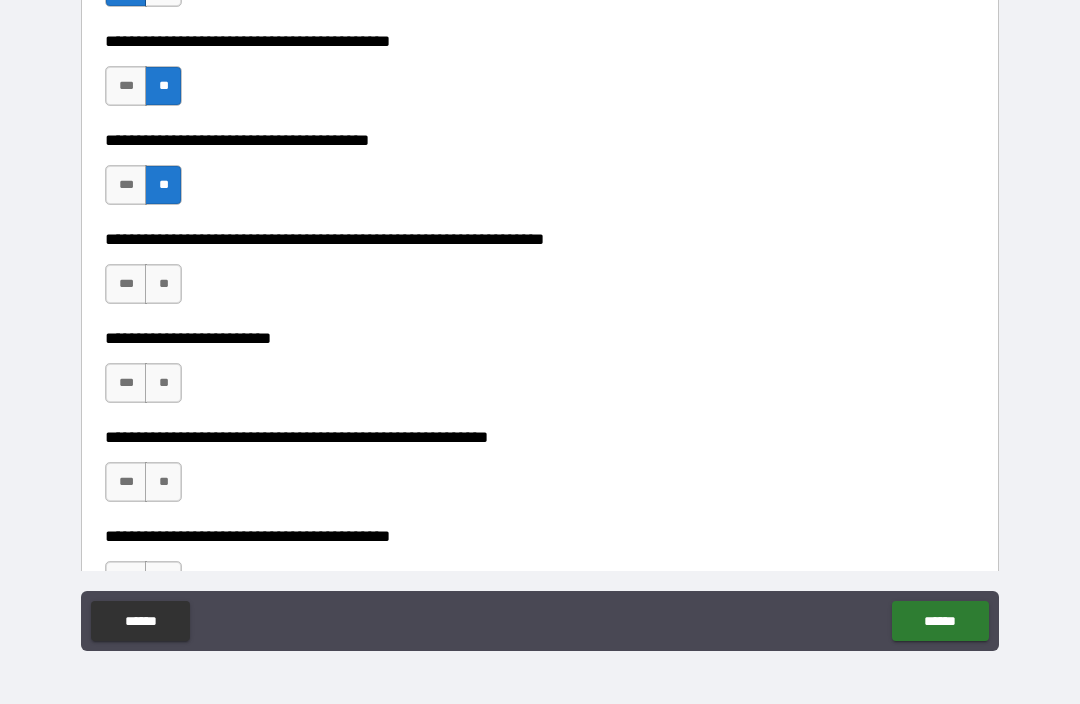 scroll, scrollTop: 7656, scrollLeft: 0, axis: vertical 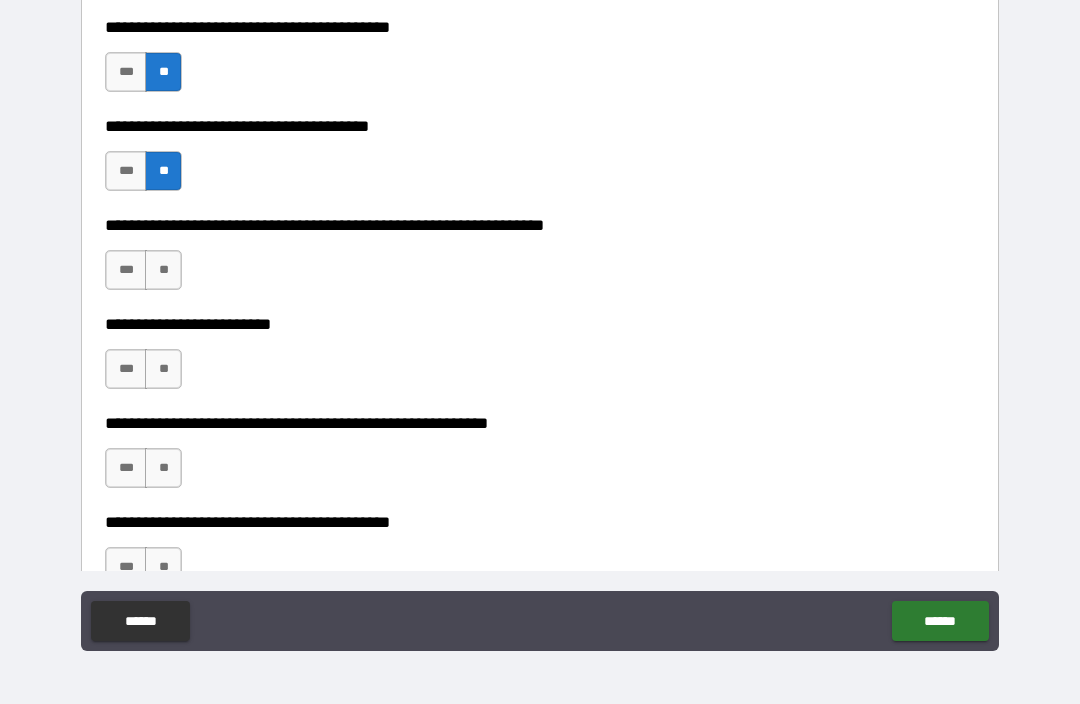 click on "**" at bounding box center [163, 270] 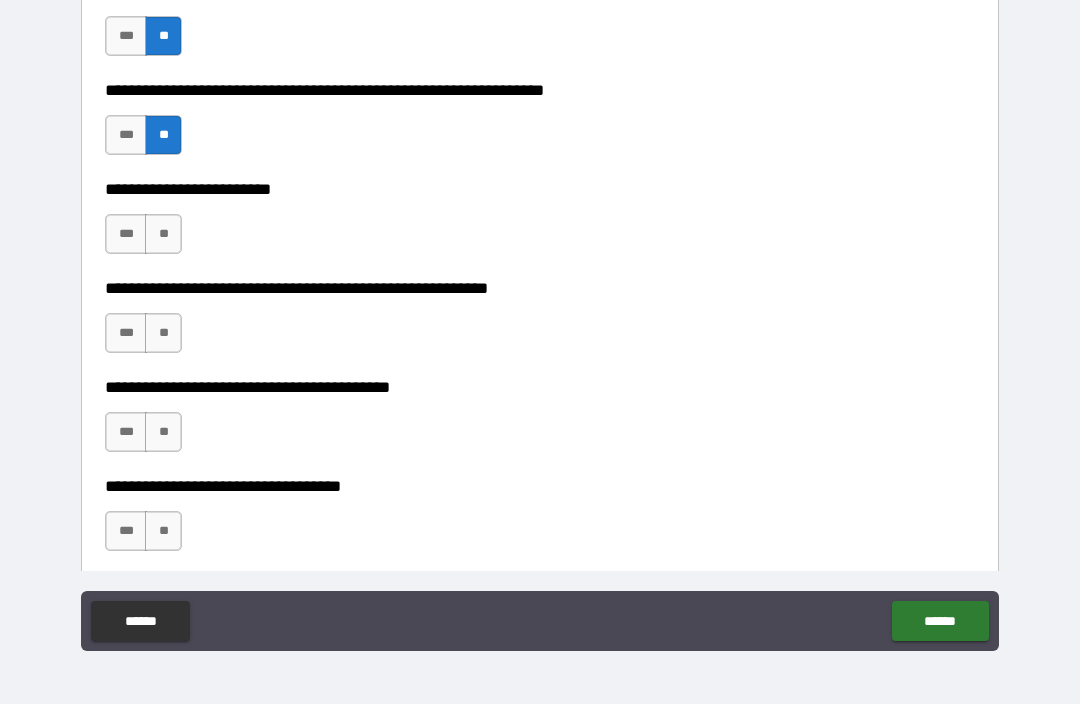 scroll, scrollTop: 7794, scrollLeft: 0, axis: vertical 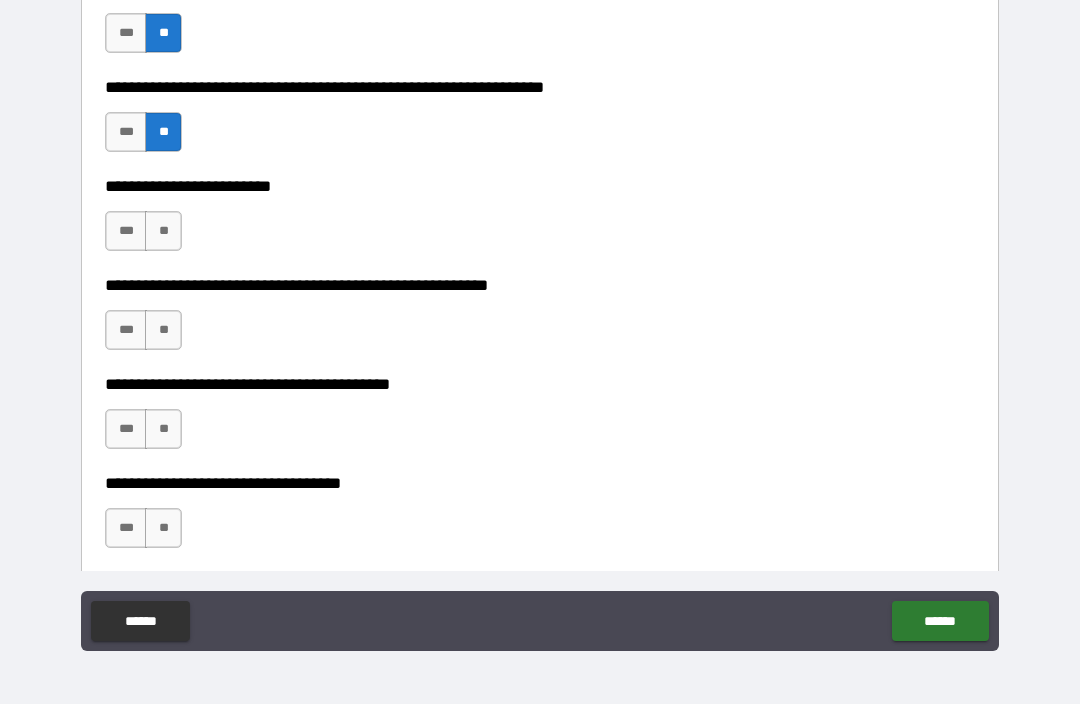 click on "***" at bounding box center [126, 231] 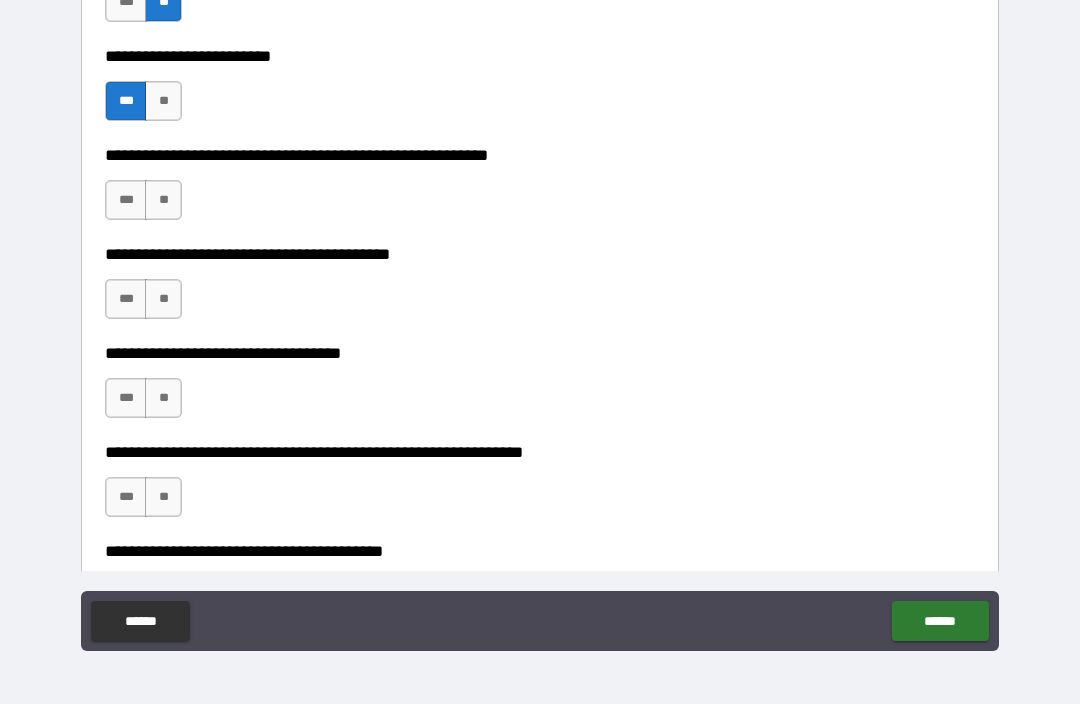 scroll, scrollTop: 7925, scrollLeft: 0, axis: vertical 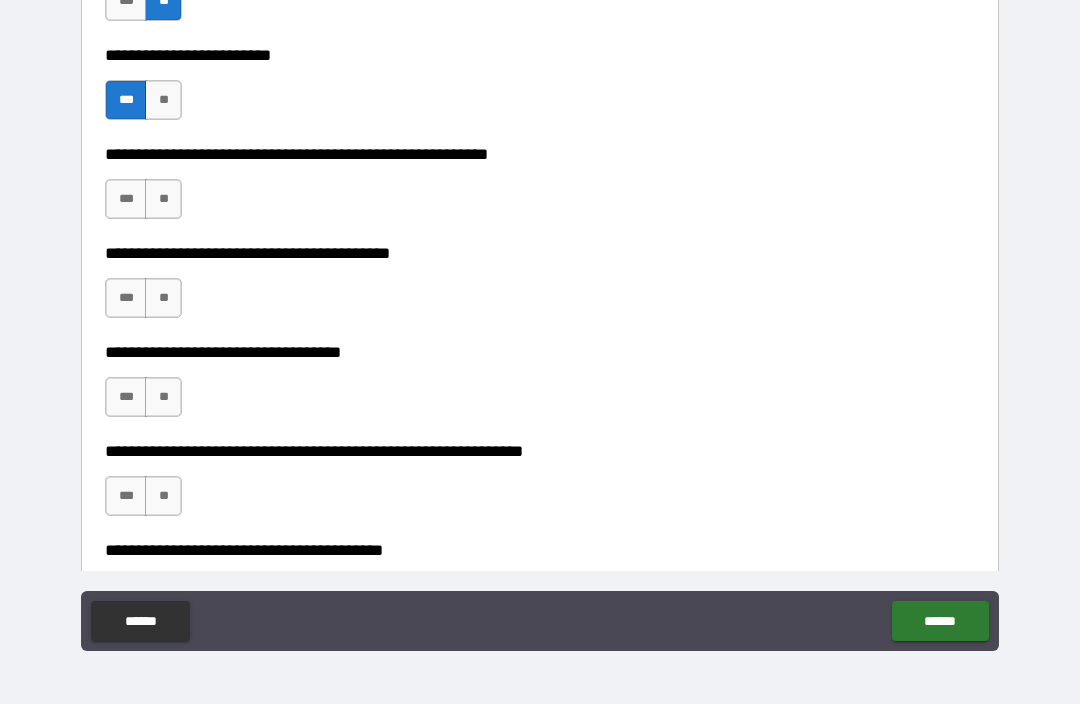 click on "**" at bounding box center (163, 199) 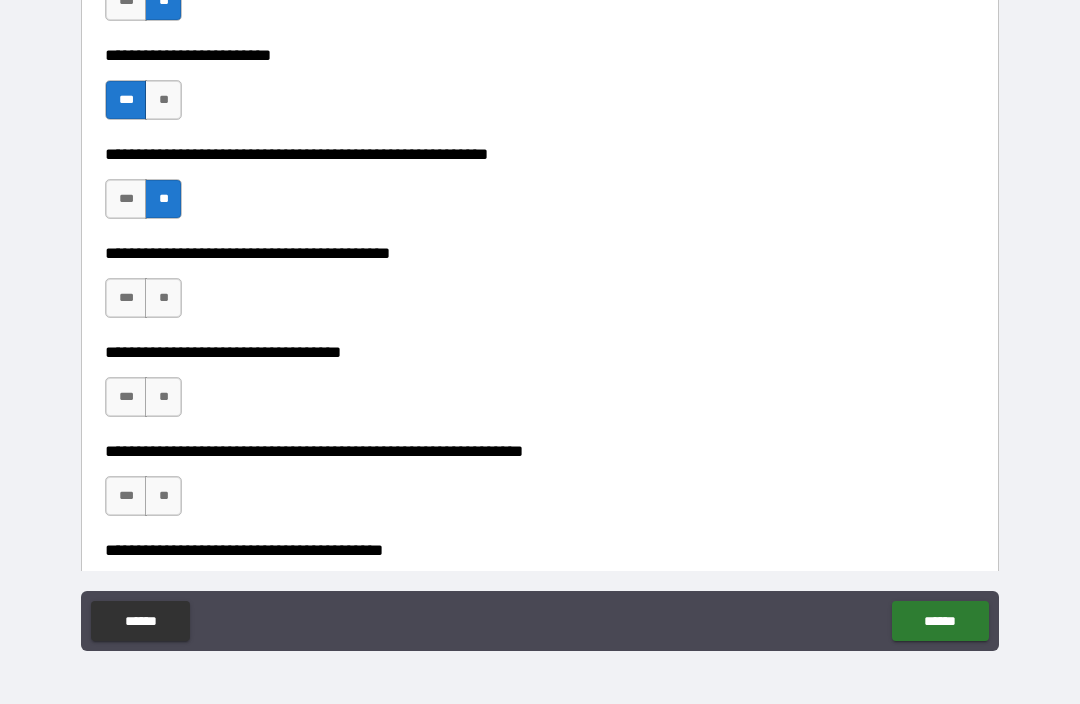 click on "**" at bounding box center [163, 298] 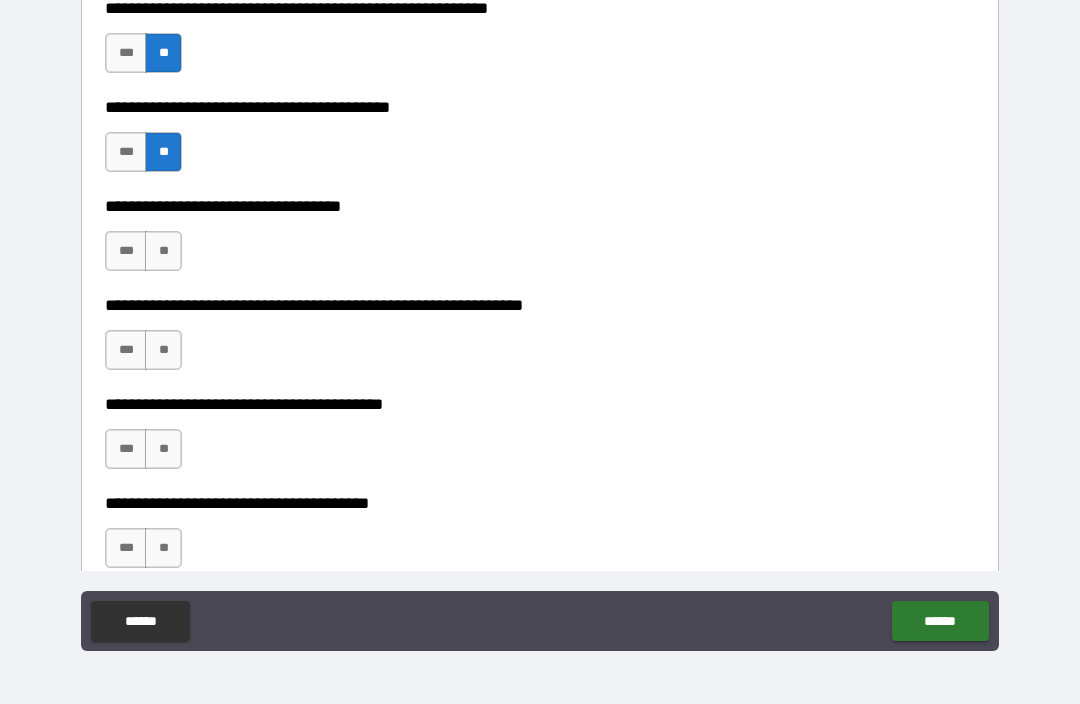 scroll, scrollTop: 8072, scrollLeft: 0, axis: vertical 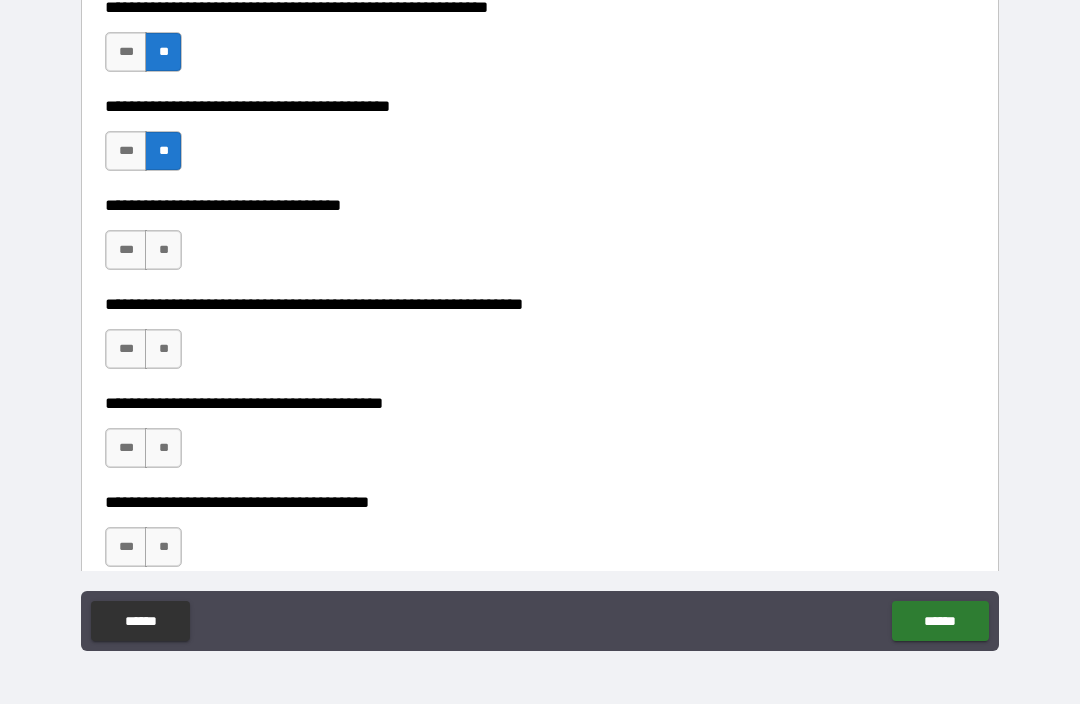 click on "**" at bounding box center [163, 250] 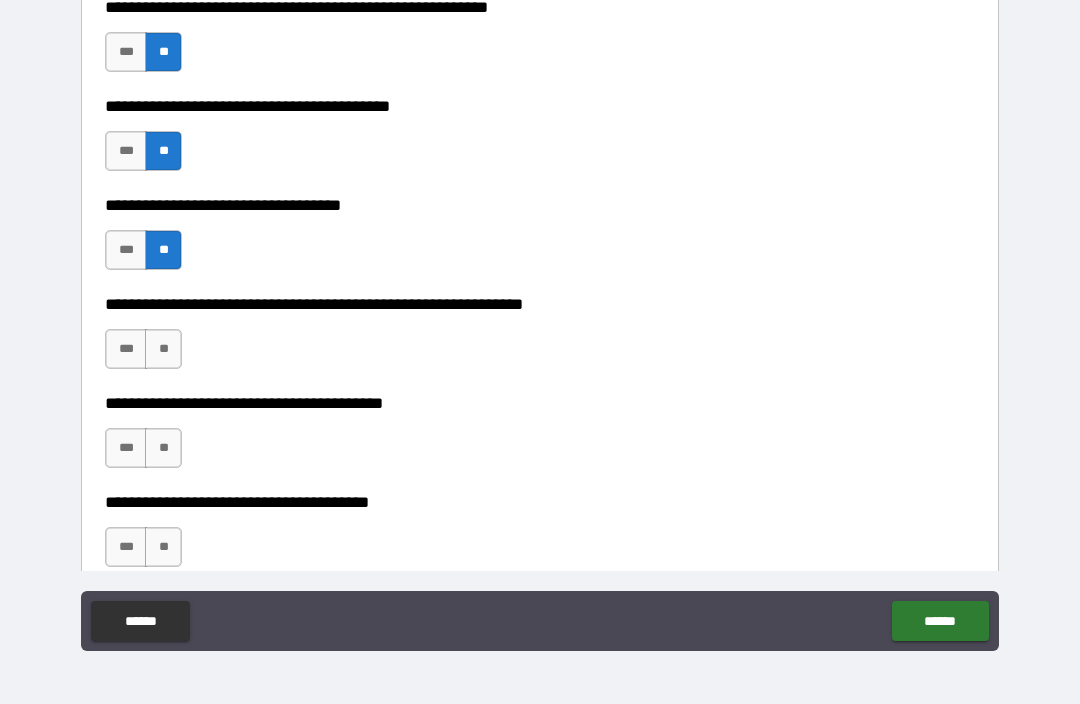 click on "***" at bounding box center [126, 250] 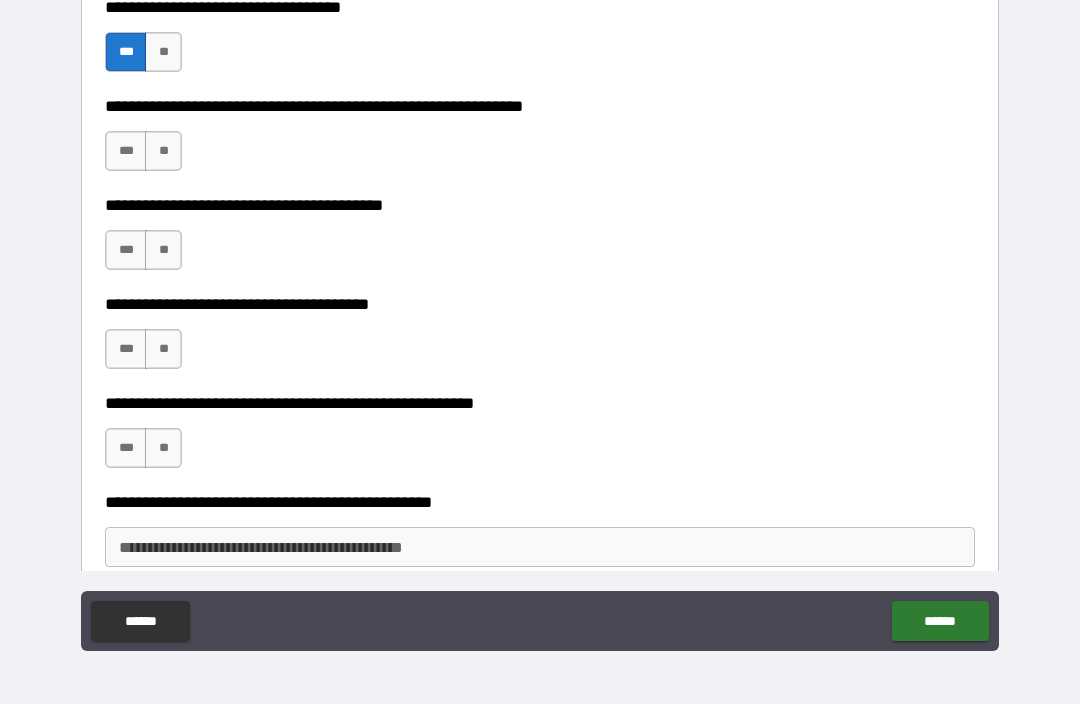 scroll, scrollTop: 8272, scrollLeft: 0, axis: vertical 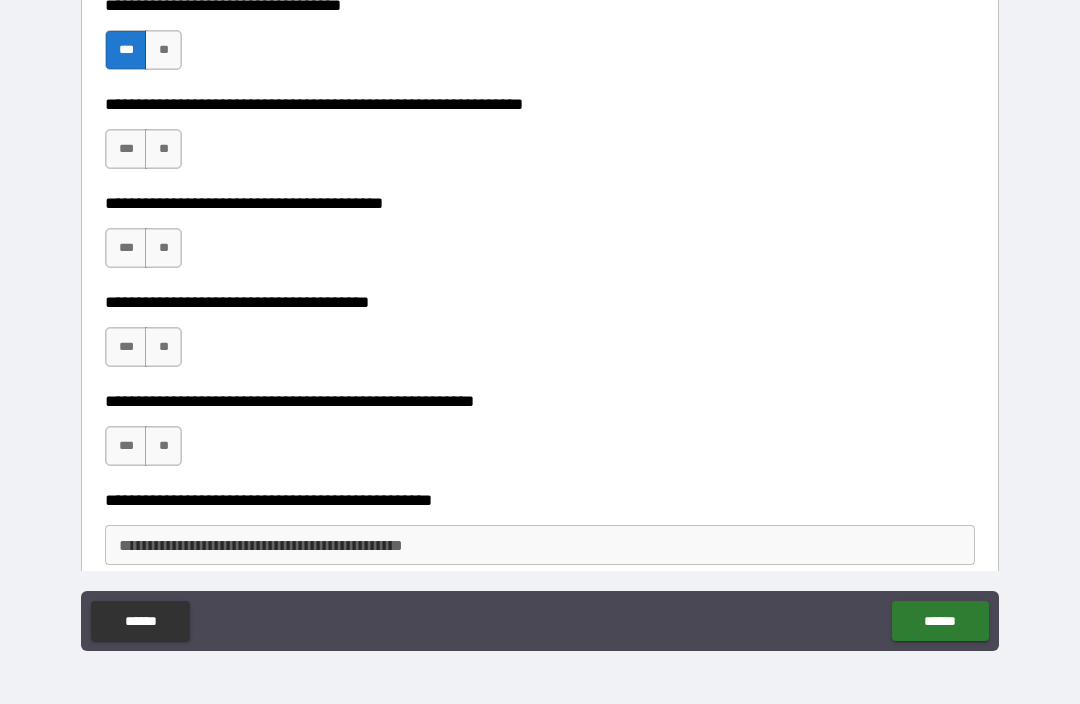 click on "***" at bounding box center (126, 149) 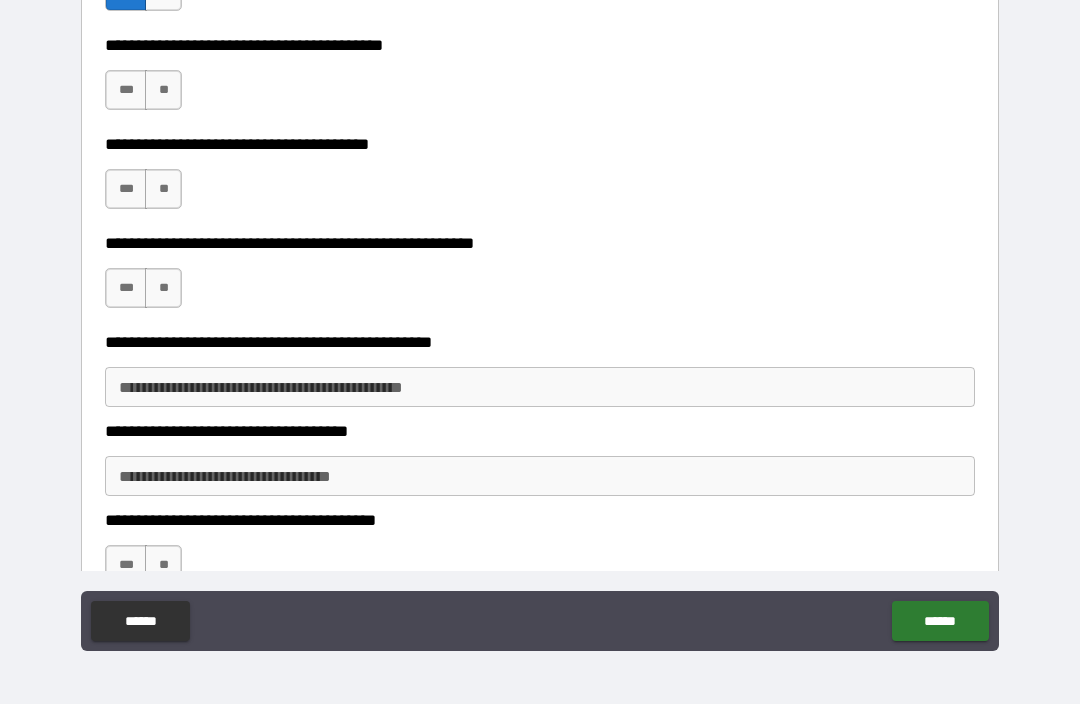 scroll, scrollTop: 8437, scrollLeft: 0, axis: vertical 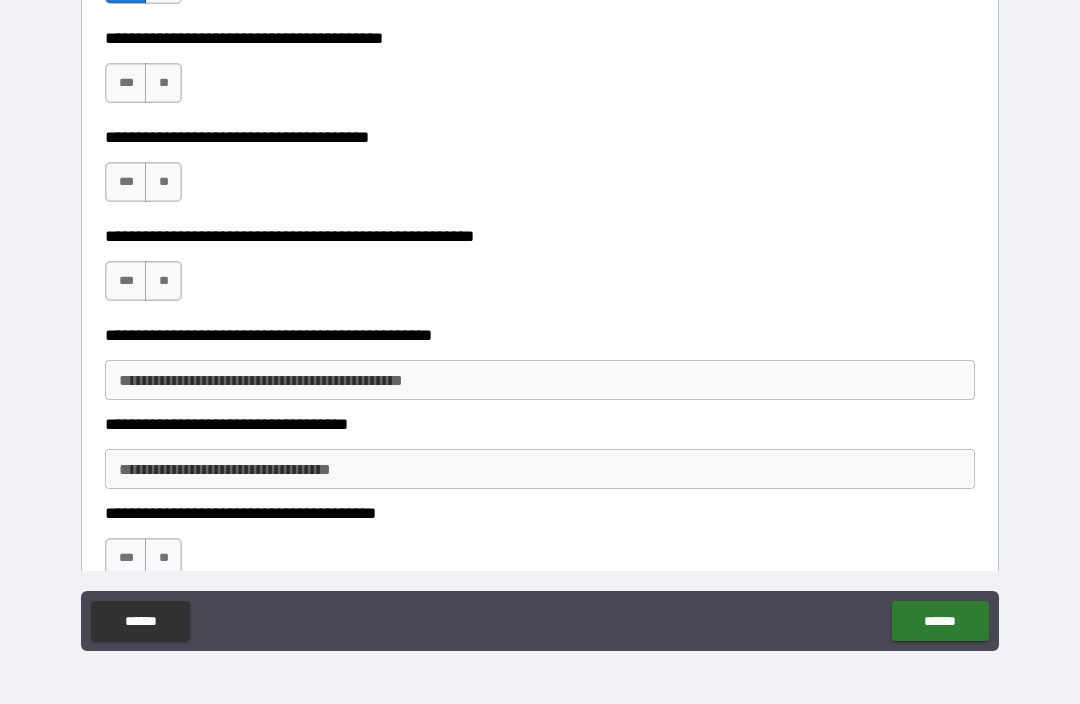 click on "***" at bounding box center (126, 83) 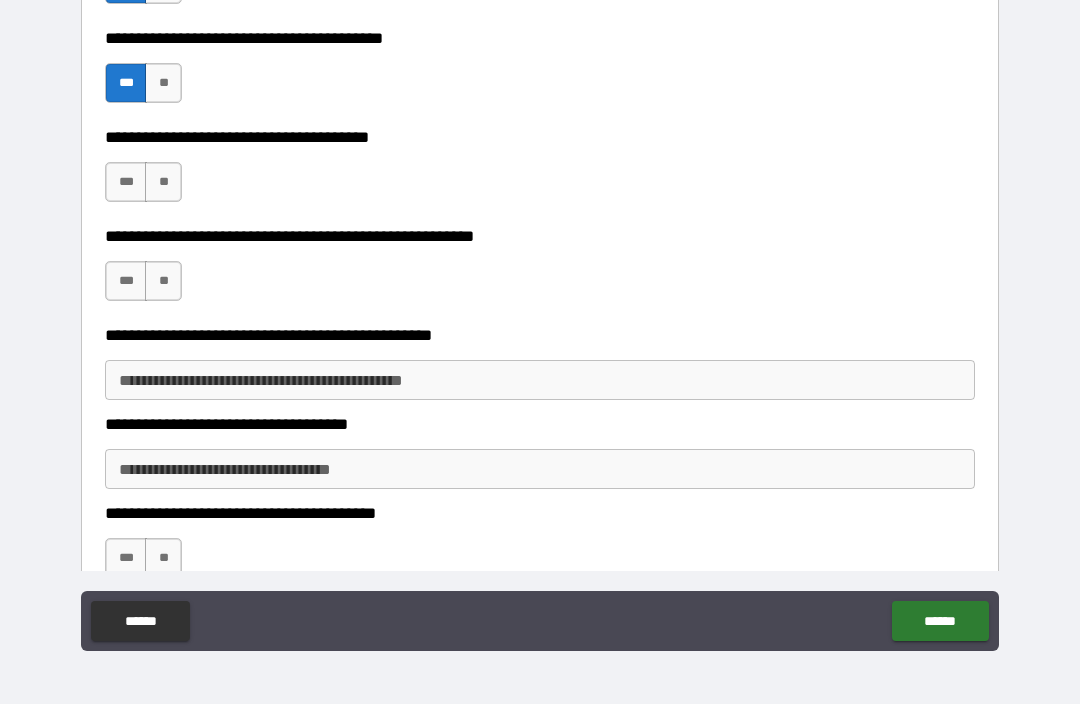 click on "***" at bounding box center (126, 182) 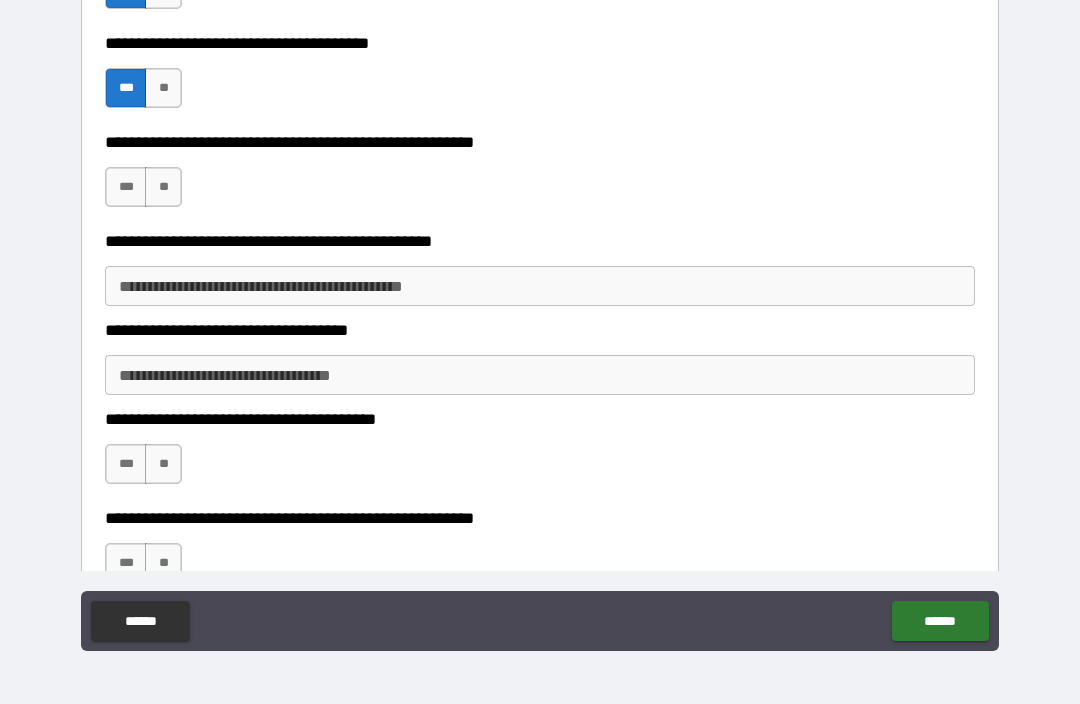 scroll, scrollTop: 8532, scrollLeft: 0, axis: vertical 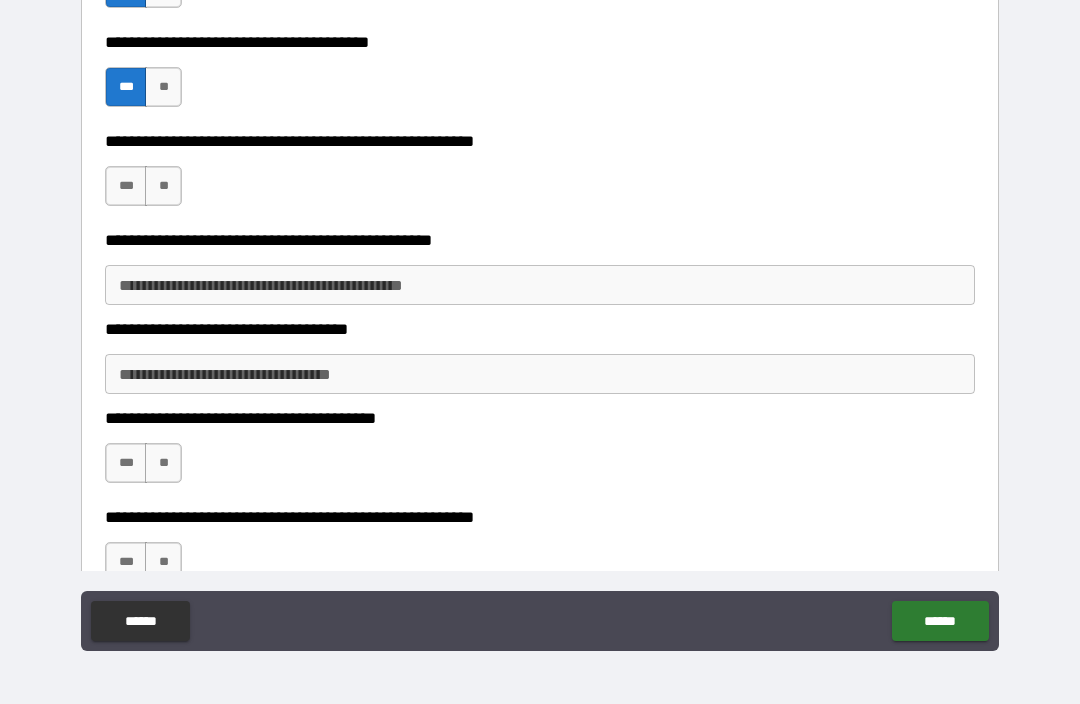 click on "***" at bounding box center (126, 186) 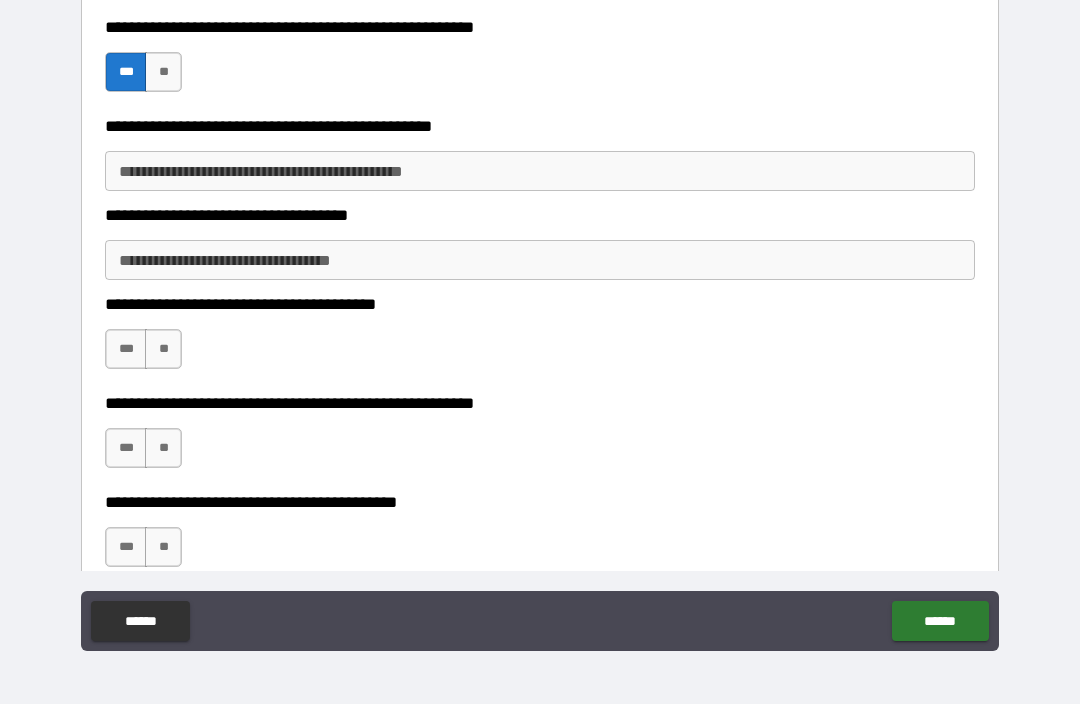 scroll, scrollTop: 8648, scrollLeft: 0, axis: vertical 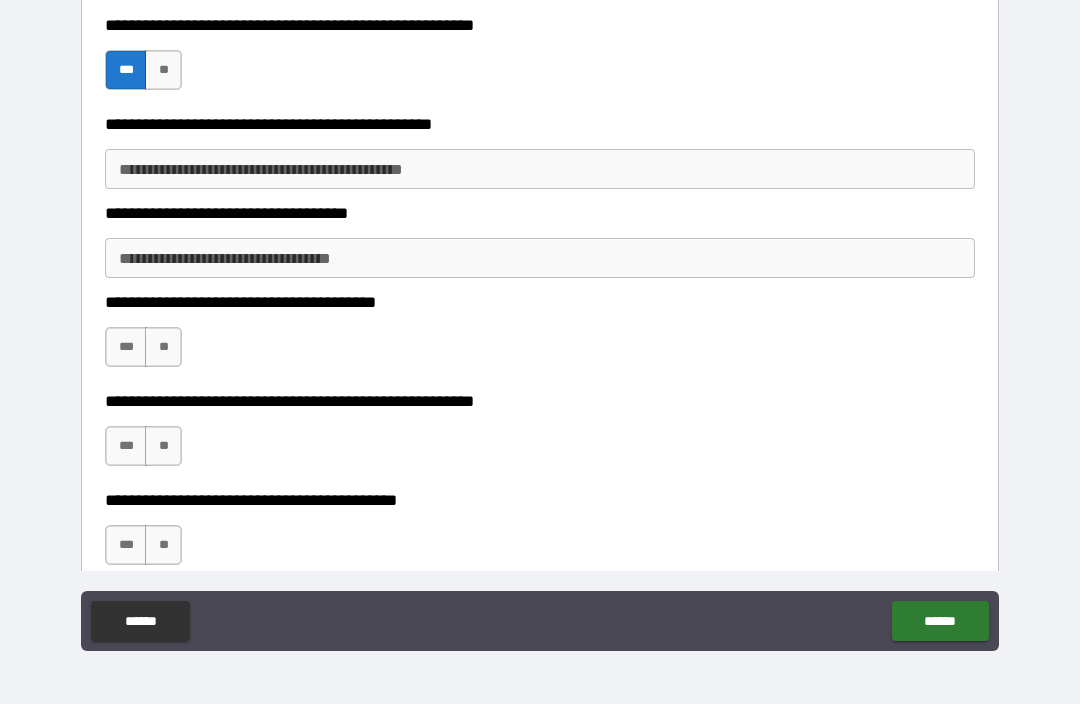 click on "**********" at bounding box center (540, 169) 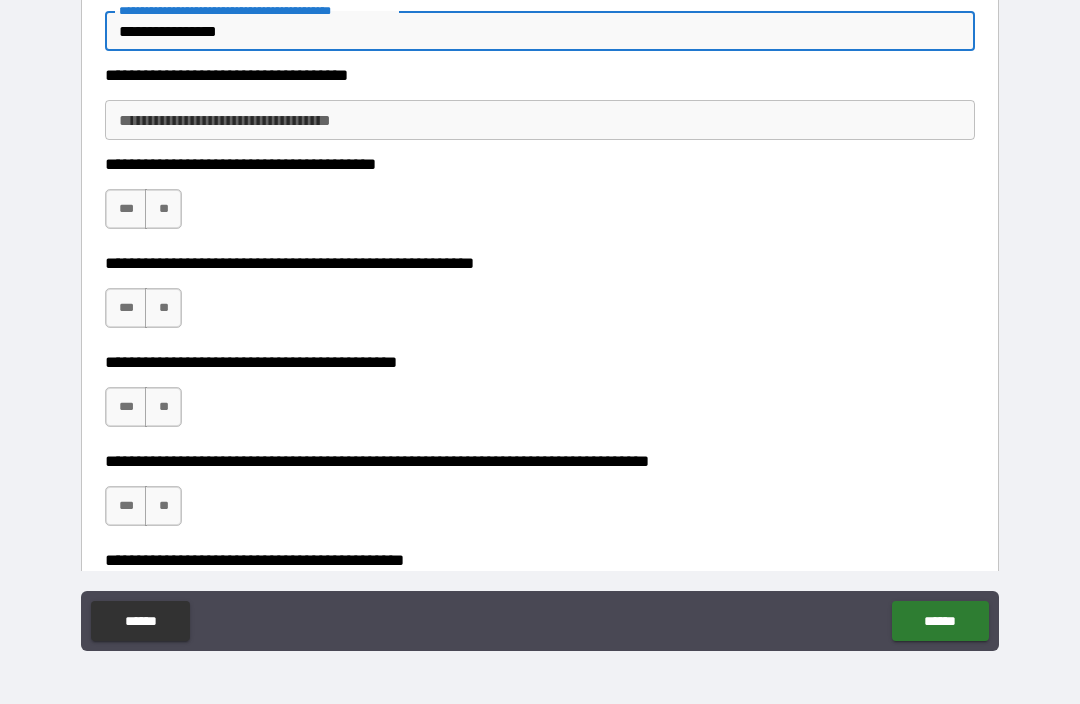 scroll, scrollTop: 8791, scrollLeft: 0, axis: vertical 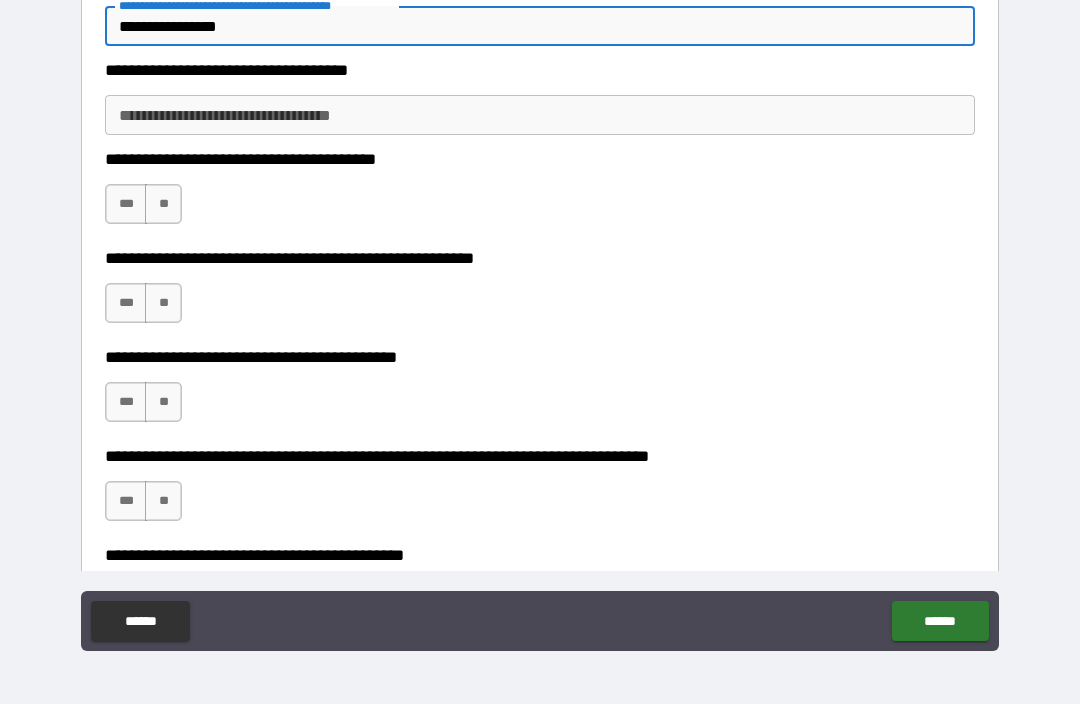 type on "**********" 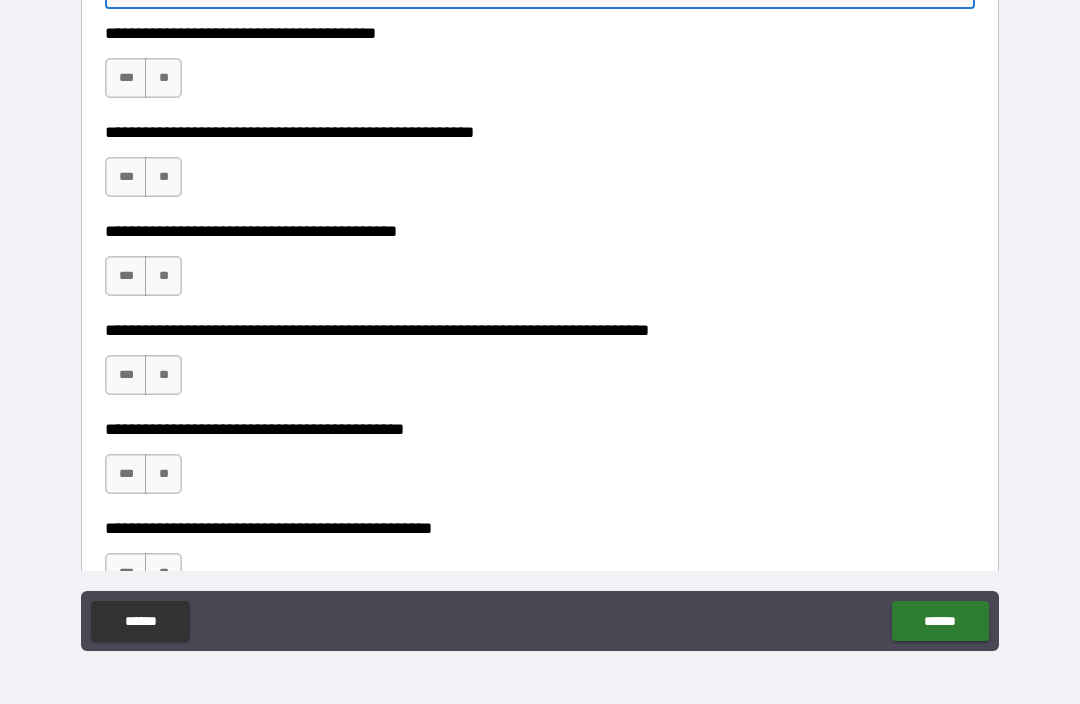 scroll, scrollTop: 8919, scrollLeft: 0, axis: vertical 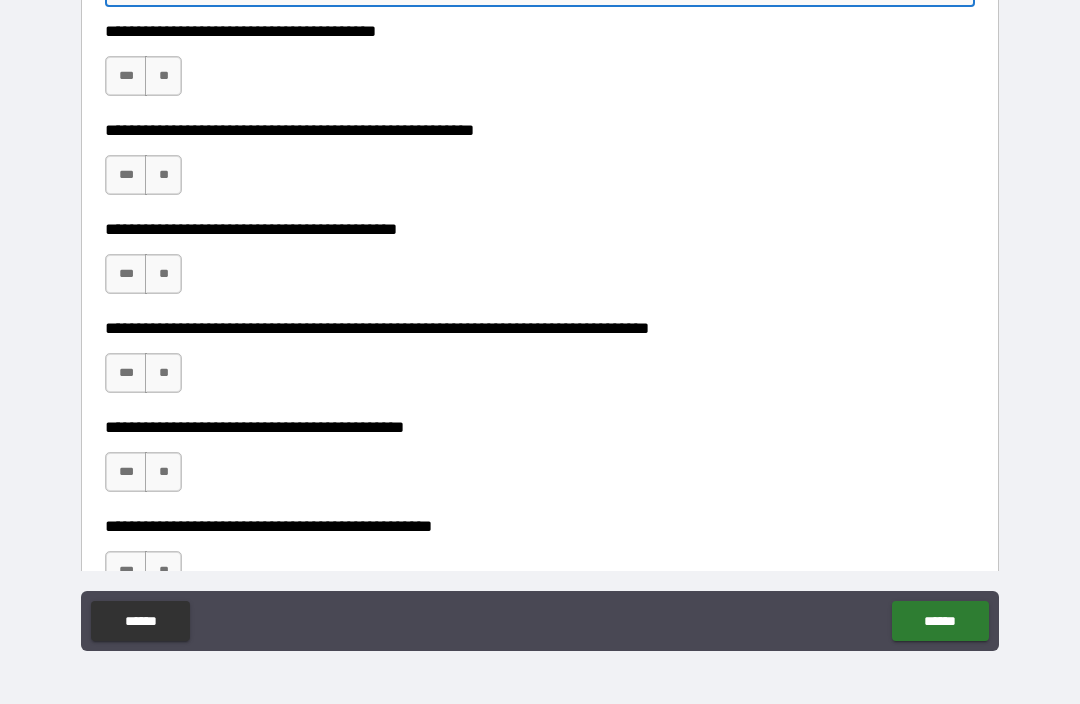 type on "**********" 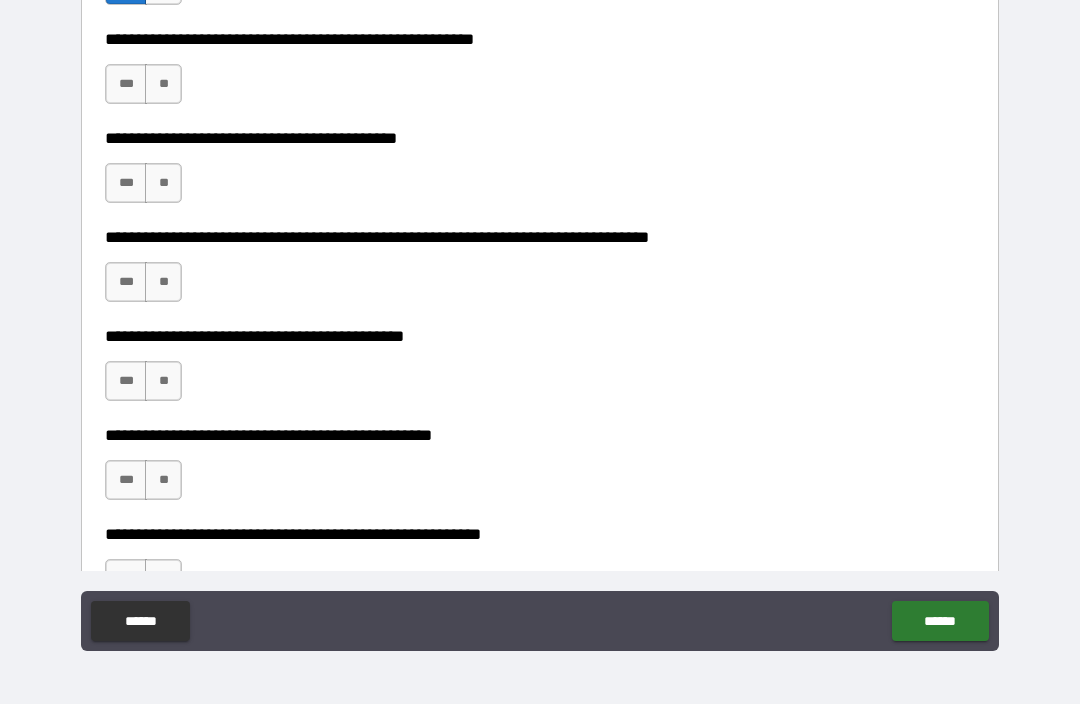 scroll, scrollTop: 9011, scrollLeft: 0, axis: vertical 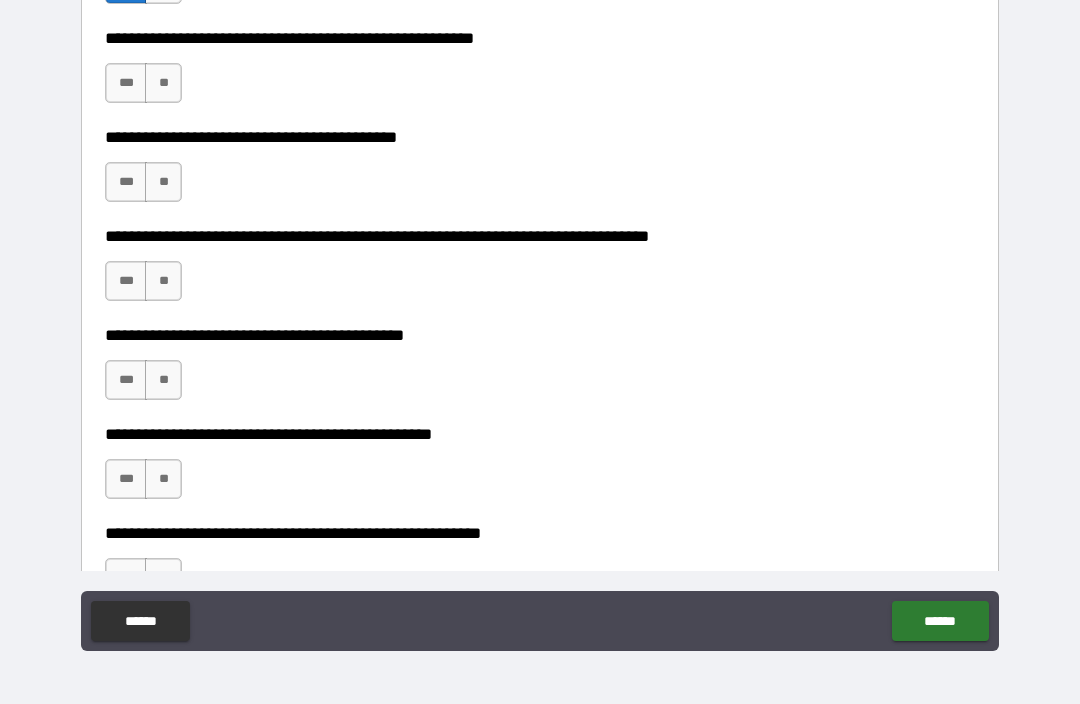 click on "**" at bounding box center [163, 83] 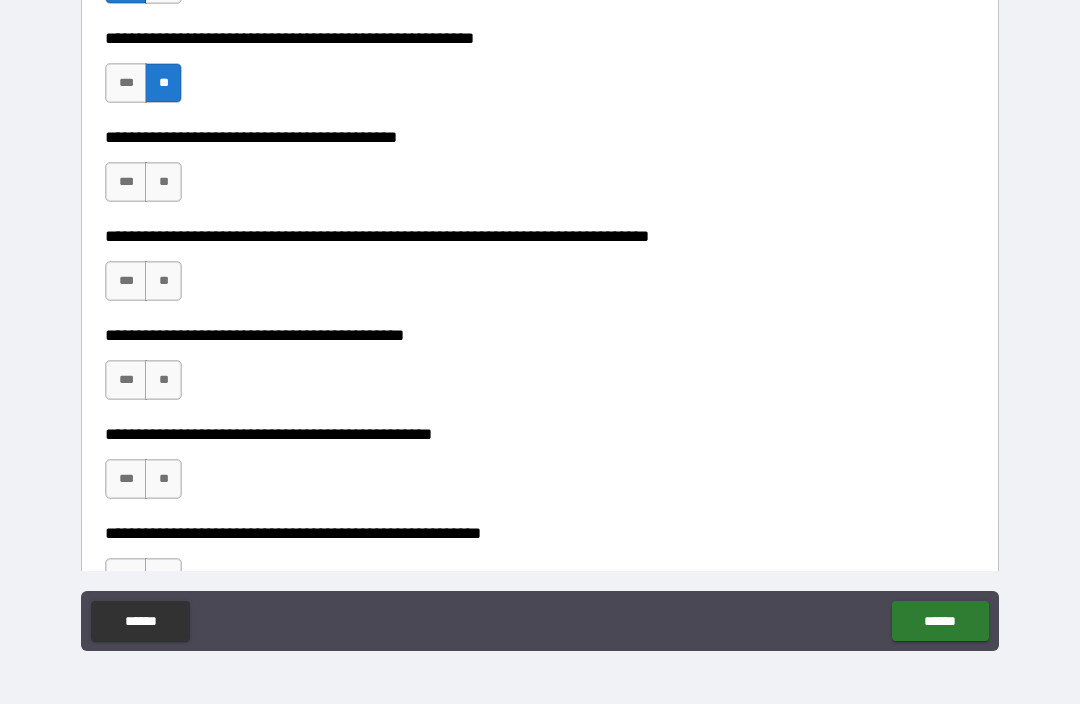 click on "***" at bounding box center (126, 182) 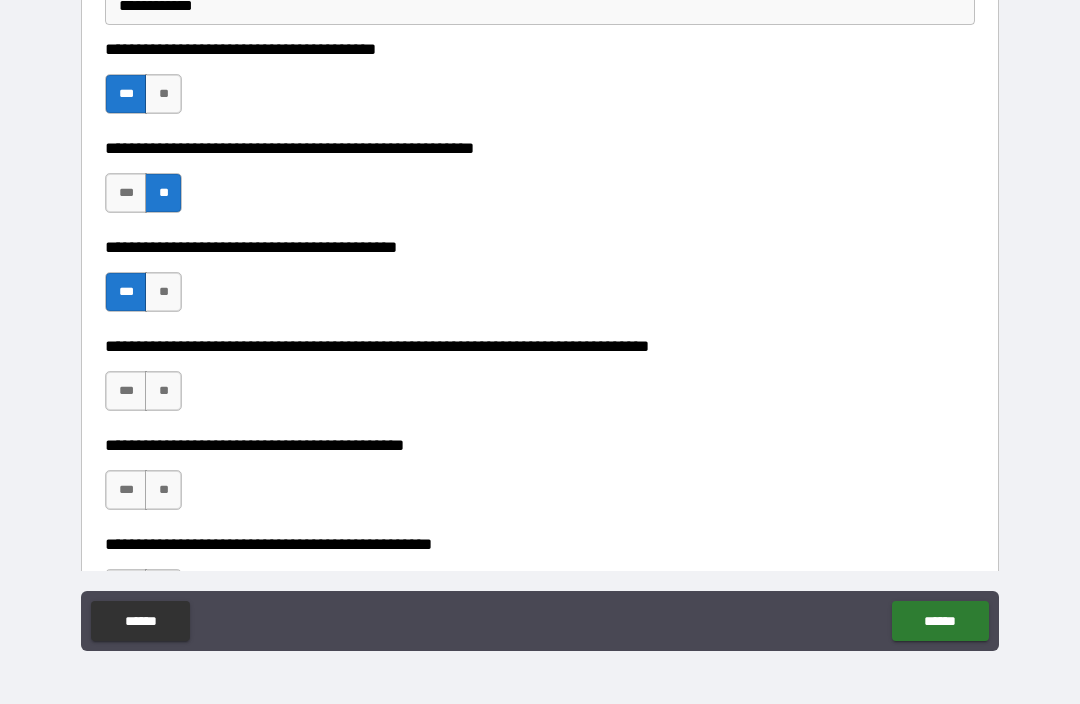 scroll, scrollTop: 8898, scrollLeft: 0, axis: vertical 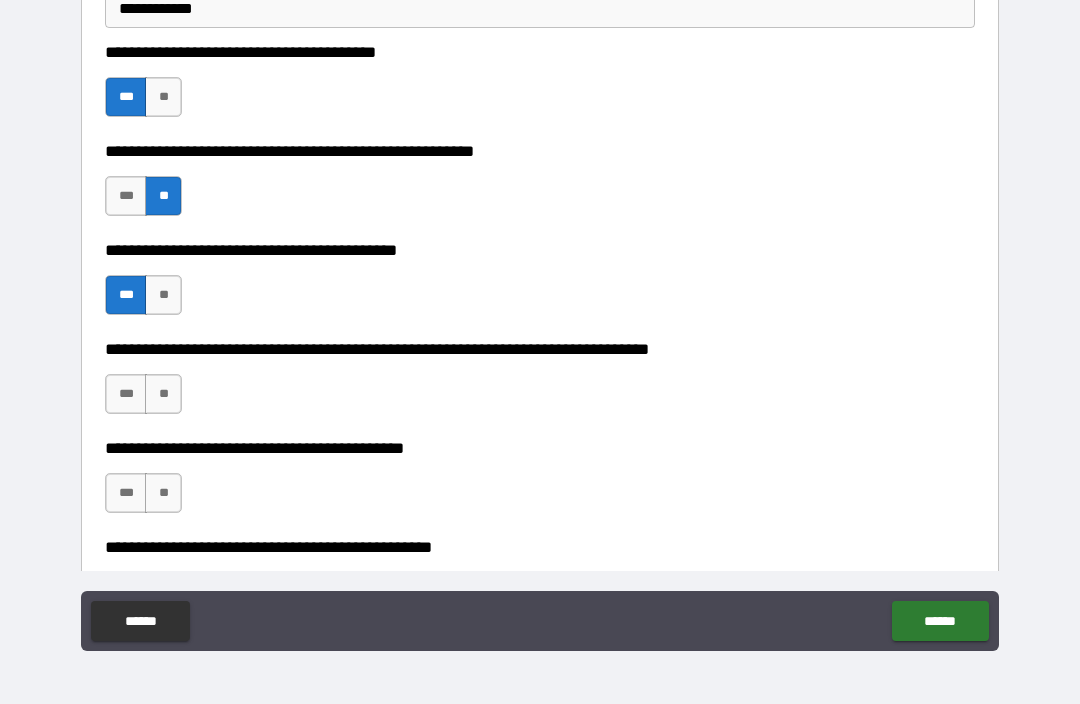 click on "**" at bounding box center [163, 97] 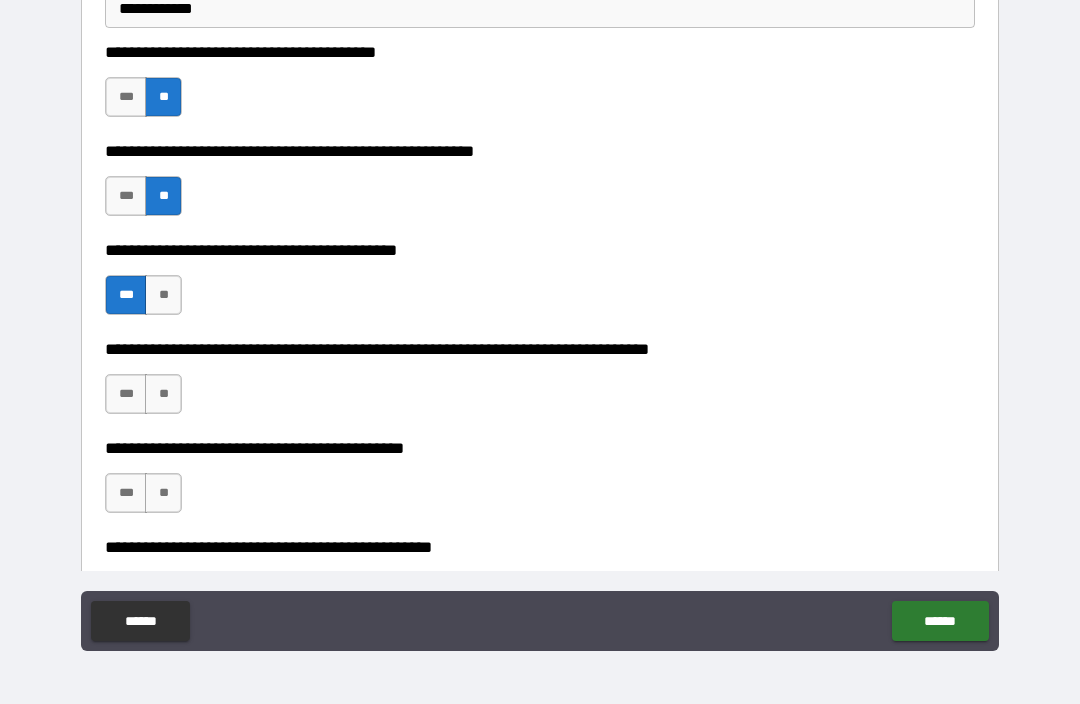 click on "***" at bounding box center [126, 97] 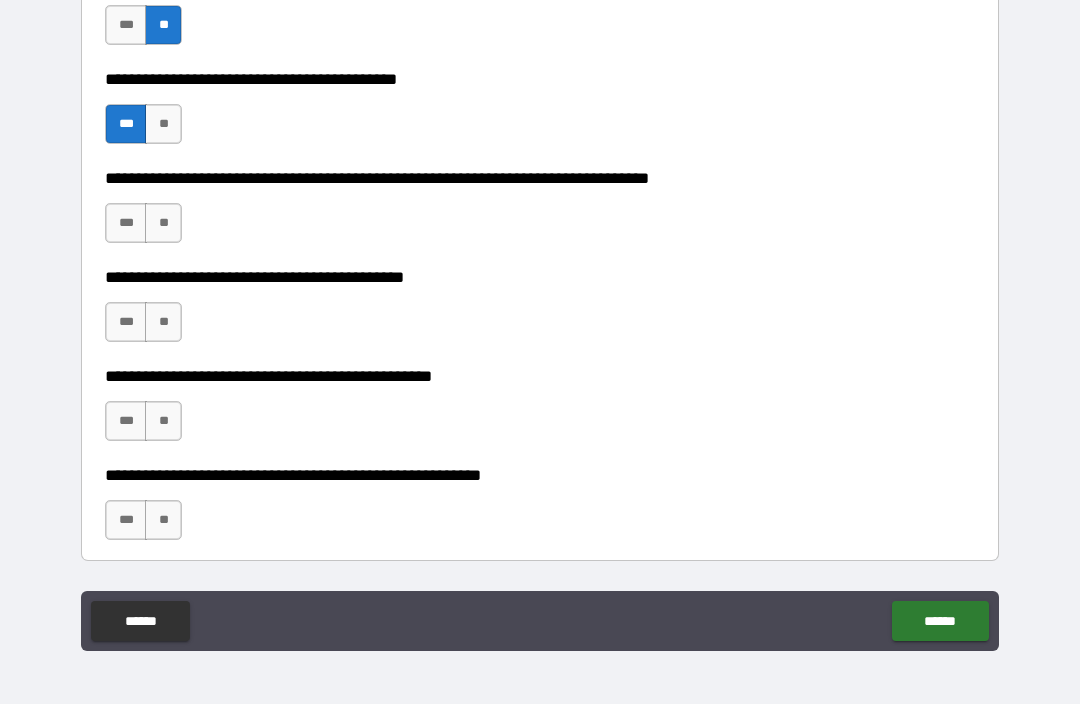 scroll, scrollTop: 9077, scrollLeft: 0, axis: vertical 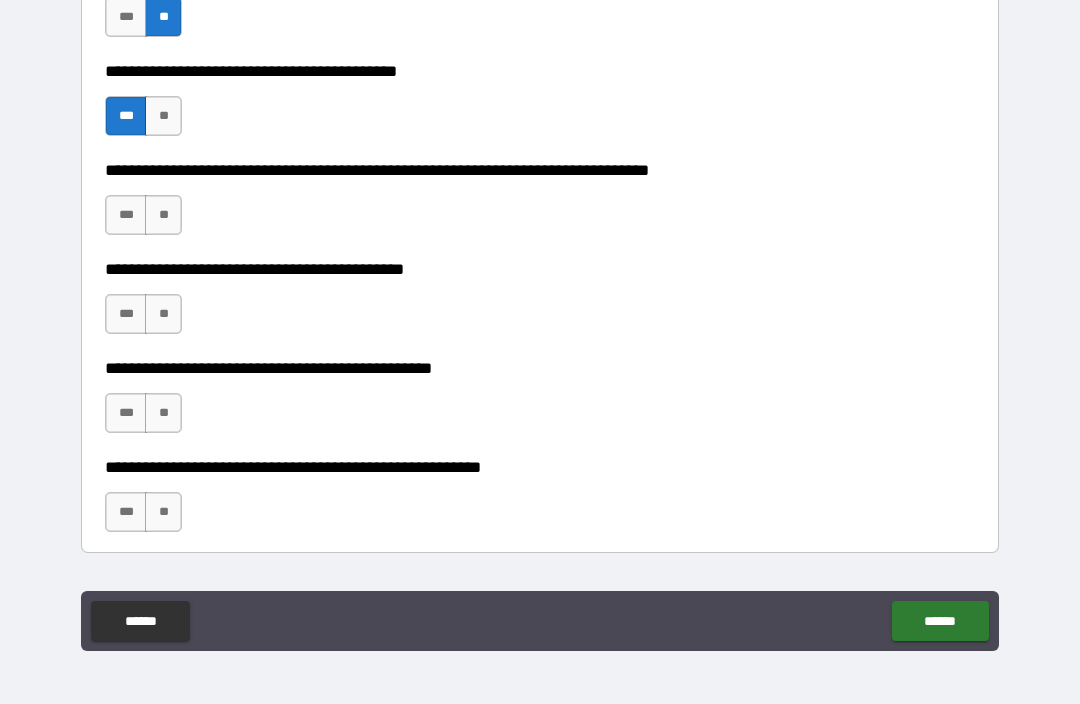 click on "**" at bounding box center [163, 215] 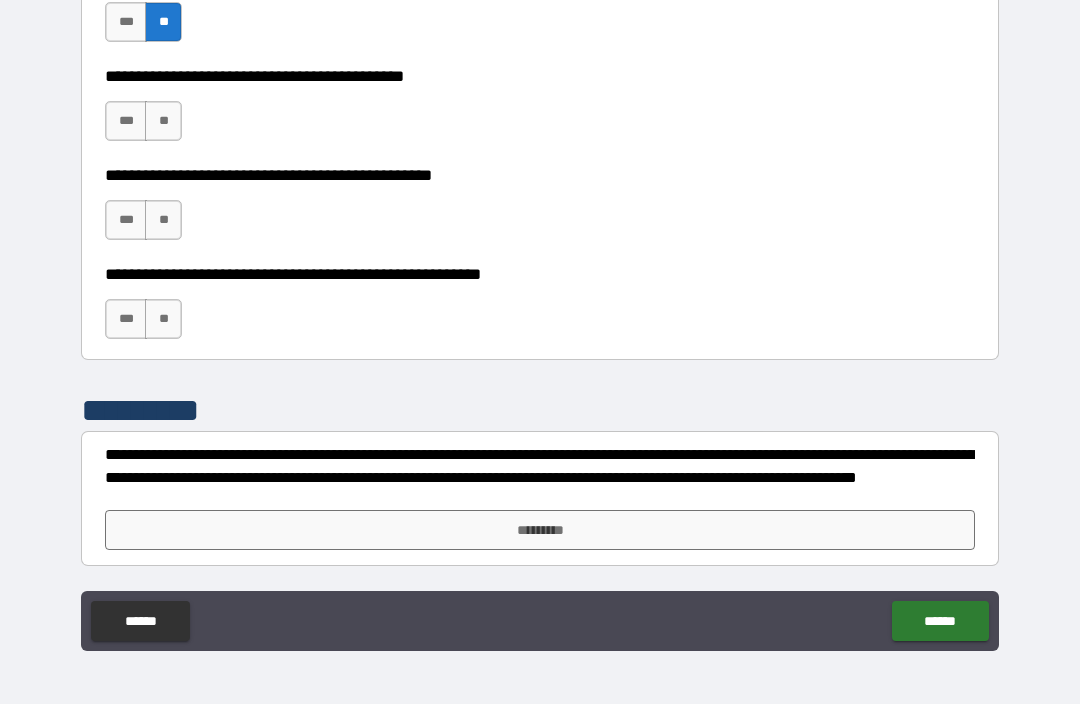 scroll, scrollTop: 9270, scrollLeft: 0, axis: vertical 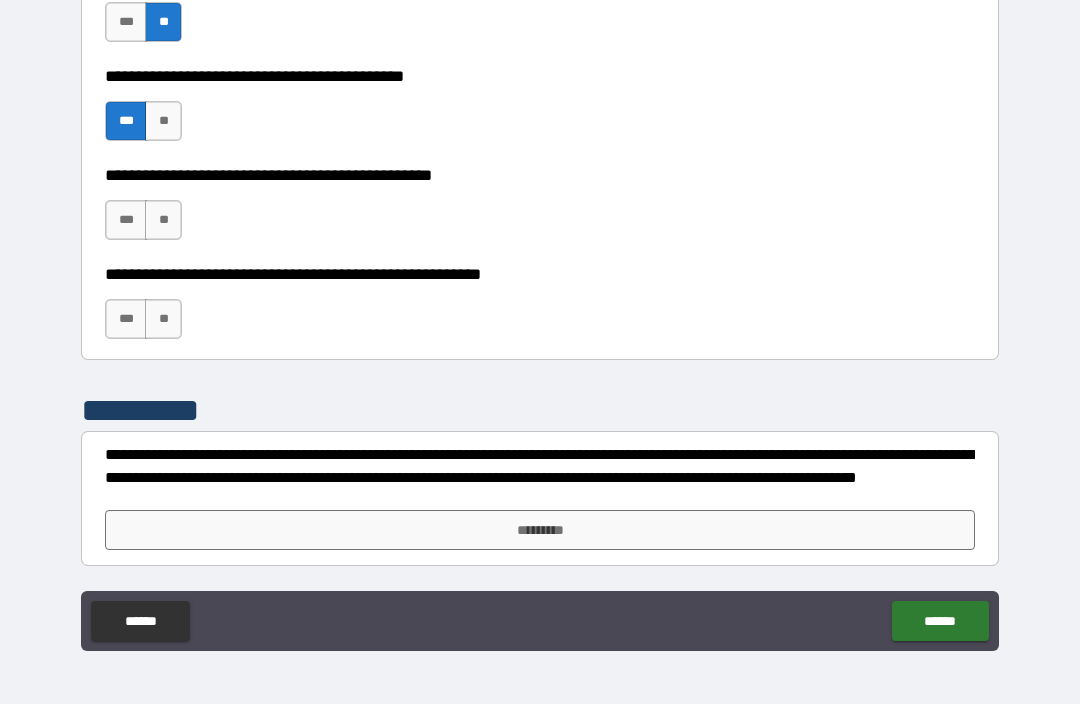 click on "***" at bounding box center (126, 220) 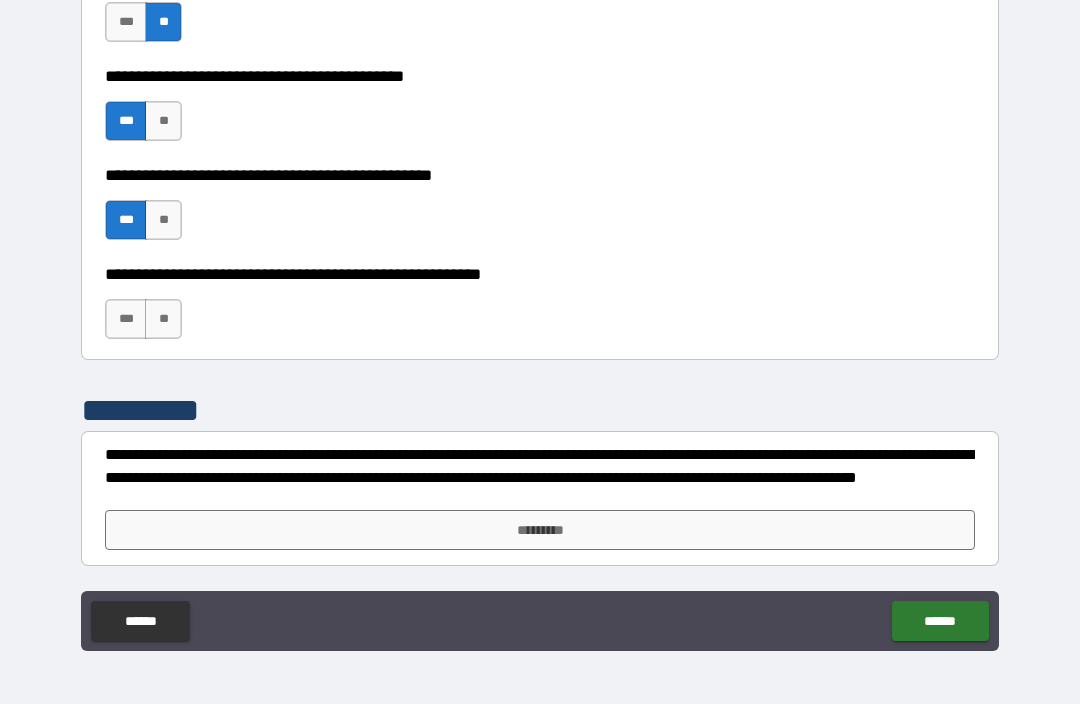click on "**" at bounding box center (163, 319) 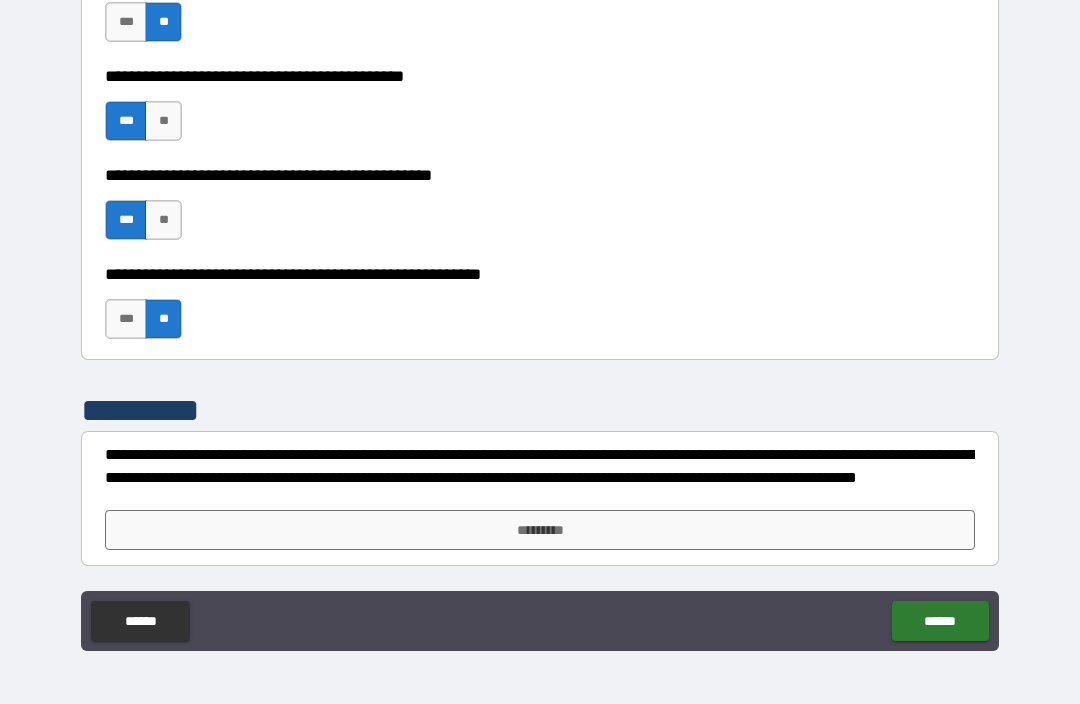 scroll, scrollTop: 9270, scrollLeft: 0, axis: vertical 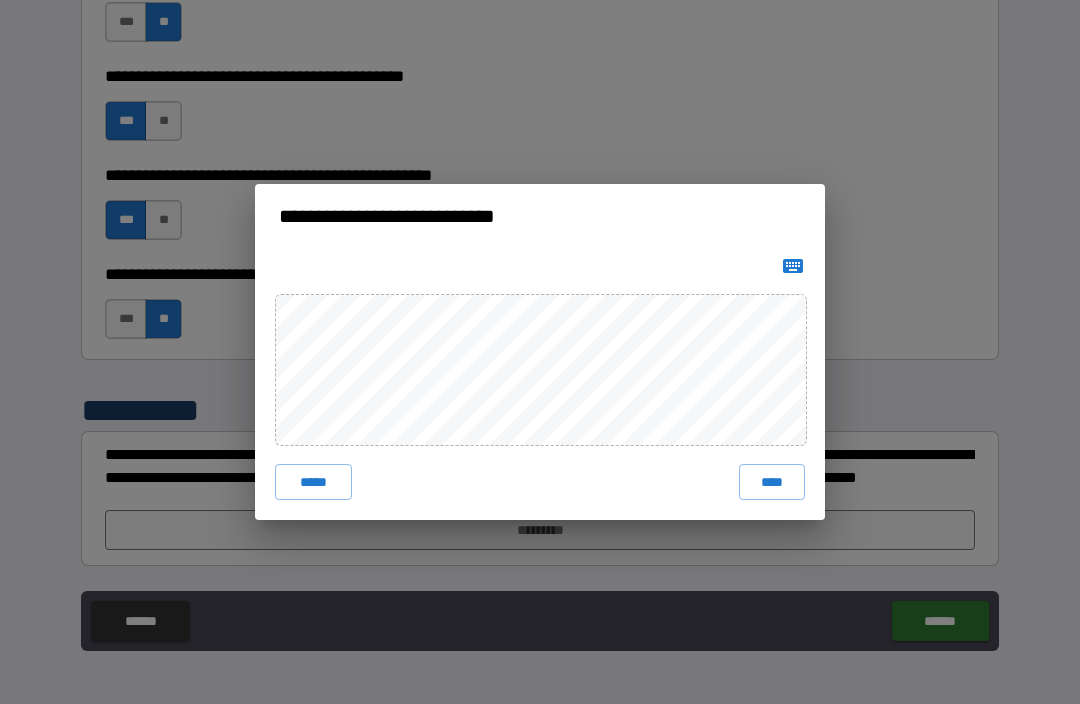 click on "****" at bounding box center [772, 482] 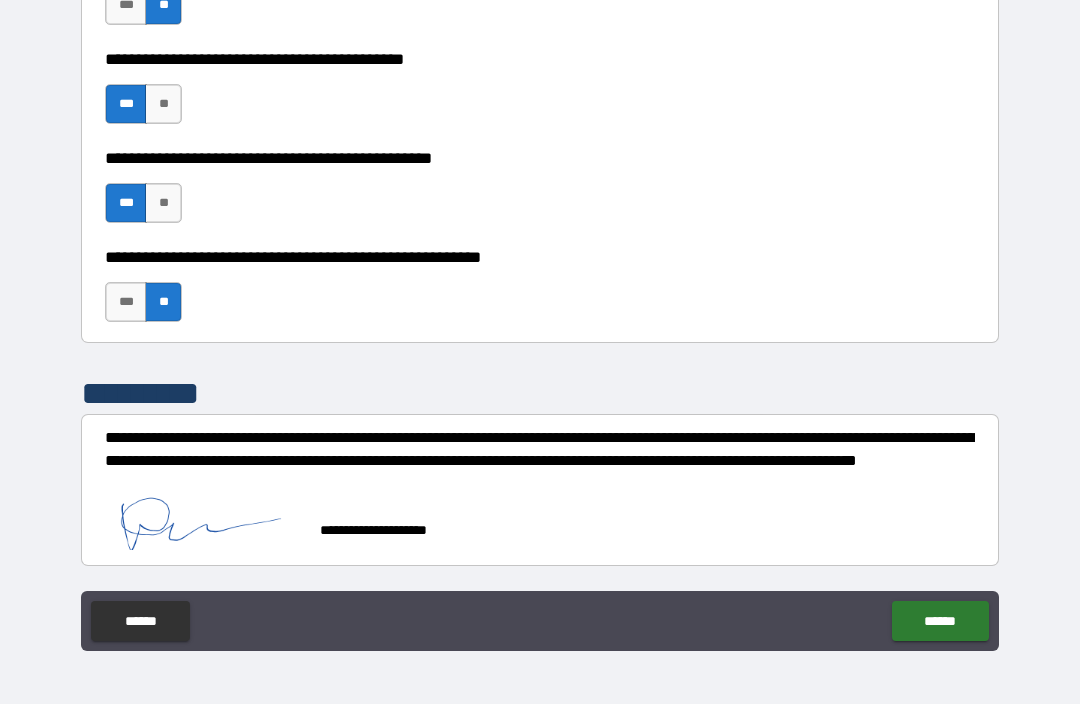 scroll, scrollTop: 9287, scrollLeft: 0, axis: vertical 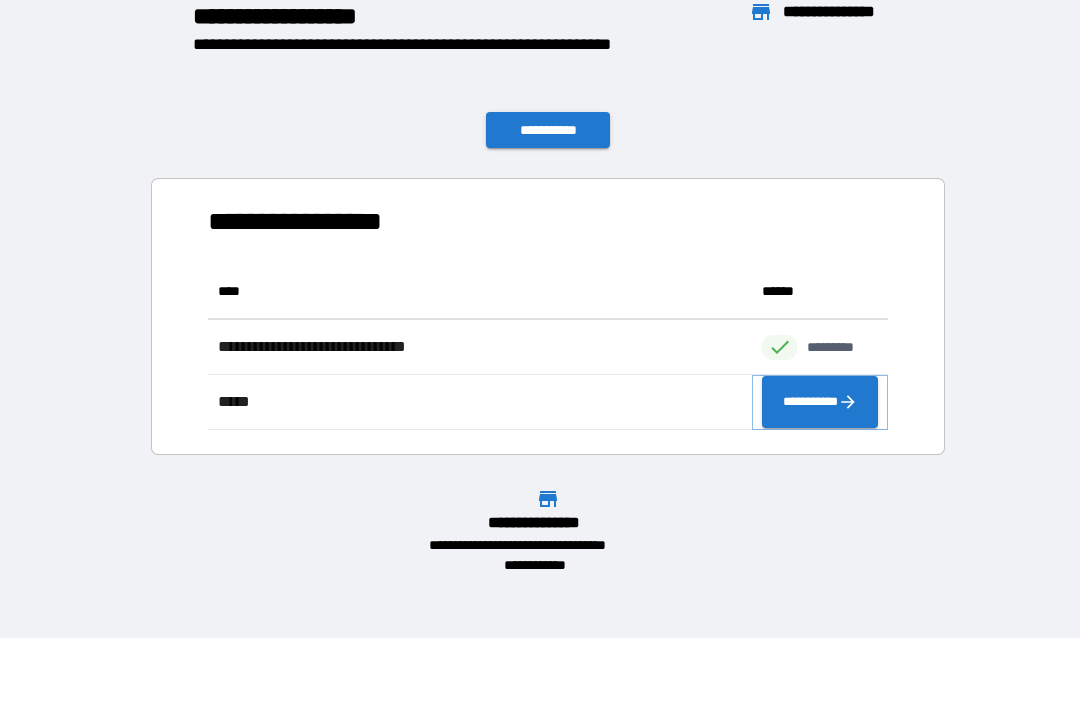 click on "**********" at bounding box center (820, 402) 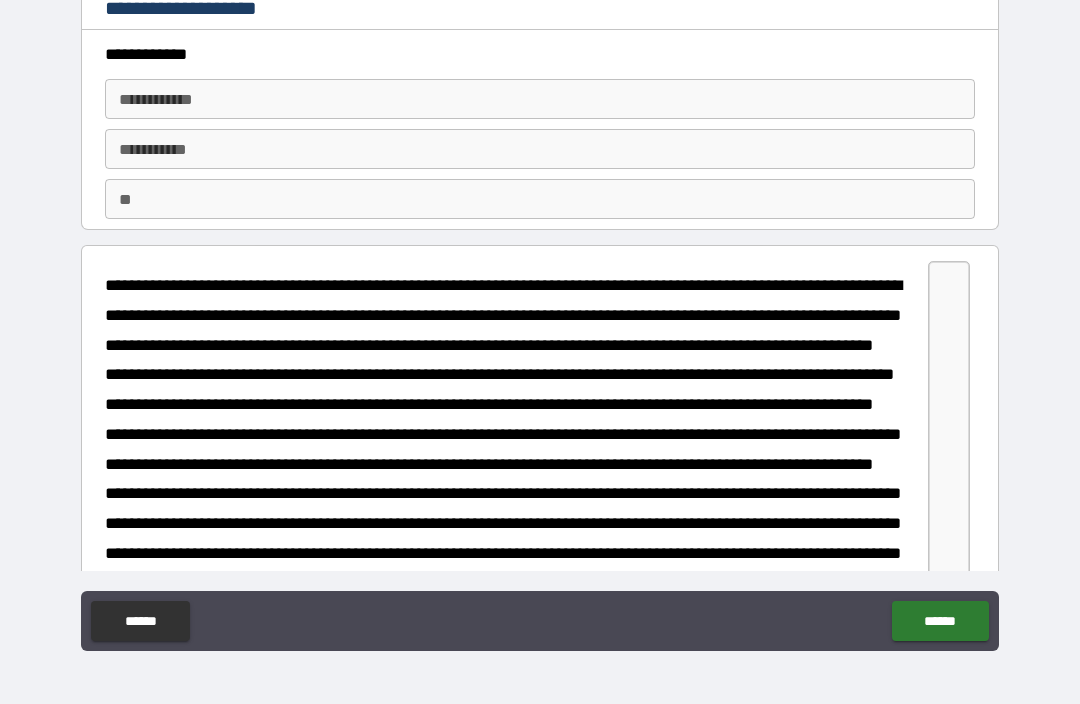 click on "**********" at bounding box center (540, 99) 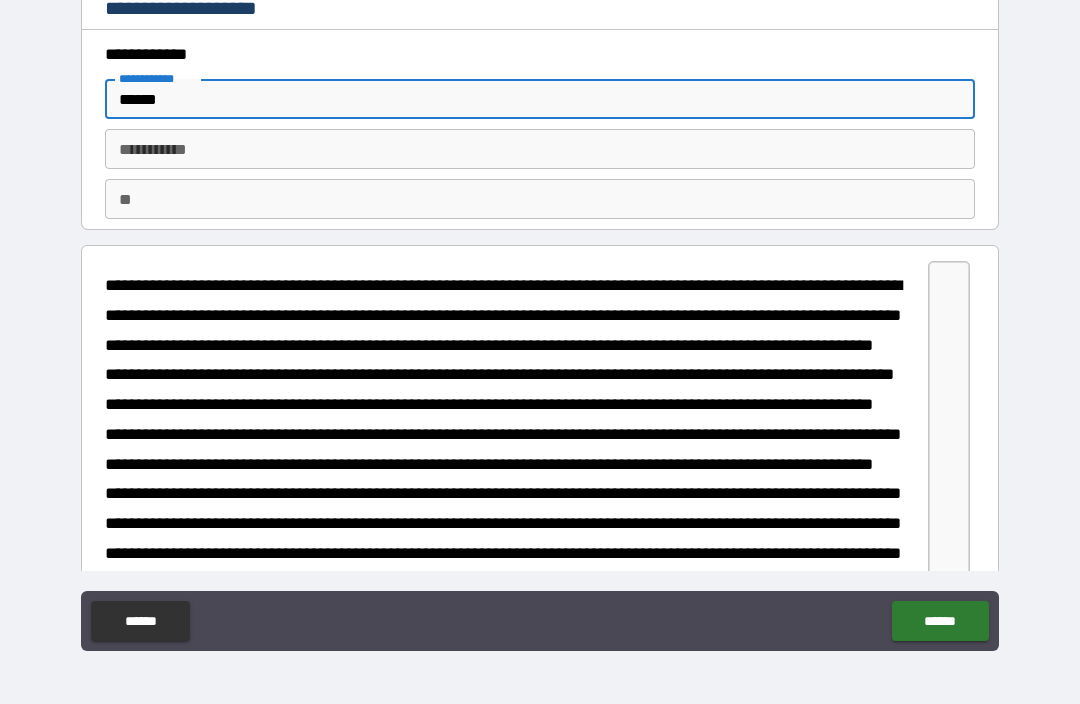 type on "******" 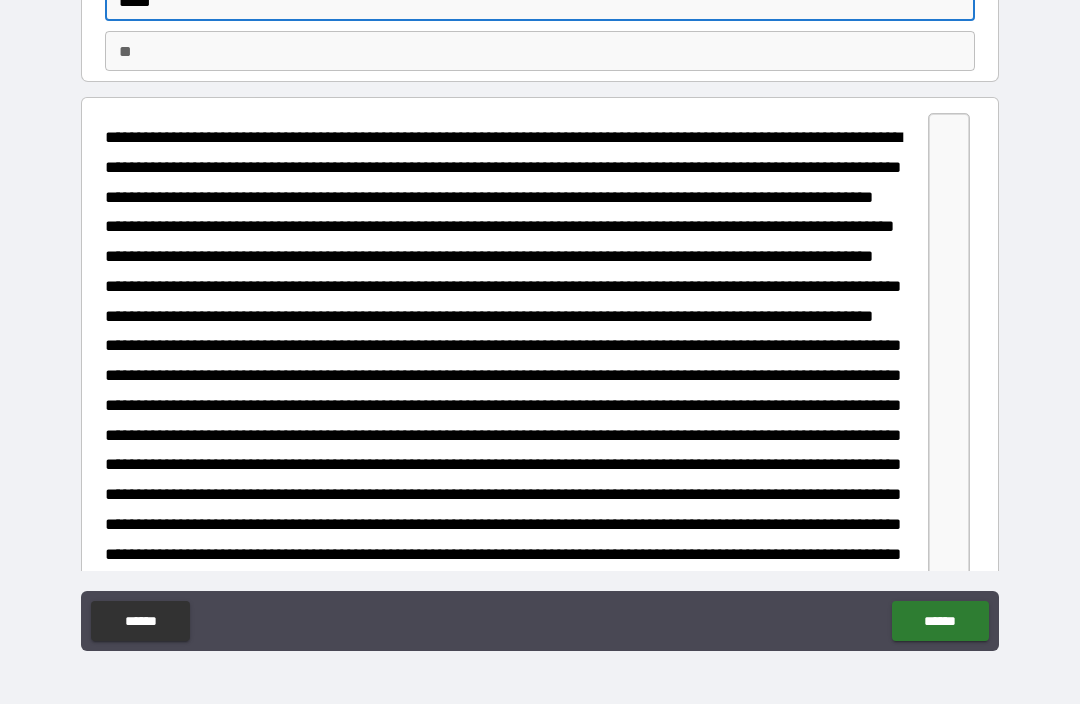 scroll, scrollTop: 156, scrollLeft: 0, axis: vertical 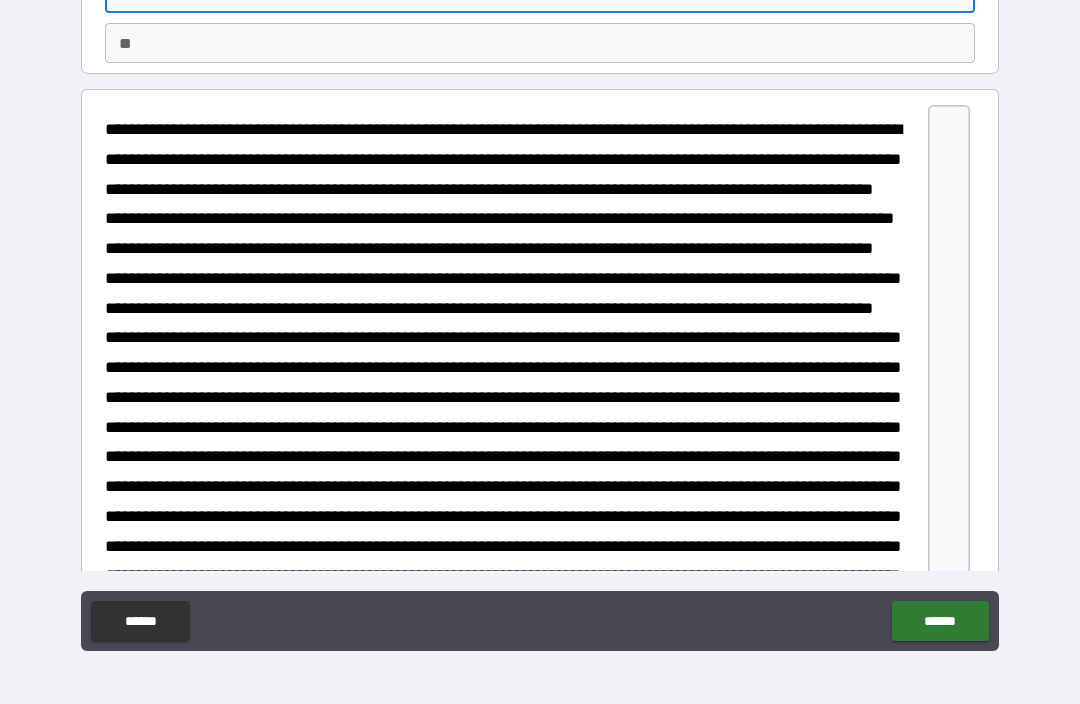 type on "*****" 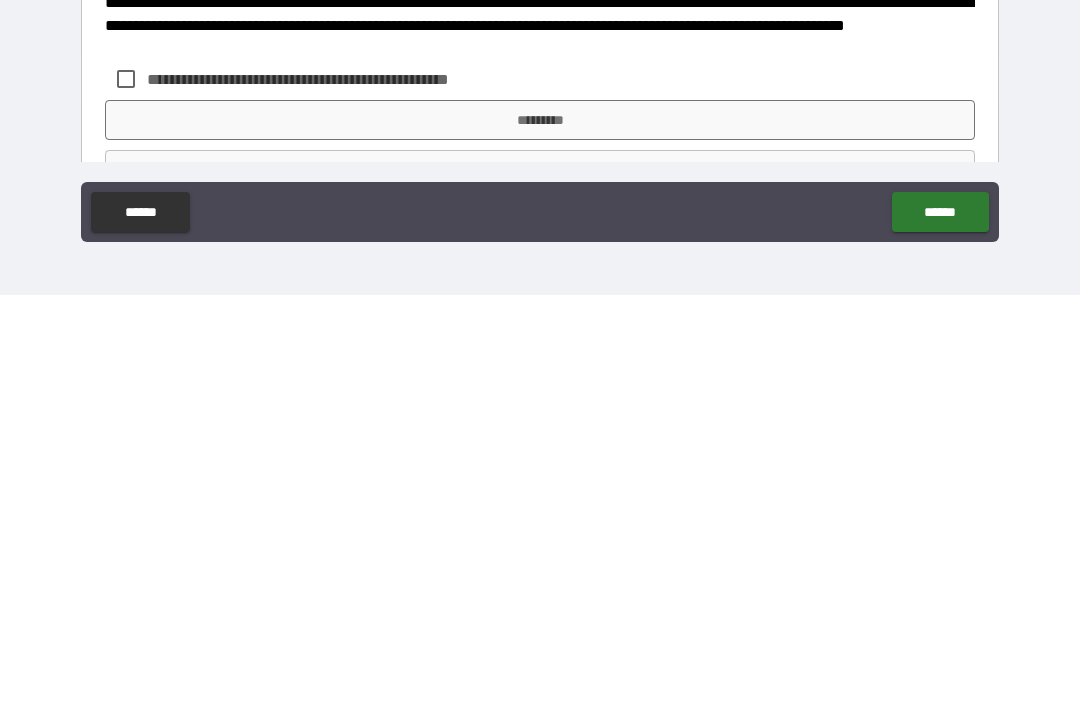 scroll, scrollTop: 3176, scrollLeft: 0, axis: vertical 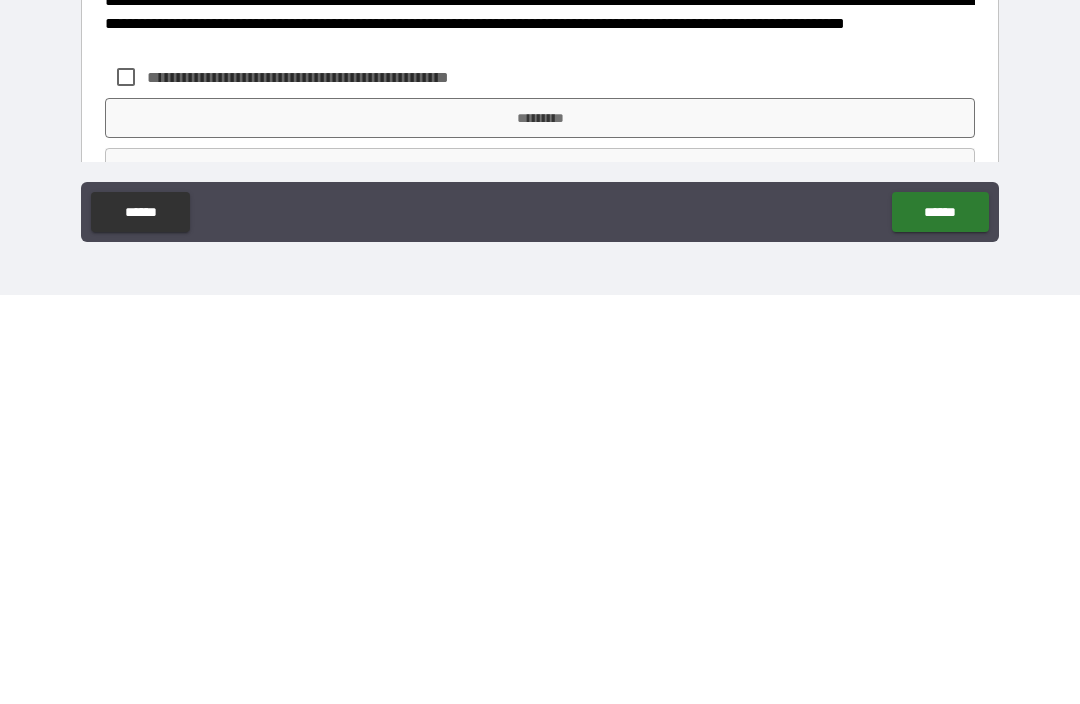 type on "*" 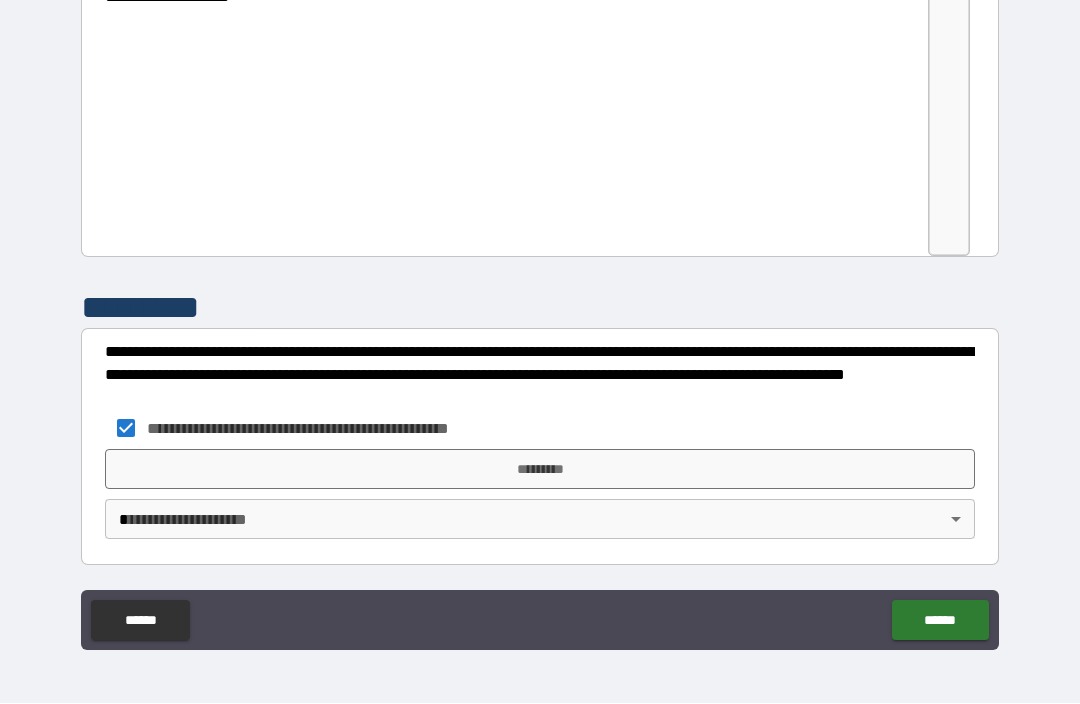 scroll, scrollTop: 3233, scrollLeft: 0, axis: vertical 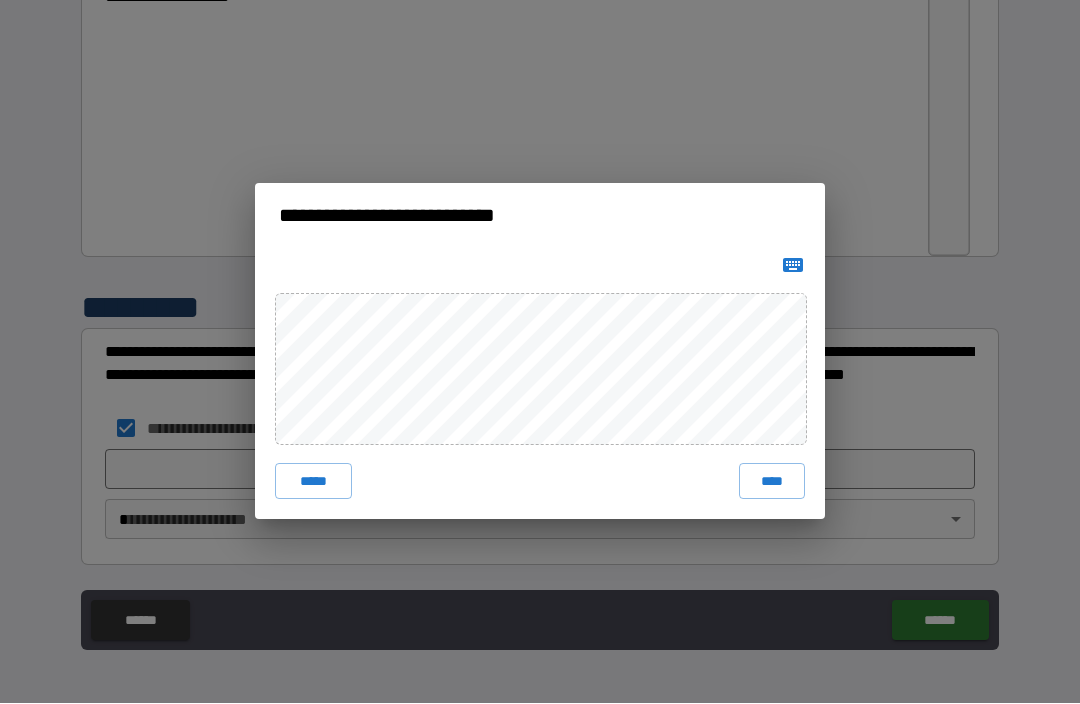 click on "****" at bounding box center (772, 482) 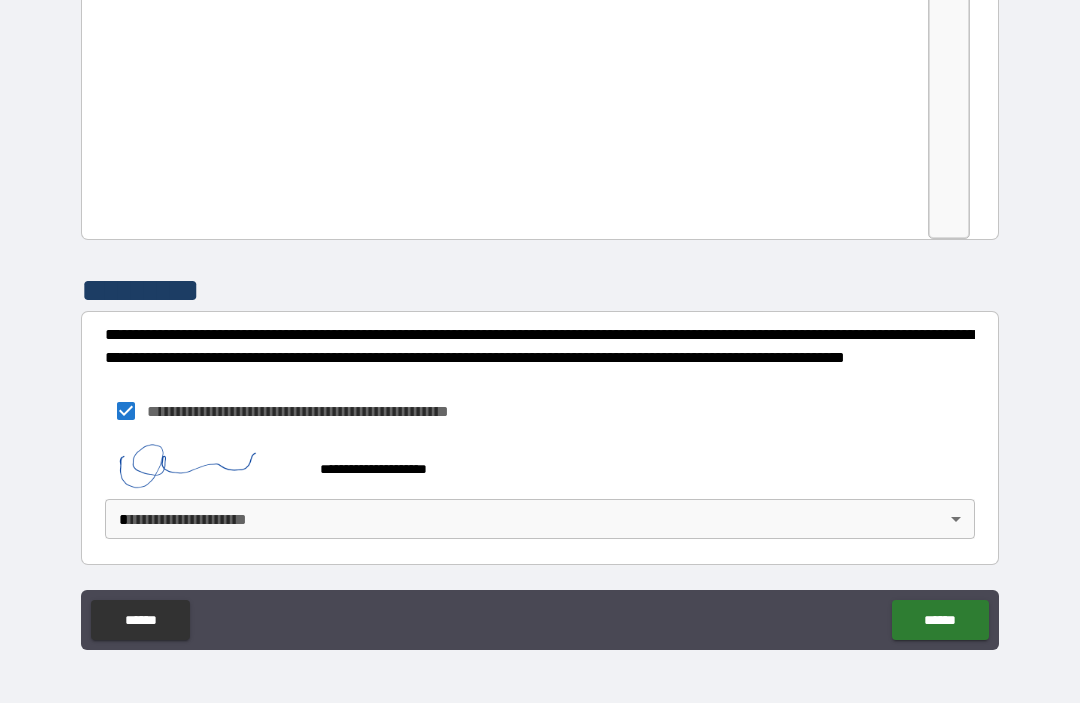 scroll, scrollTop: 3250, scrollLeft: 0, axis: vertical 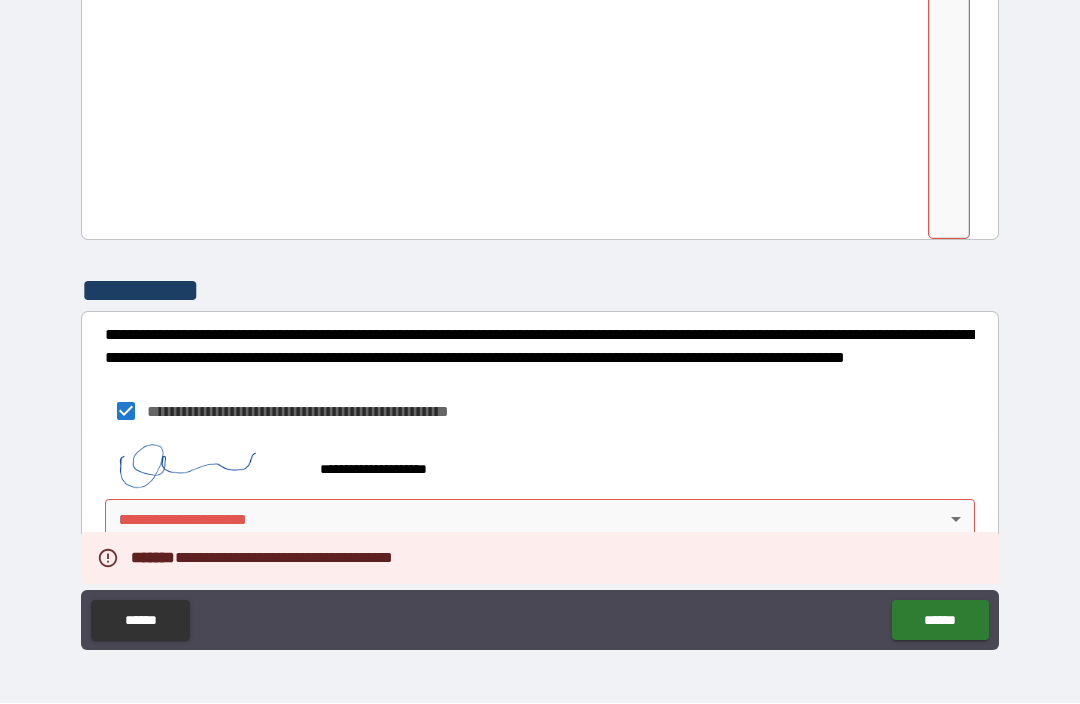 click on "**********" at bounding box center [540, 319] 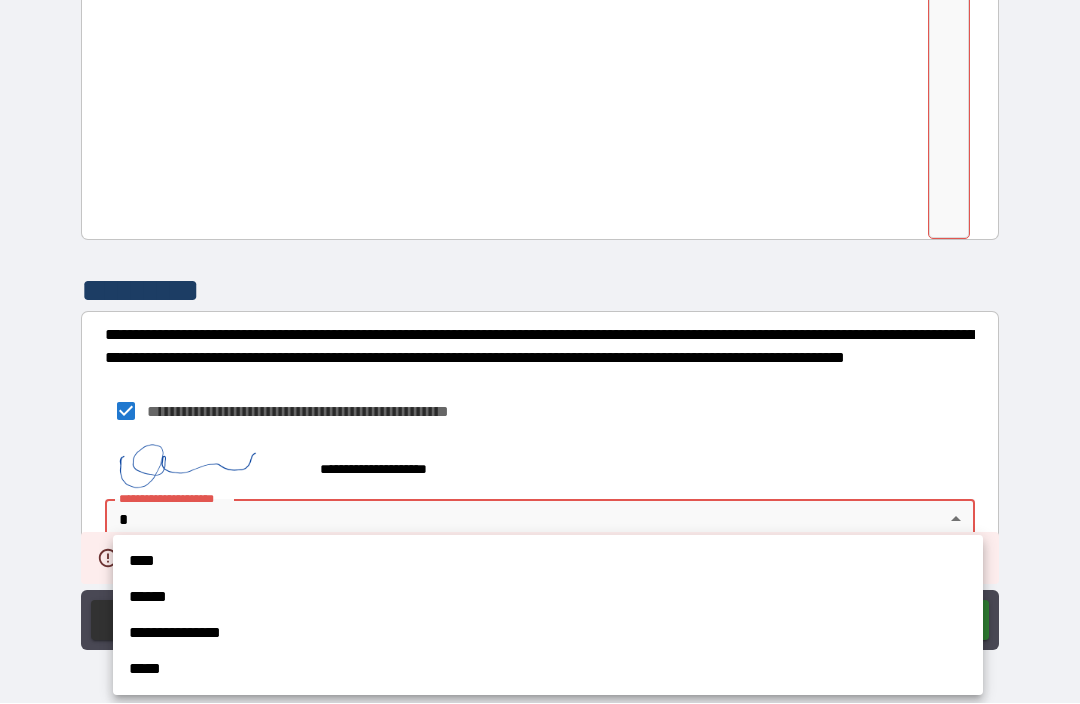 click on "****" at bounding box center [548, 562] 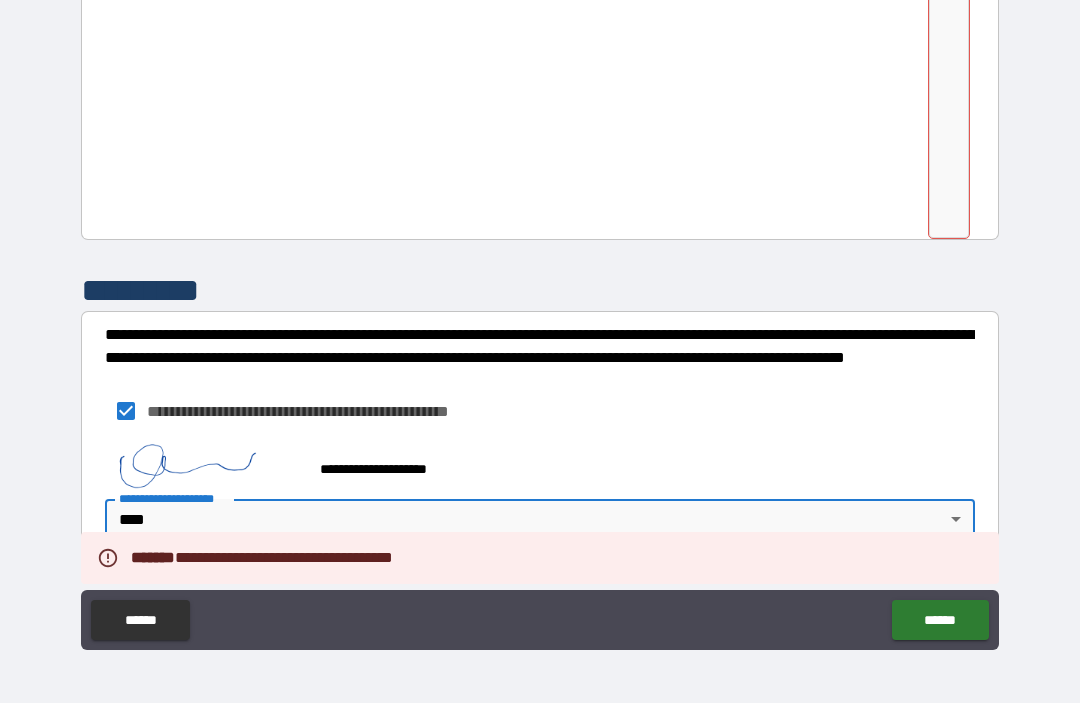 click on "******" at bounding box center (940, 621) 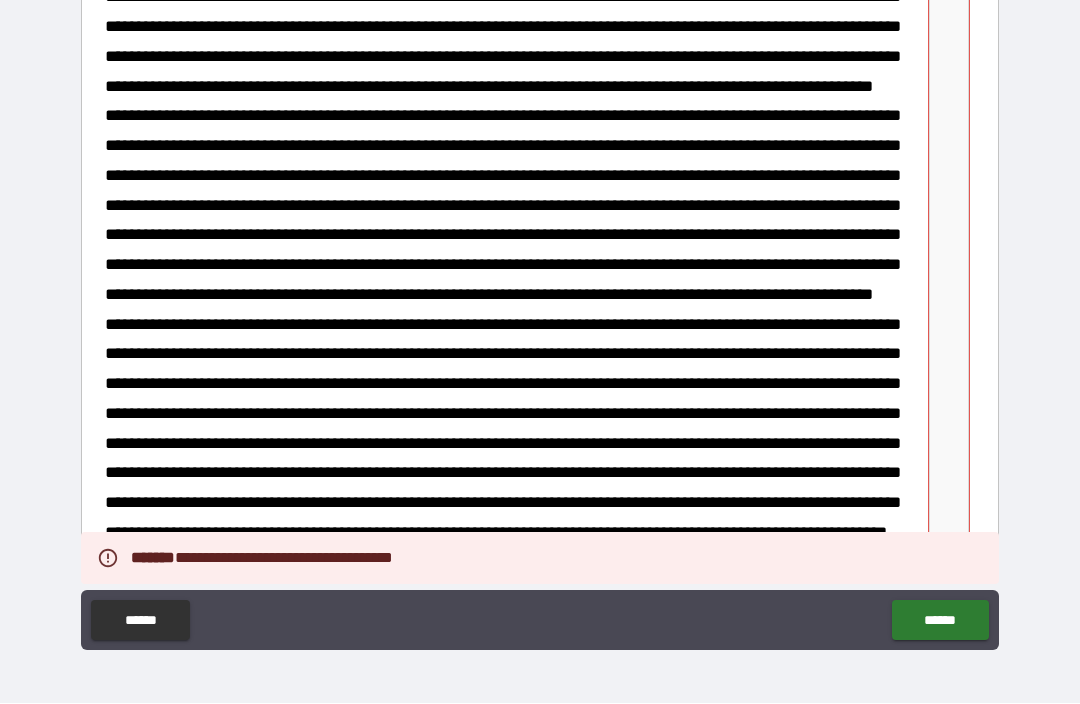 scroll, scrollTop: 2526, scrollLeft: 0, axis: vertical 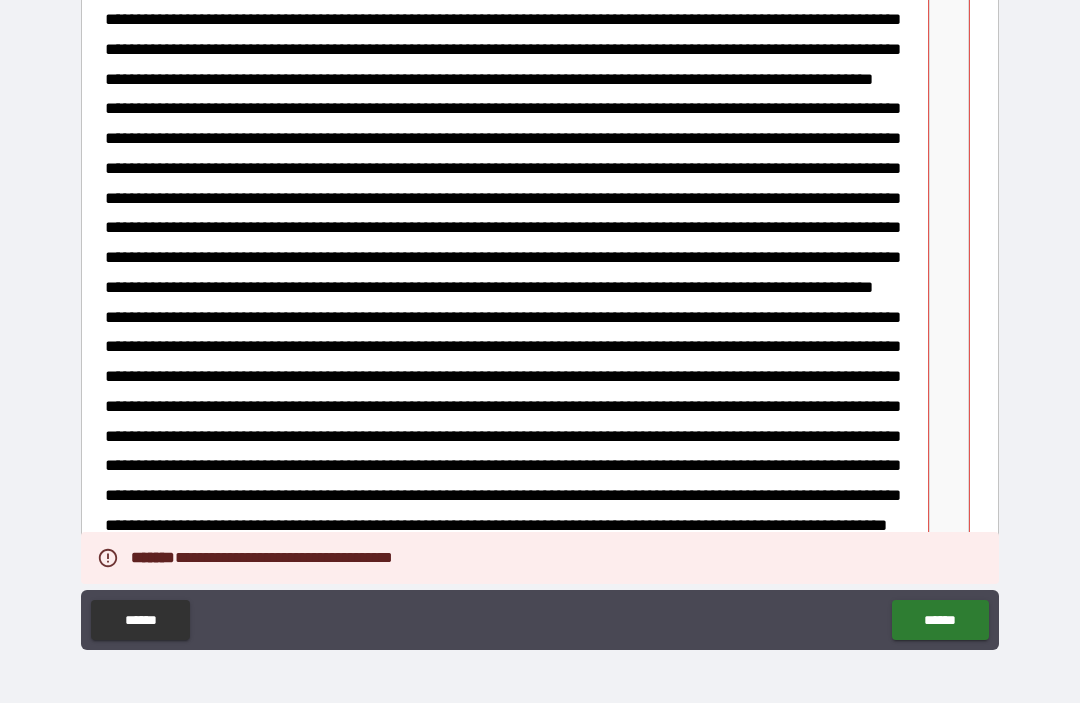 click at bounding box center (949, -651) 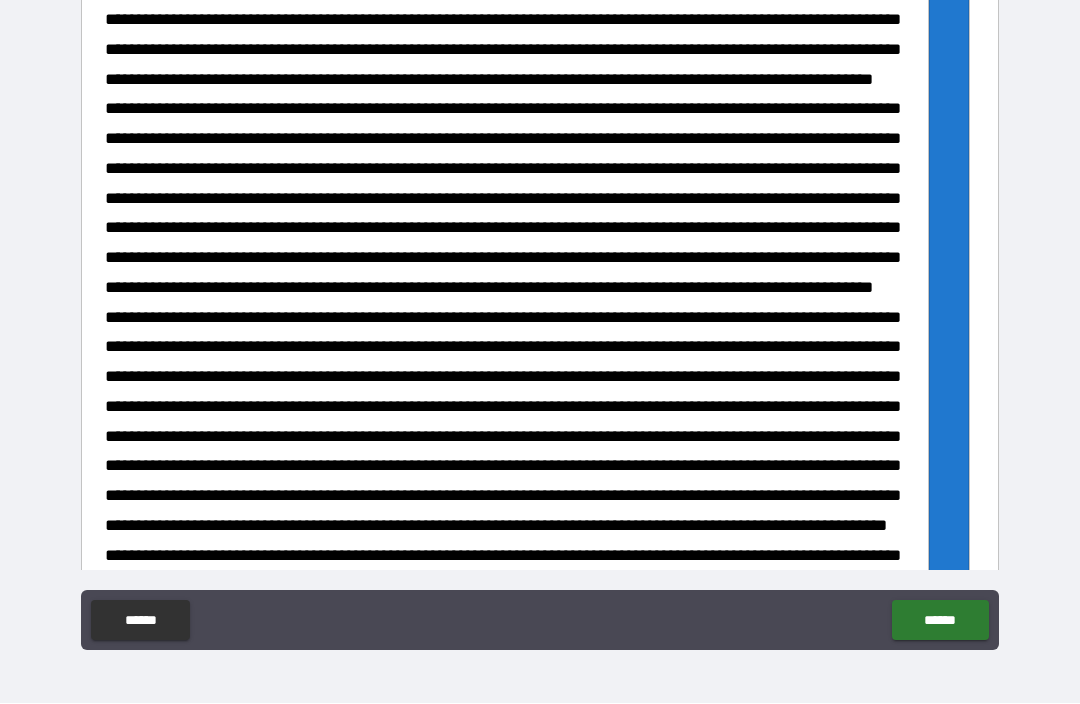 click on "******" at bounding box center (940, 621) 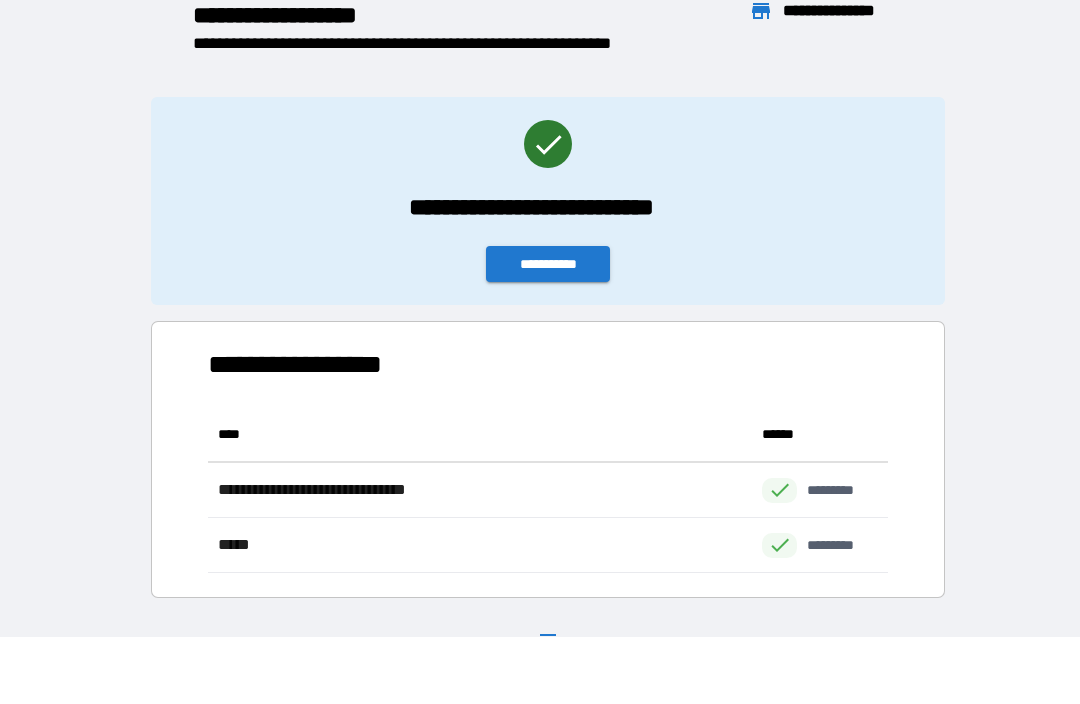scroll, scrollTop: 1, scrollLeft: 1, axis: both 